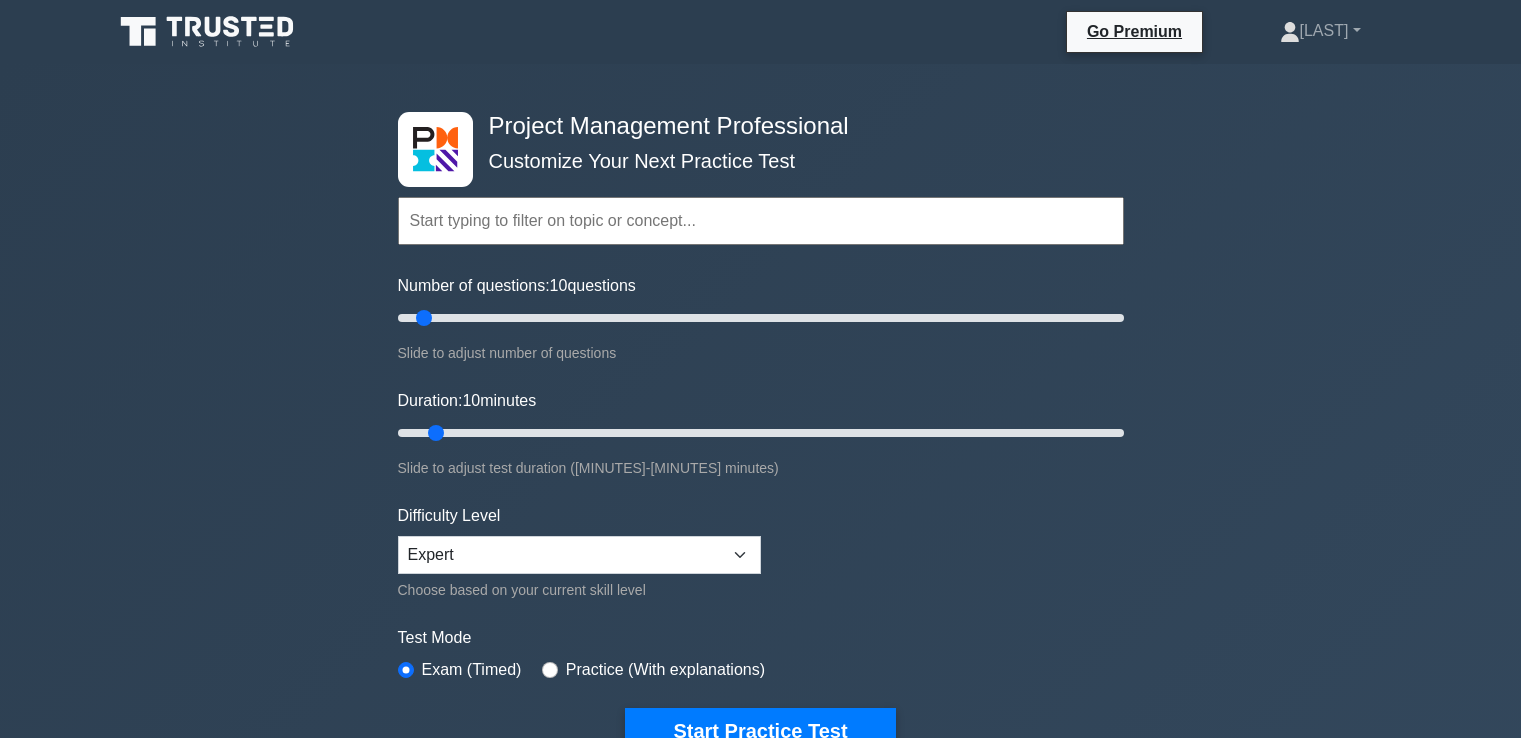 scroll, scrollTop: 0, scrollLeft: 0, axis: both 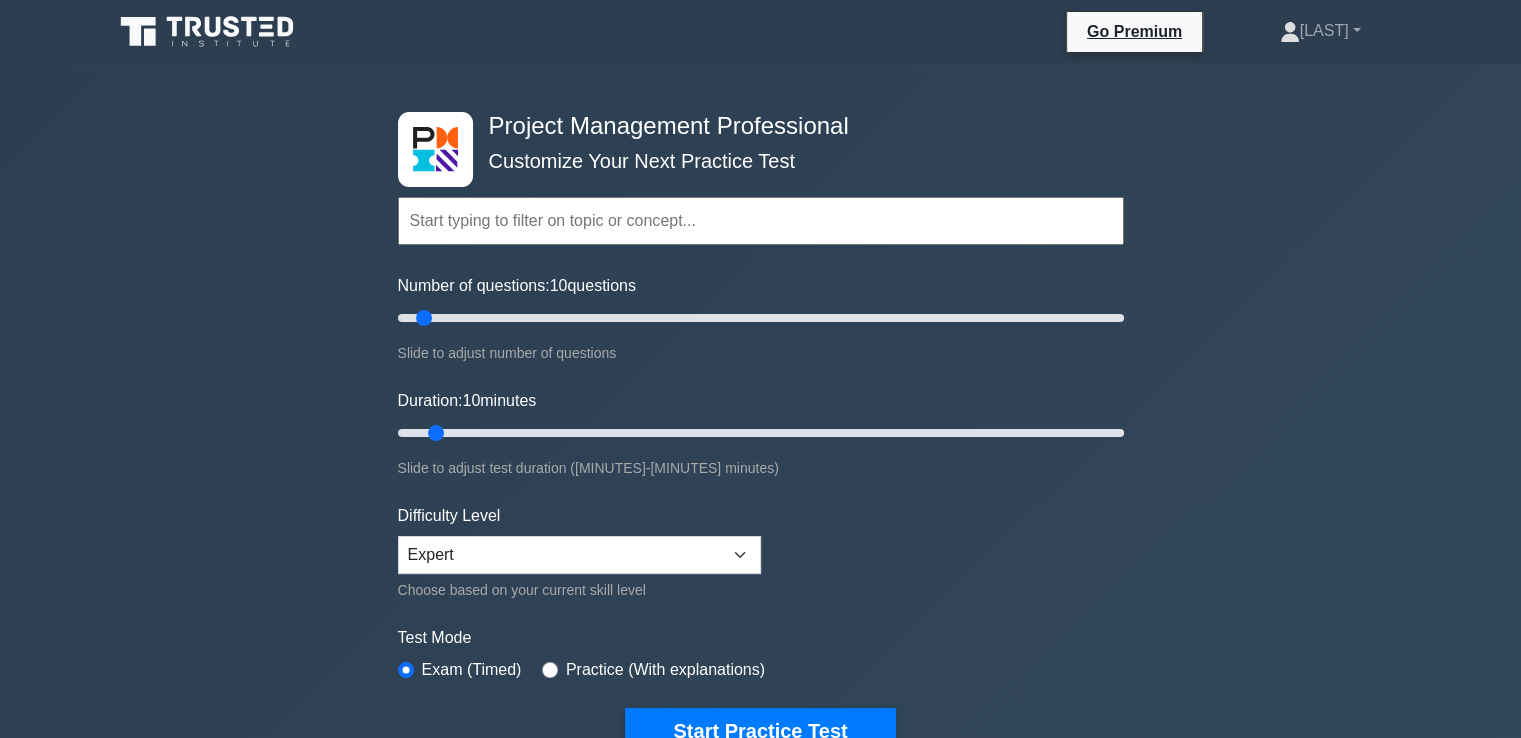 click at bounding box center (761, 221) 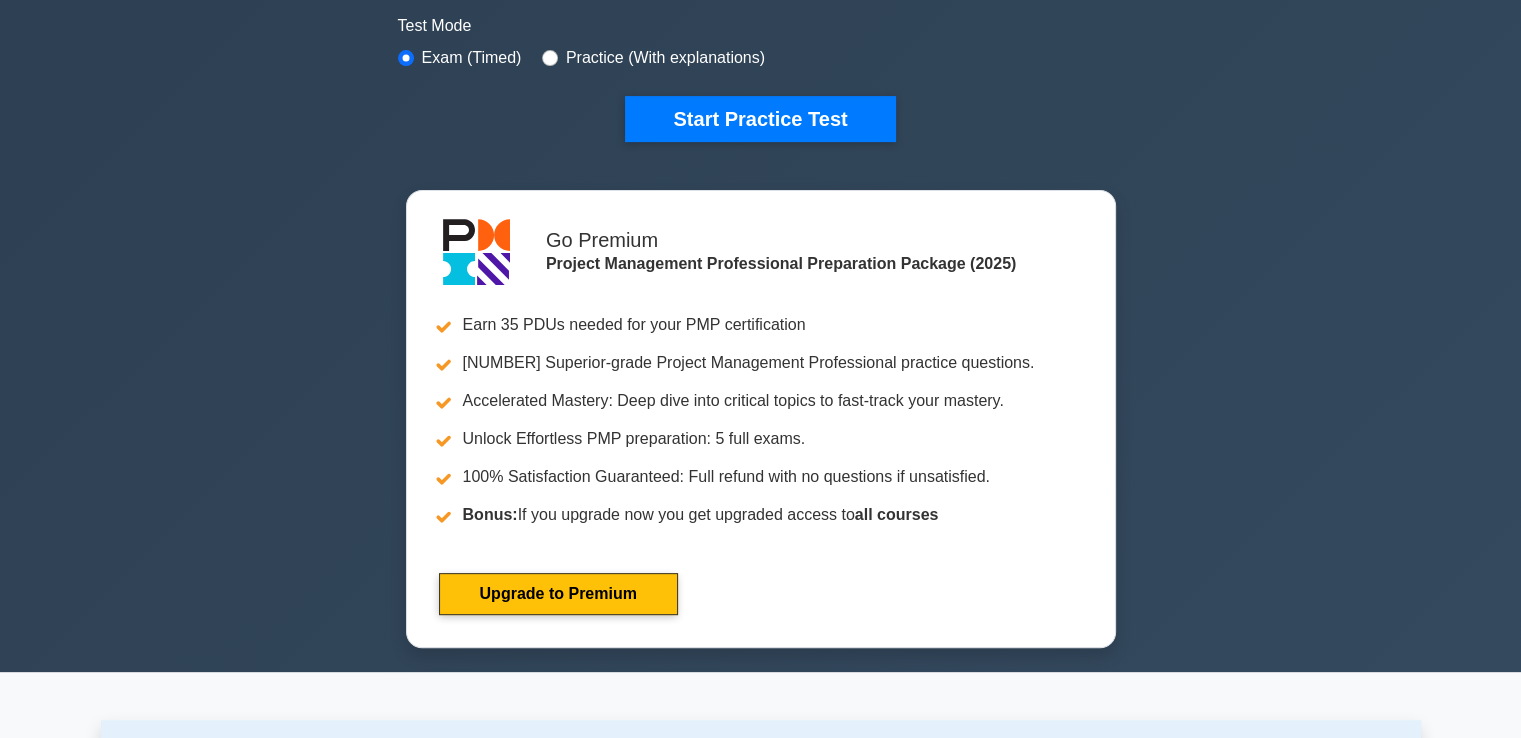 scroll, scrollTop: 500, scrollLeft: 0, axis: vertical 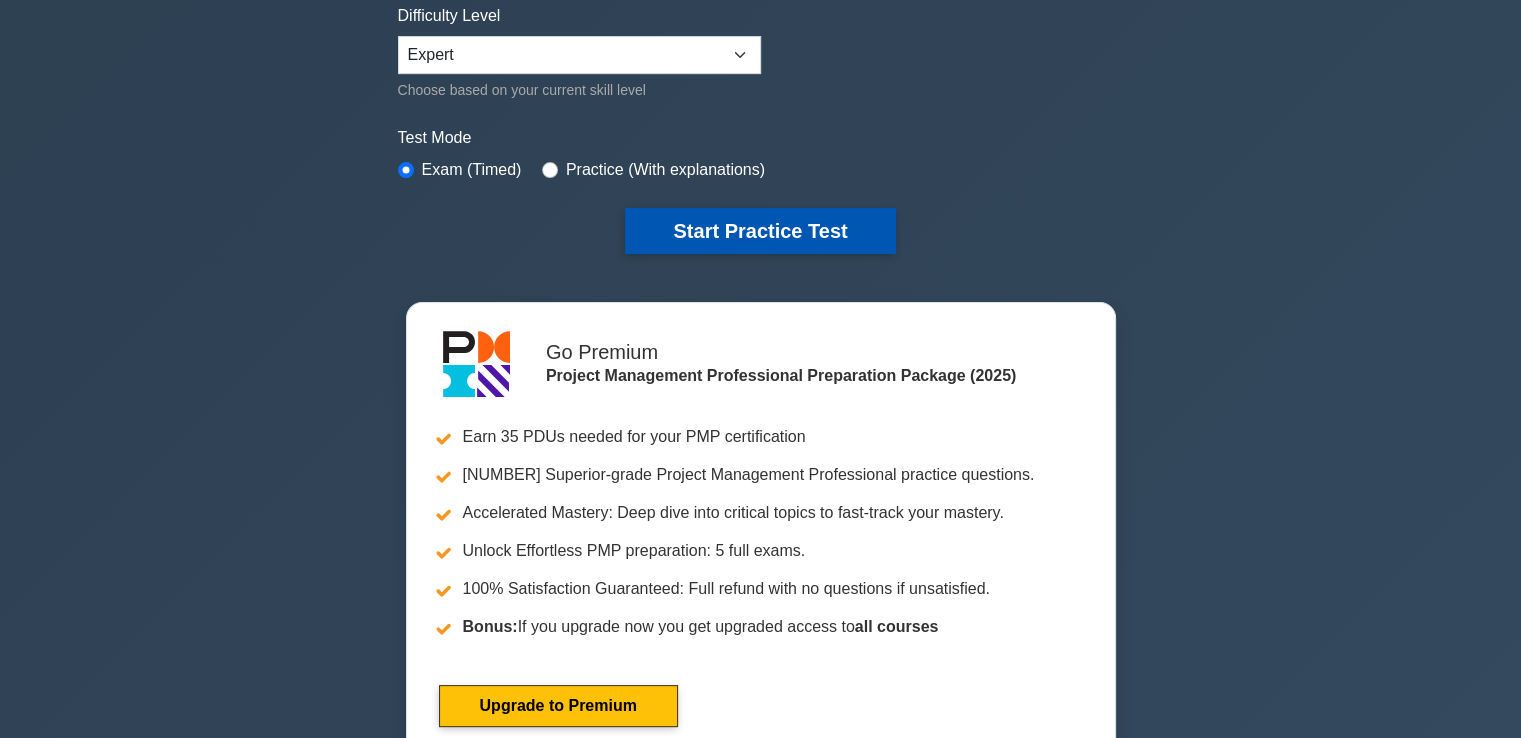 click on "Start Practice Test" at bounding box center [760, 231] 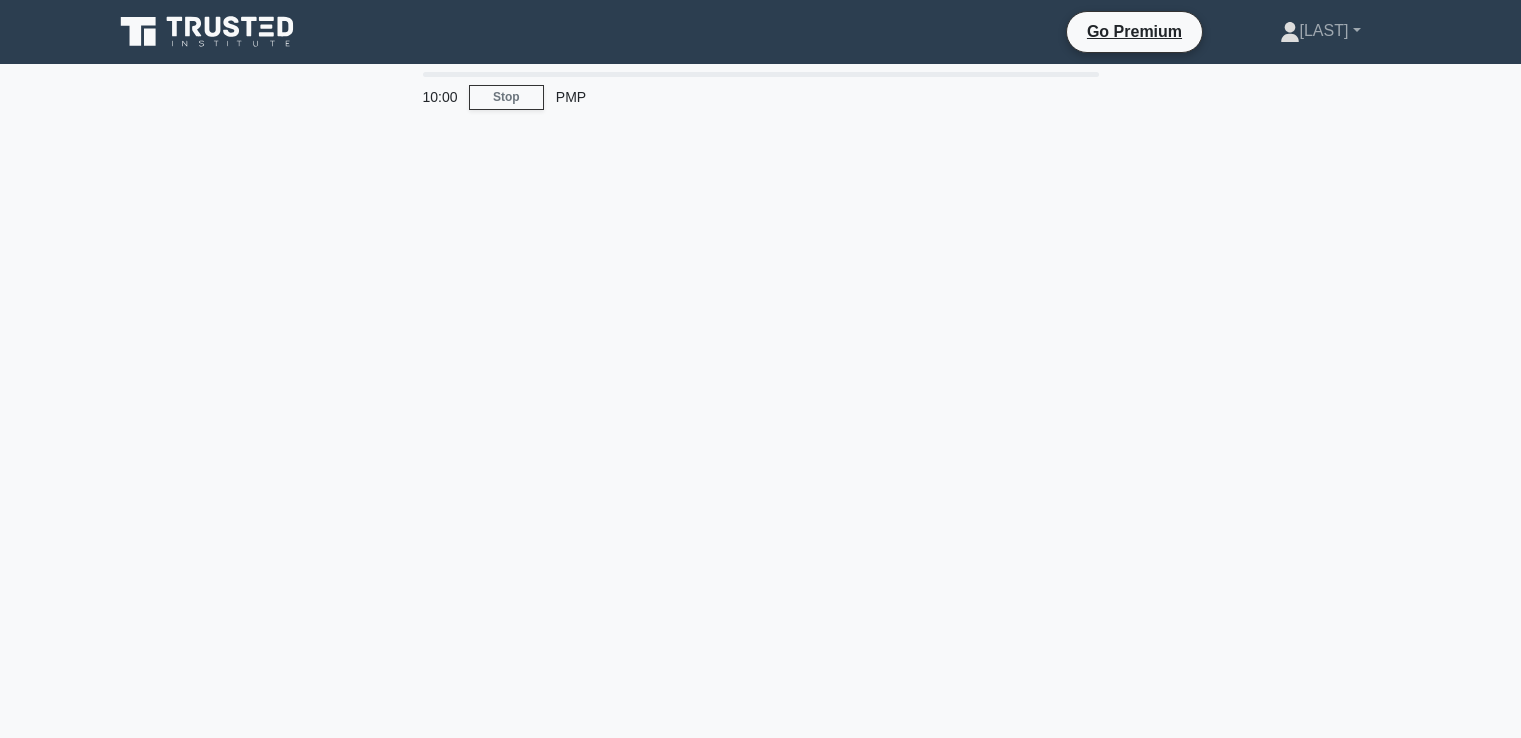 scroll, scrollTop: 0, scrollLeft: 0, axis: both 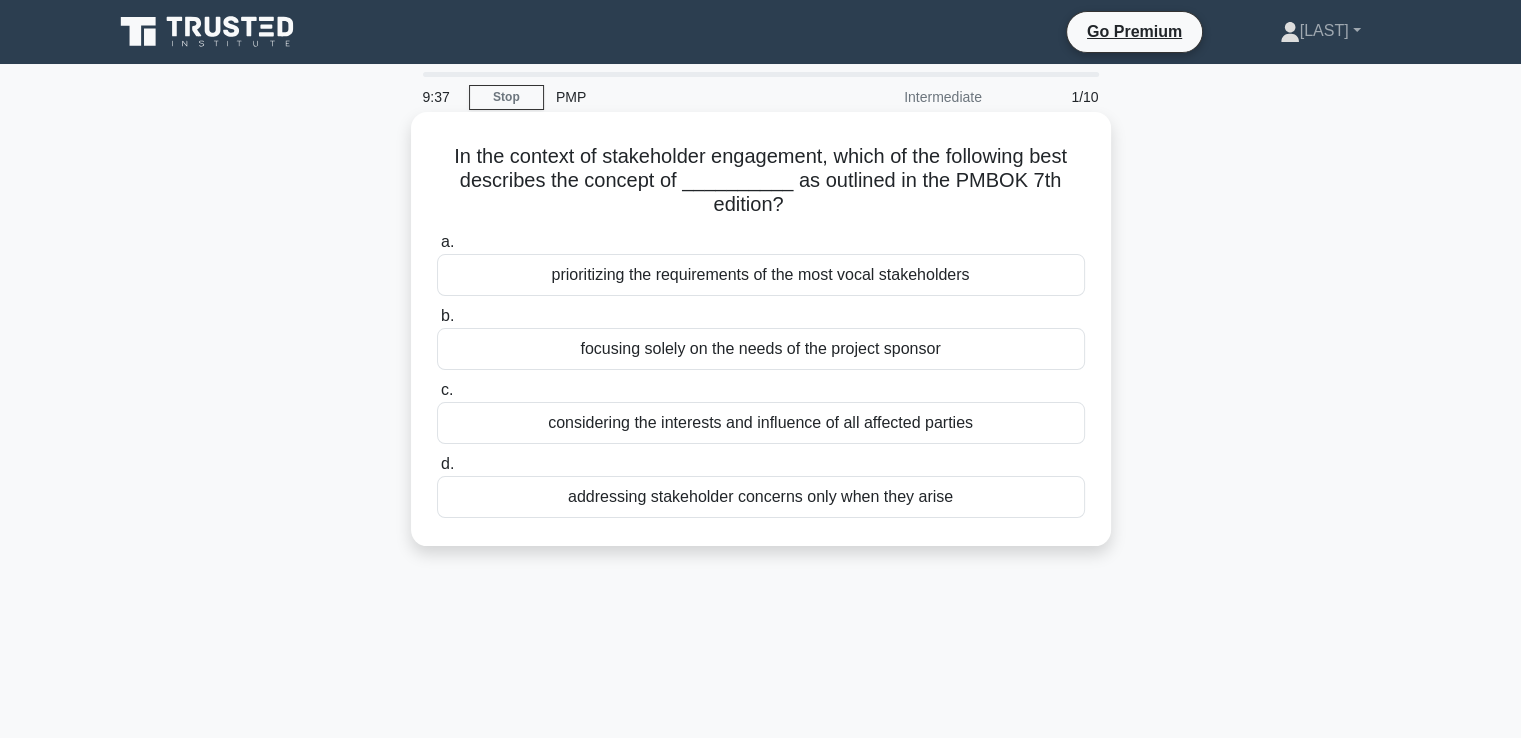 click on "considering the interests and influence of all affected parties" at bounding box center [761, 423] 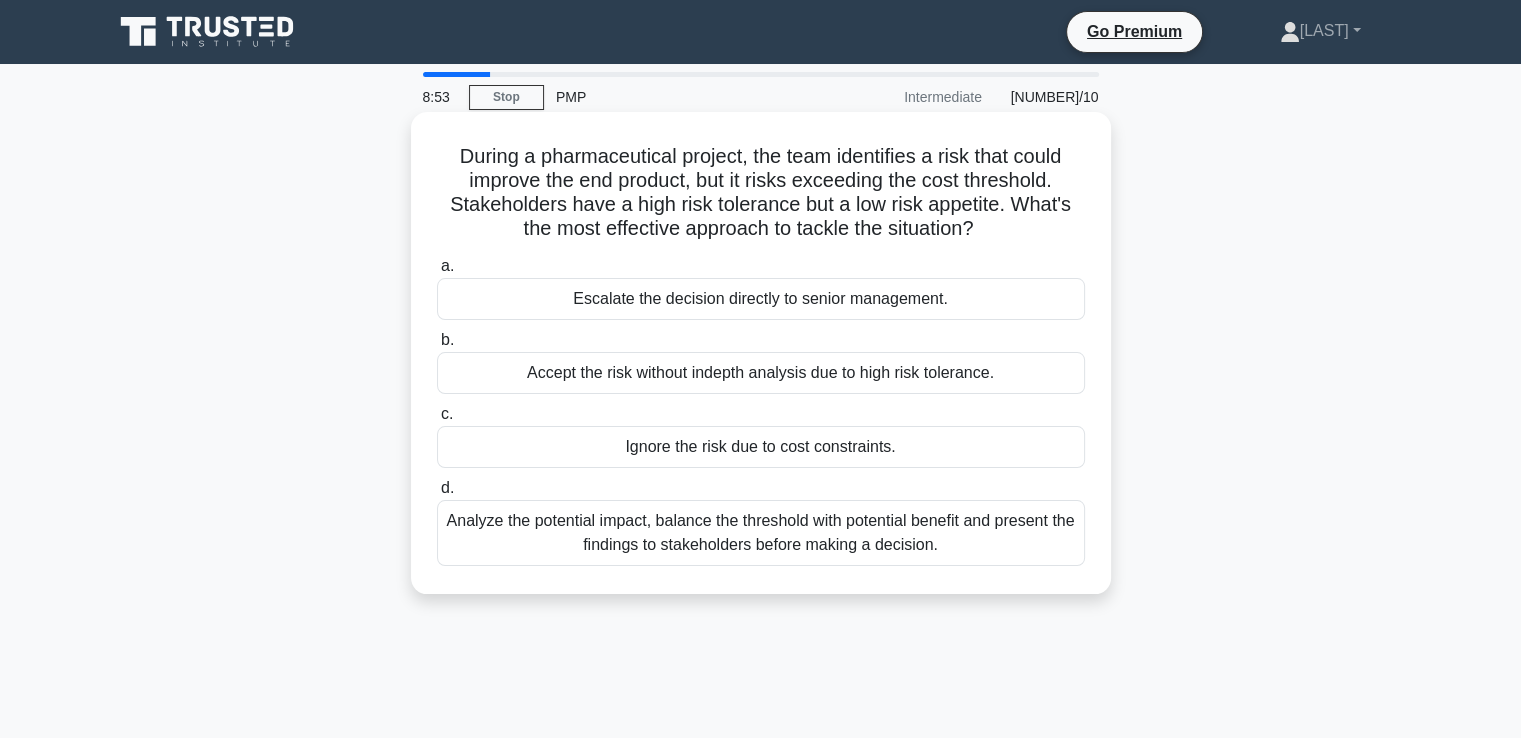 click on "Analyze the potential impact, balance the threshold with potential benefit and present the findings to stakeholders before making a decision." at bounding box center [761, 533] 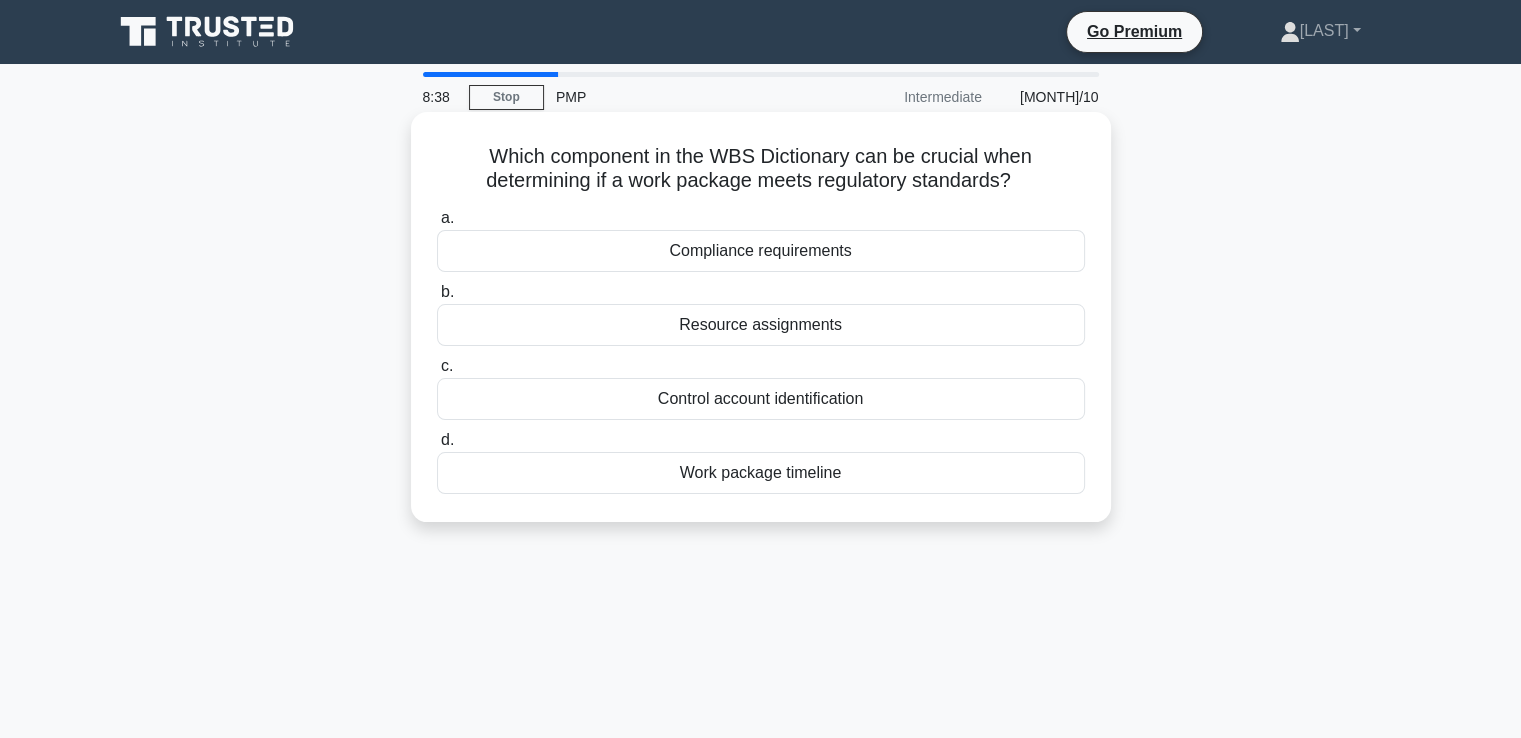 click on "Compliance requirements" at bounding box center [761, 251] 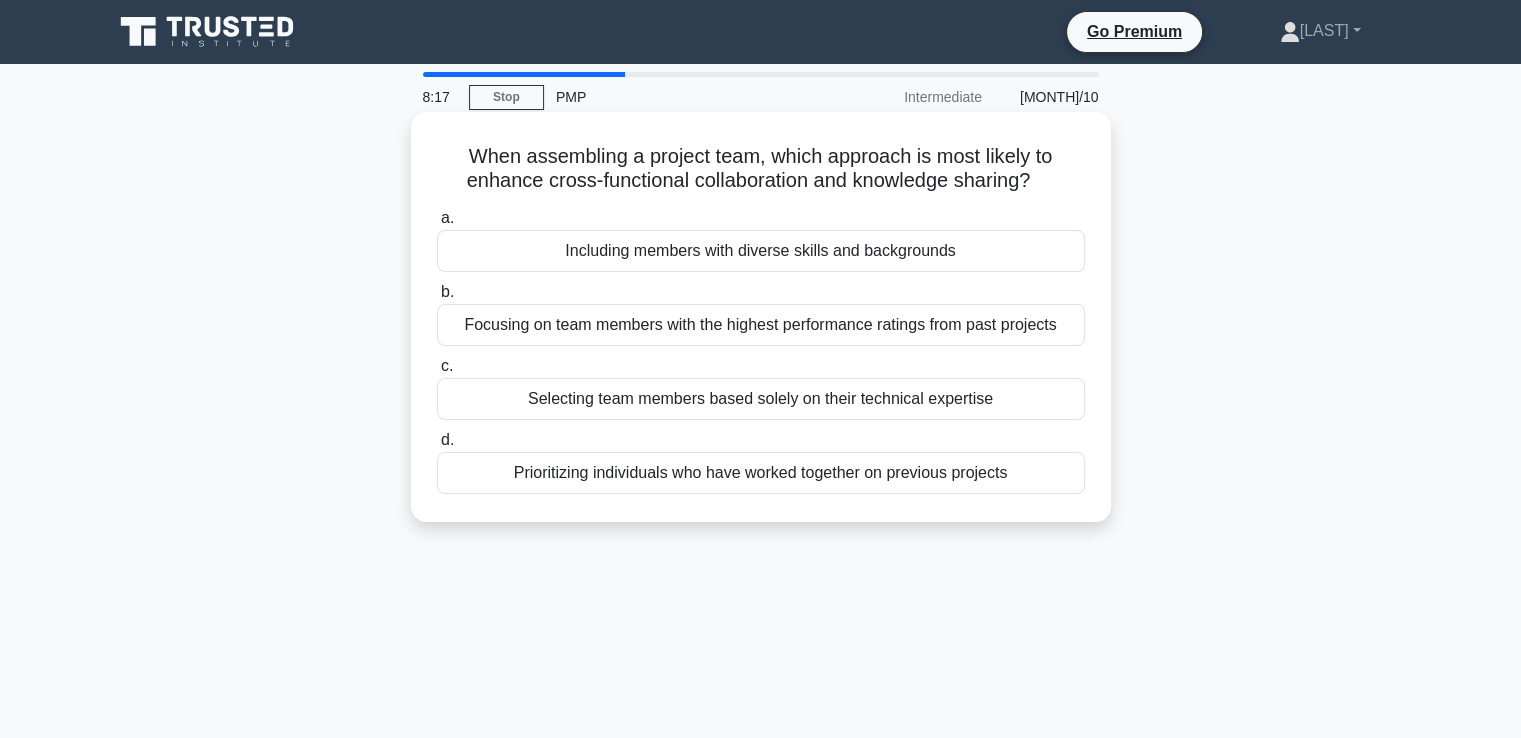 click on "Including members with diverse skills and backgrounds" at bounding box center (761, 251) 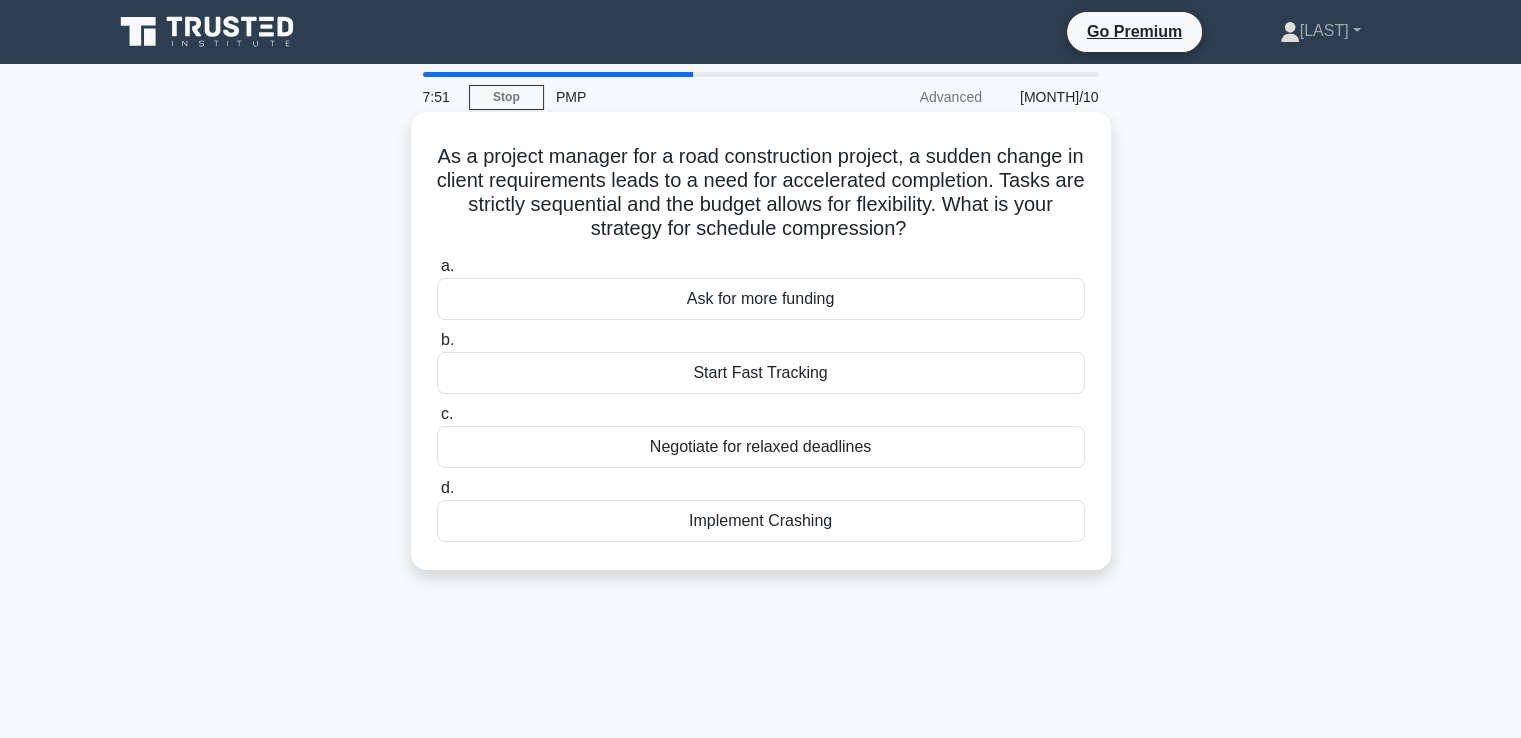 click on "Implement Crashing" at bounding box center [761, 521] 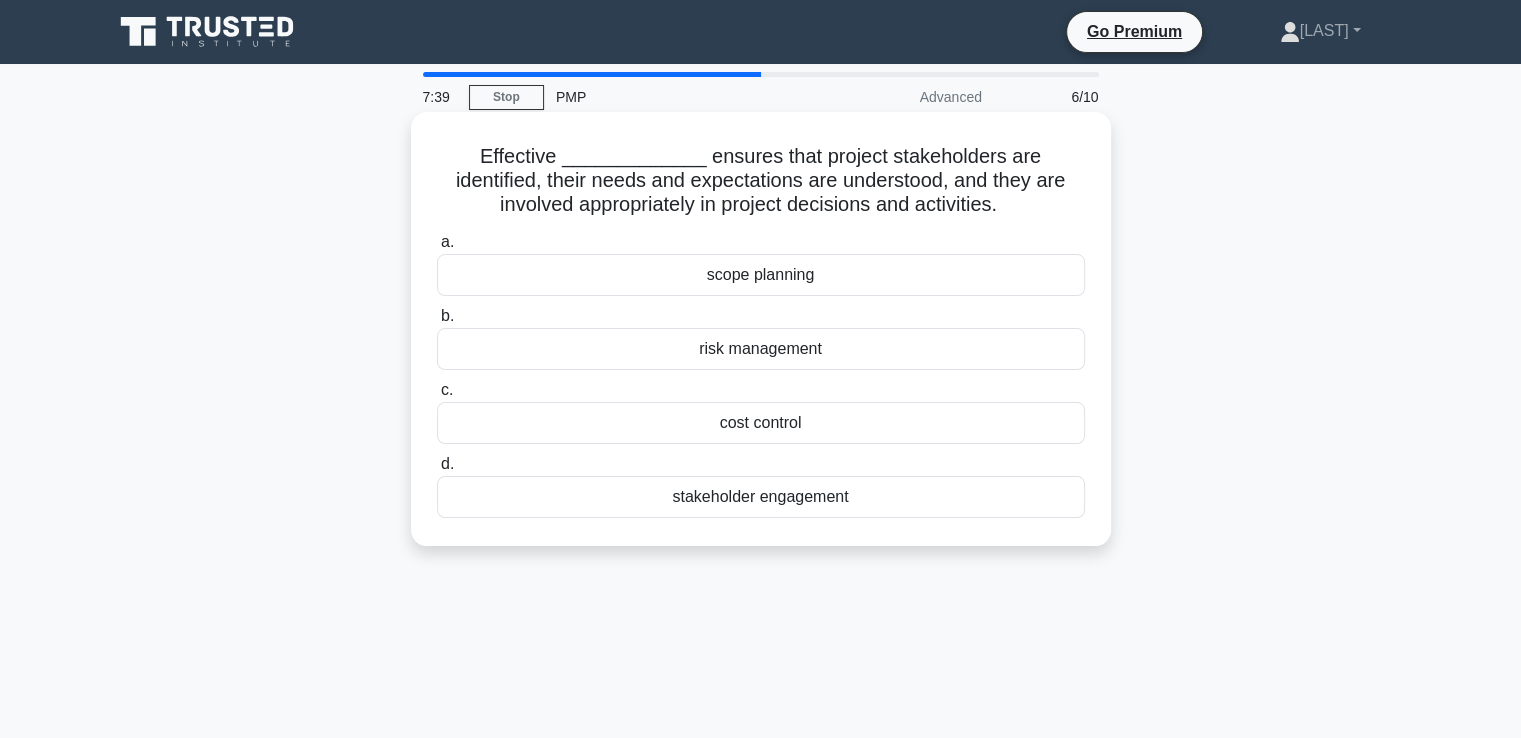 click on "stakeholder engagement" at bounding box center [761, 497] 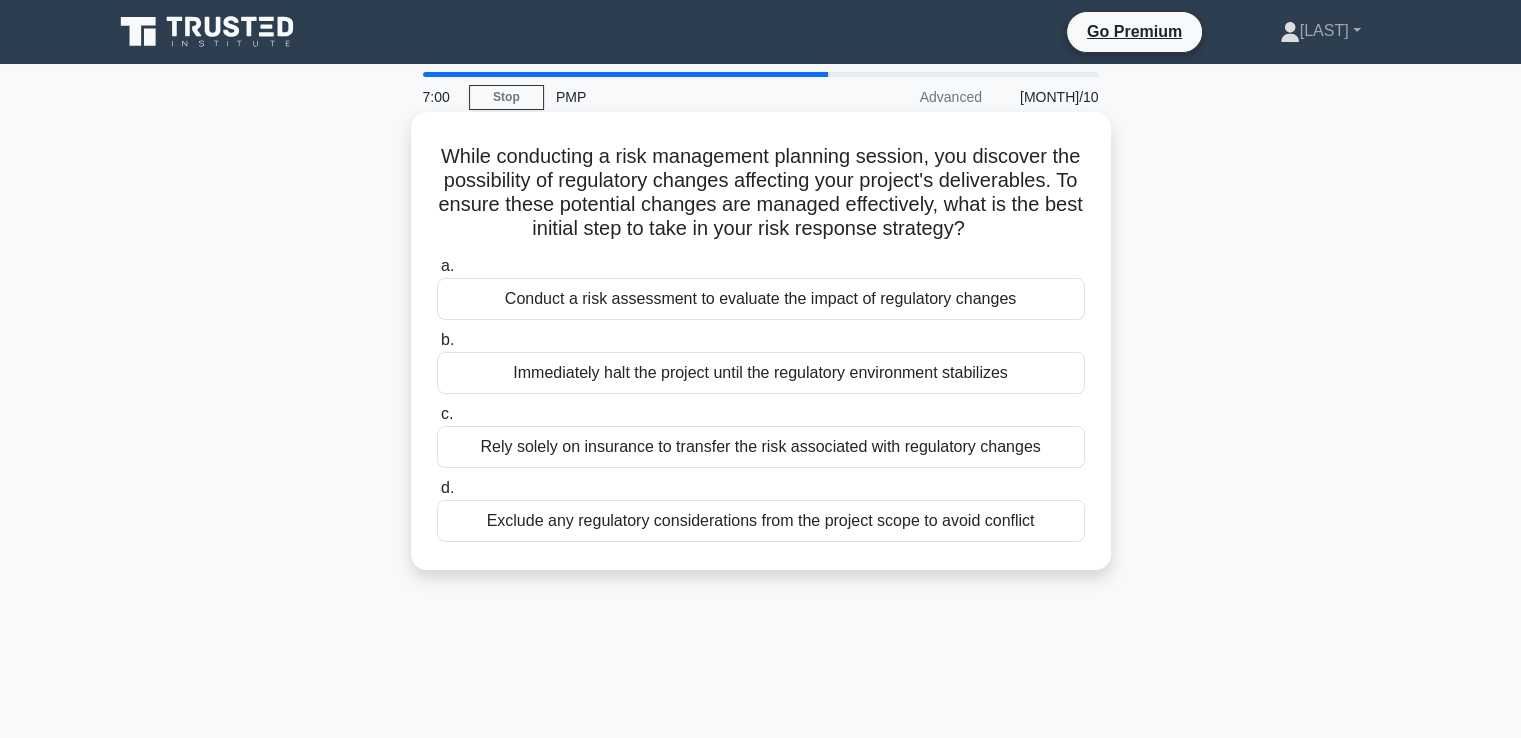 click on "Conduct a risk assessment to evaluate the impact of regulatory changes" at bounding box center (761, 299) 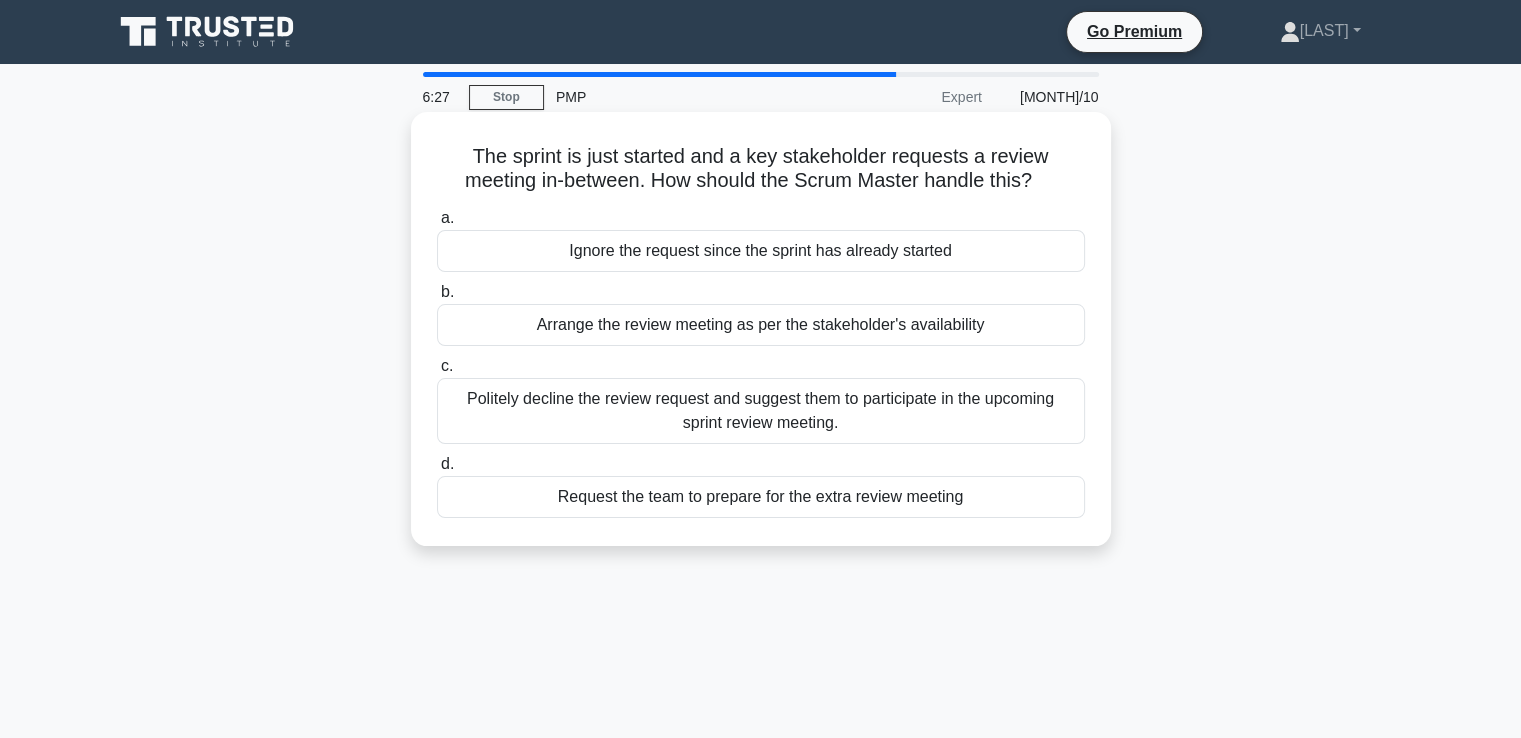 click on "Arrange the review meeting as per the stakeholder's availability" at bounding box center [761, 325] 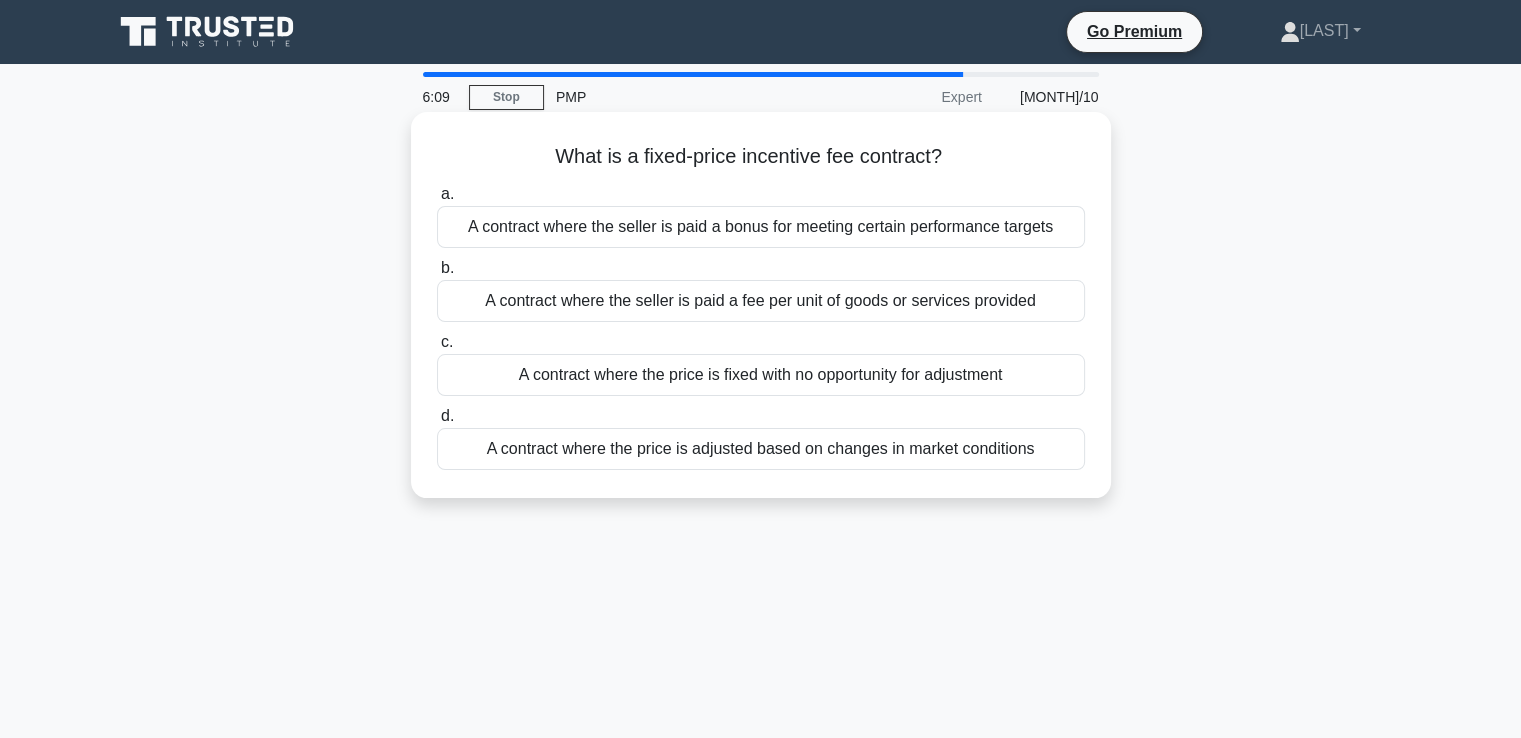 click on "A contract where the seller is paid a bonus for meeting certain performance targets" at bounding box center (761, 227) 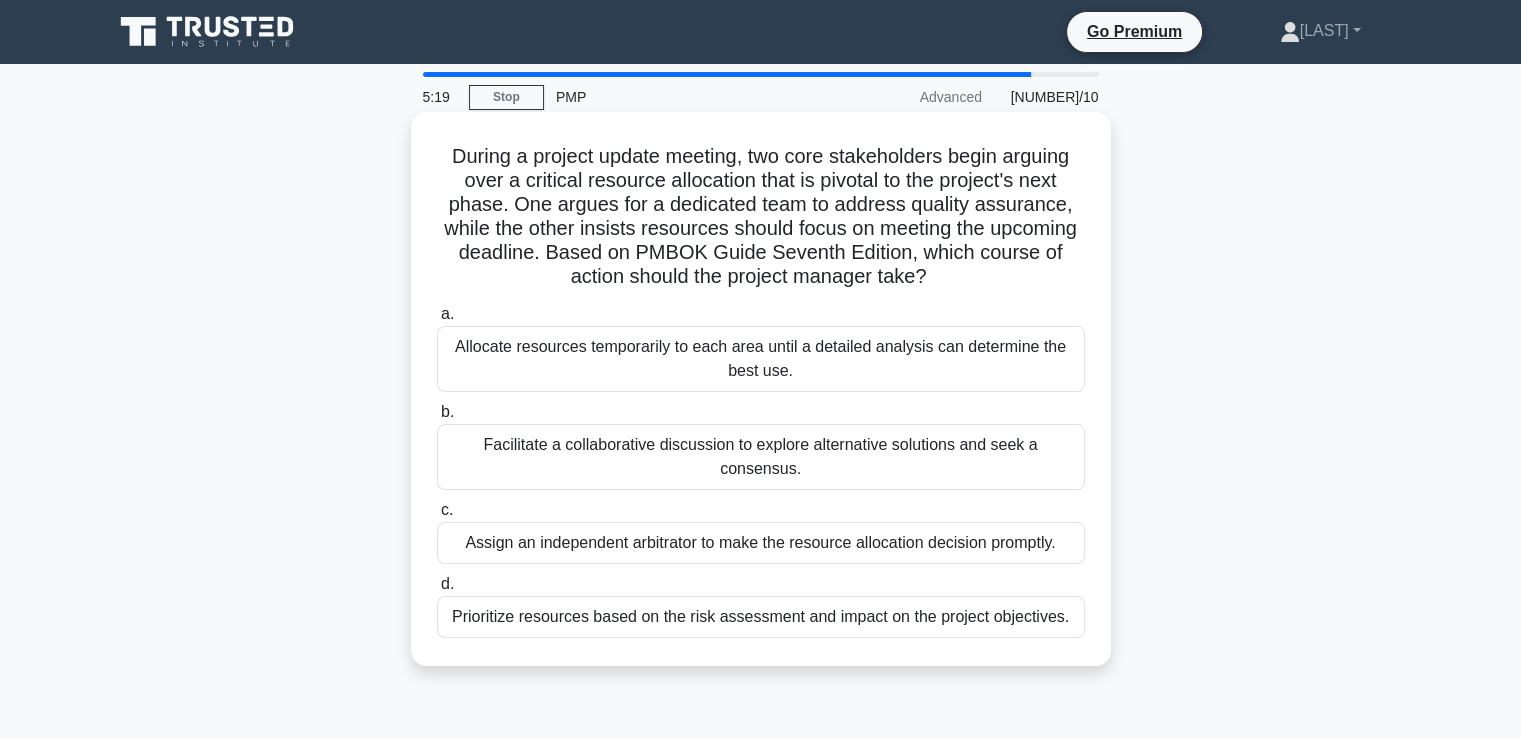 click on "Facilitate a collaborative discussion to explore alternative solutions and seek a consensus." at bounding box center (761, 457) 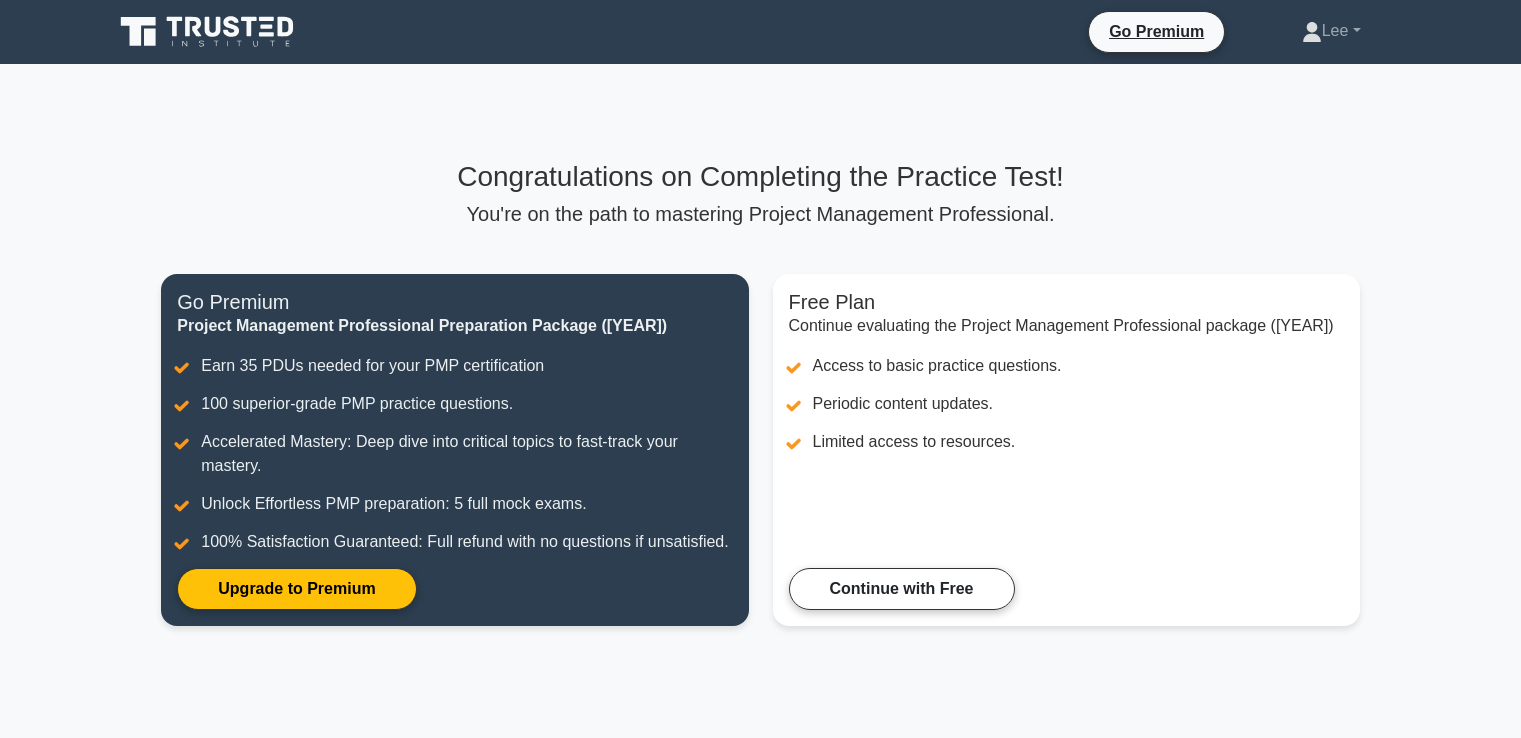 scroll, scrollTop: 0, scrollLeft: 0, axis: both 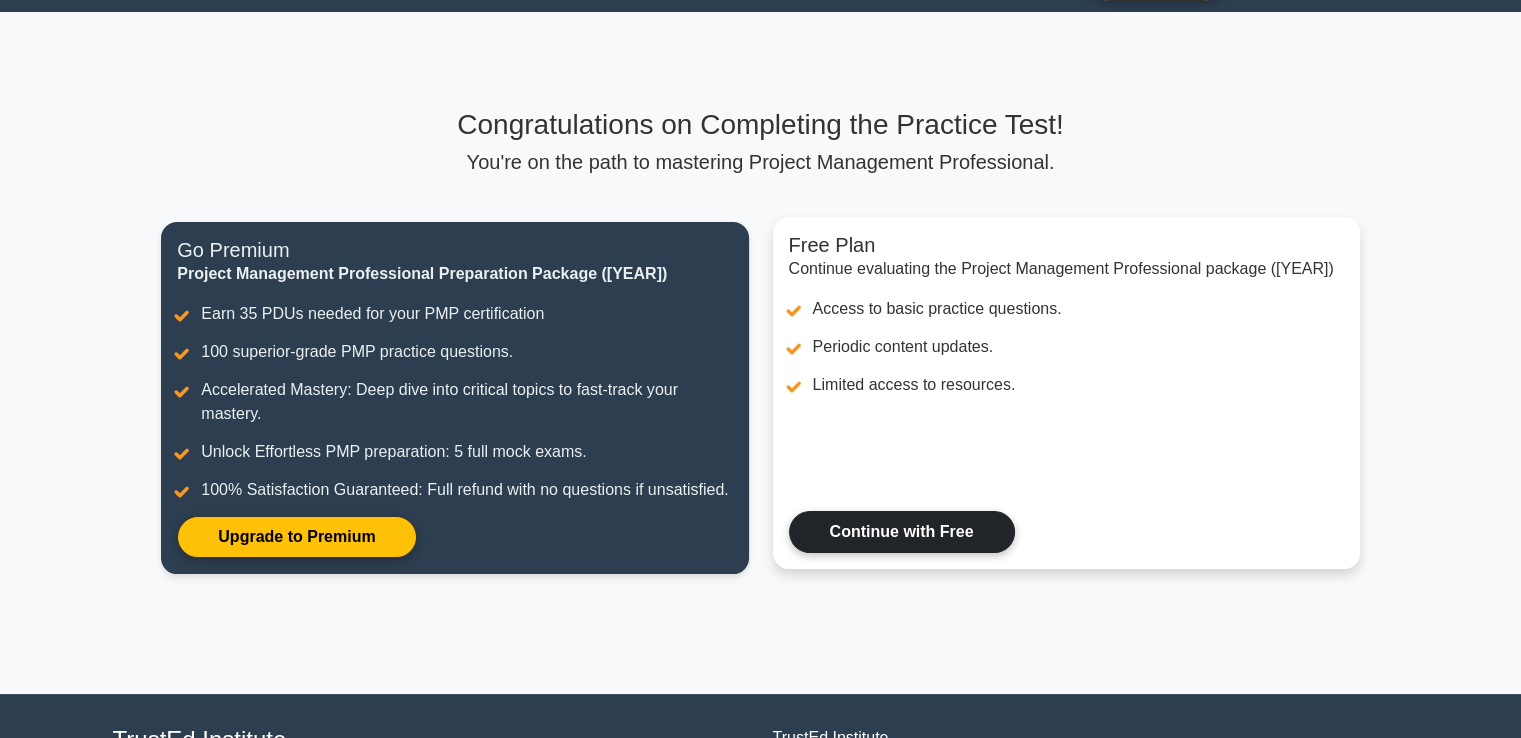 click on "Continue with Free" at bounding box center [902, 556] 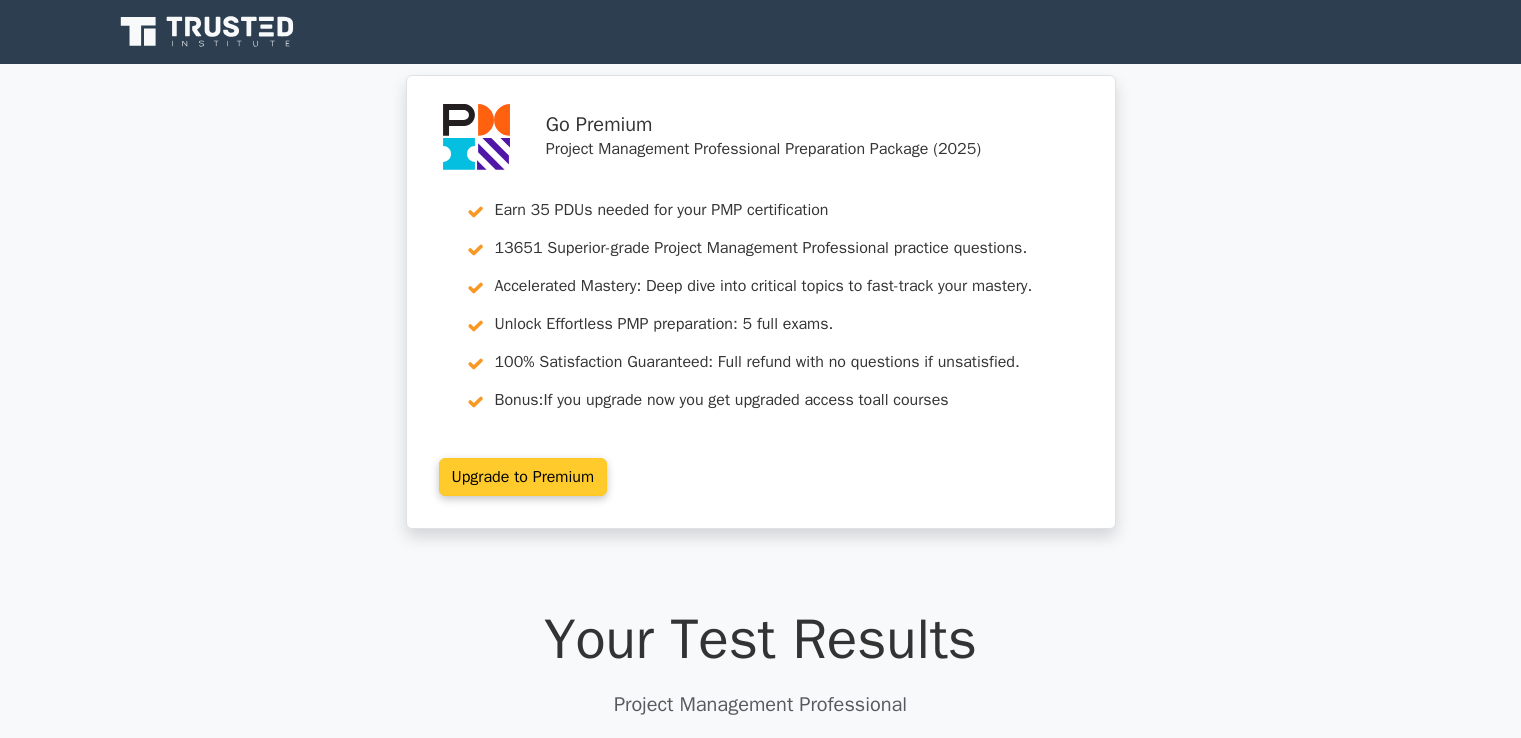 scroll, scrollTop: 0, scrollLeft: 0, axis: both 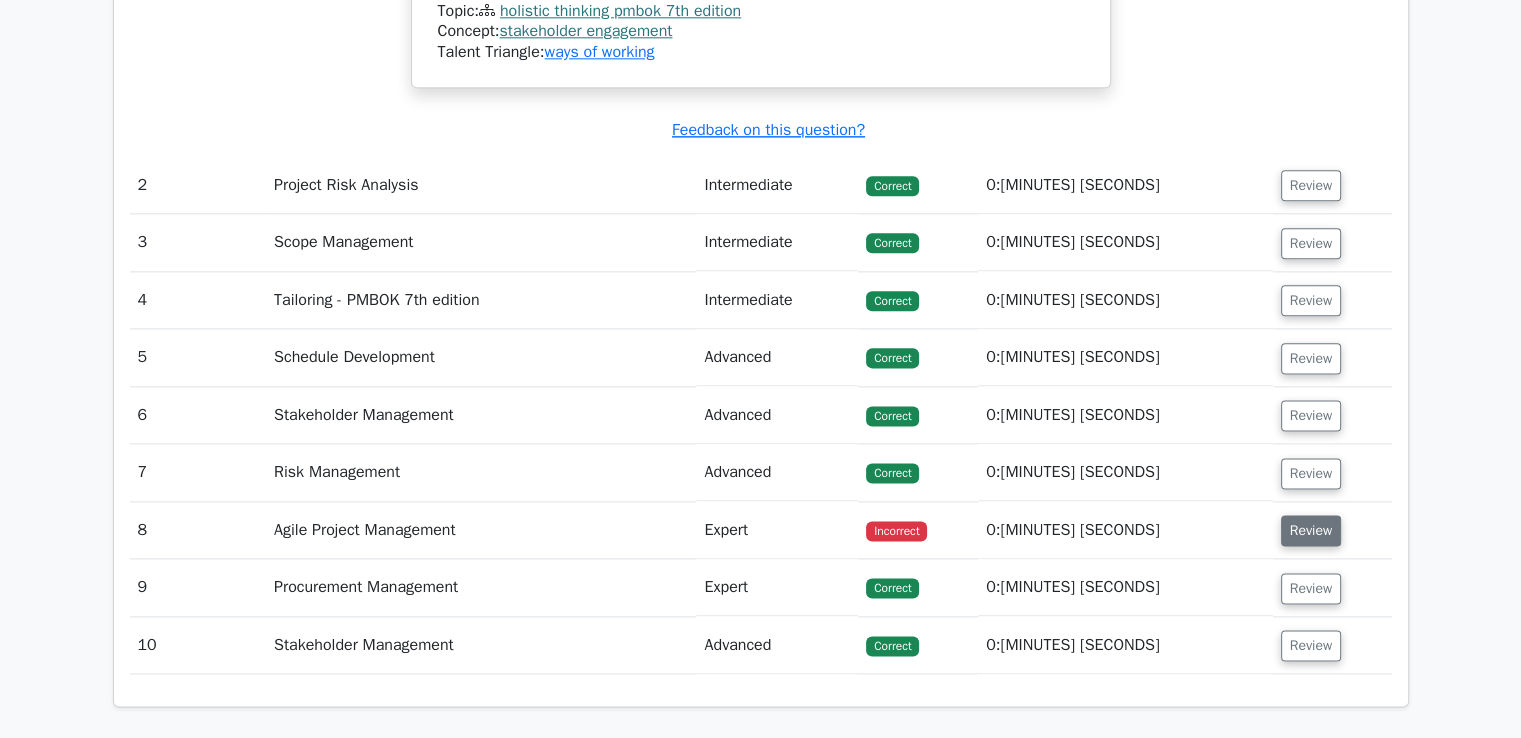 click on "Review" at bounding box center [1300, 530] 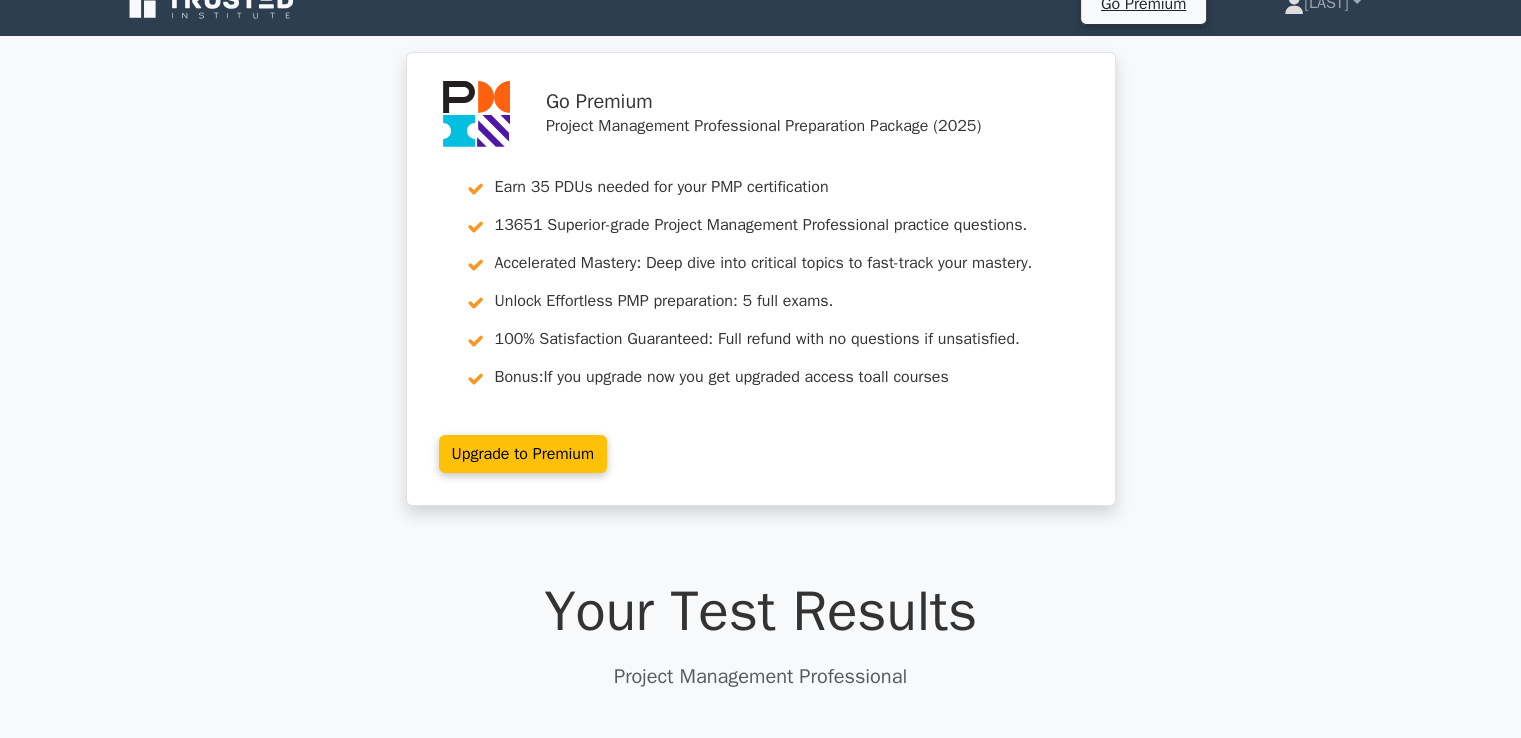 scroll, scrollTop: 0, scrollLeft: 0, axis: both 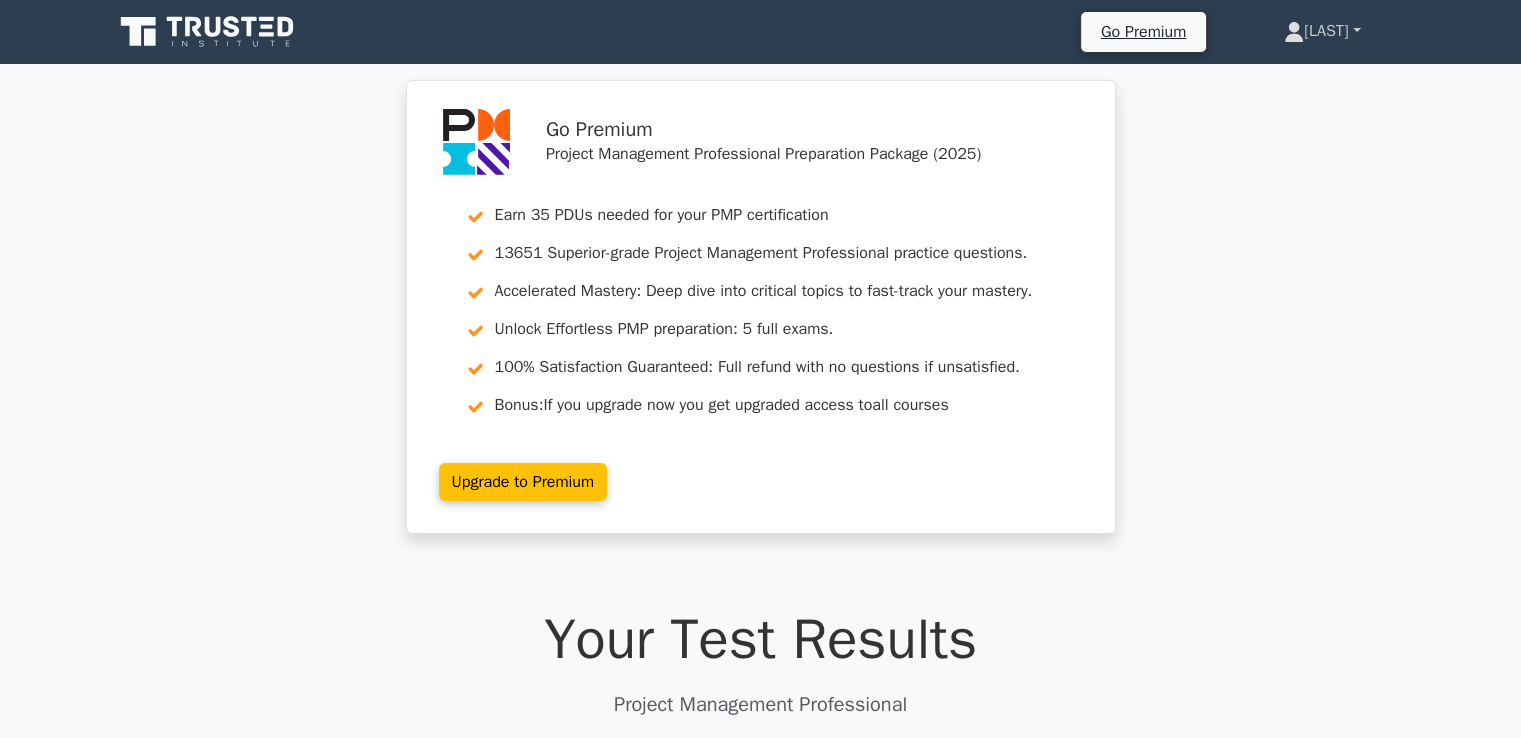 click on "[FIRST]" at bounding box center (1322, 31) 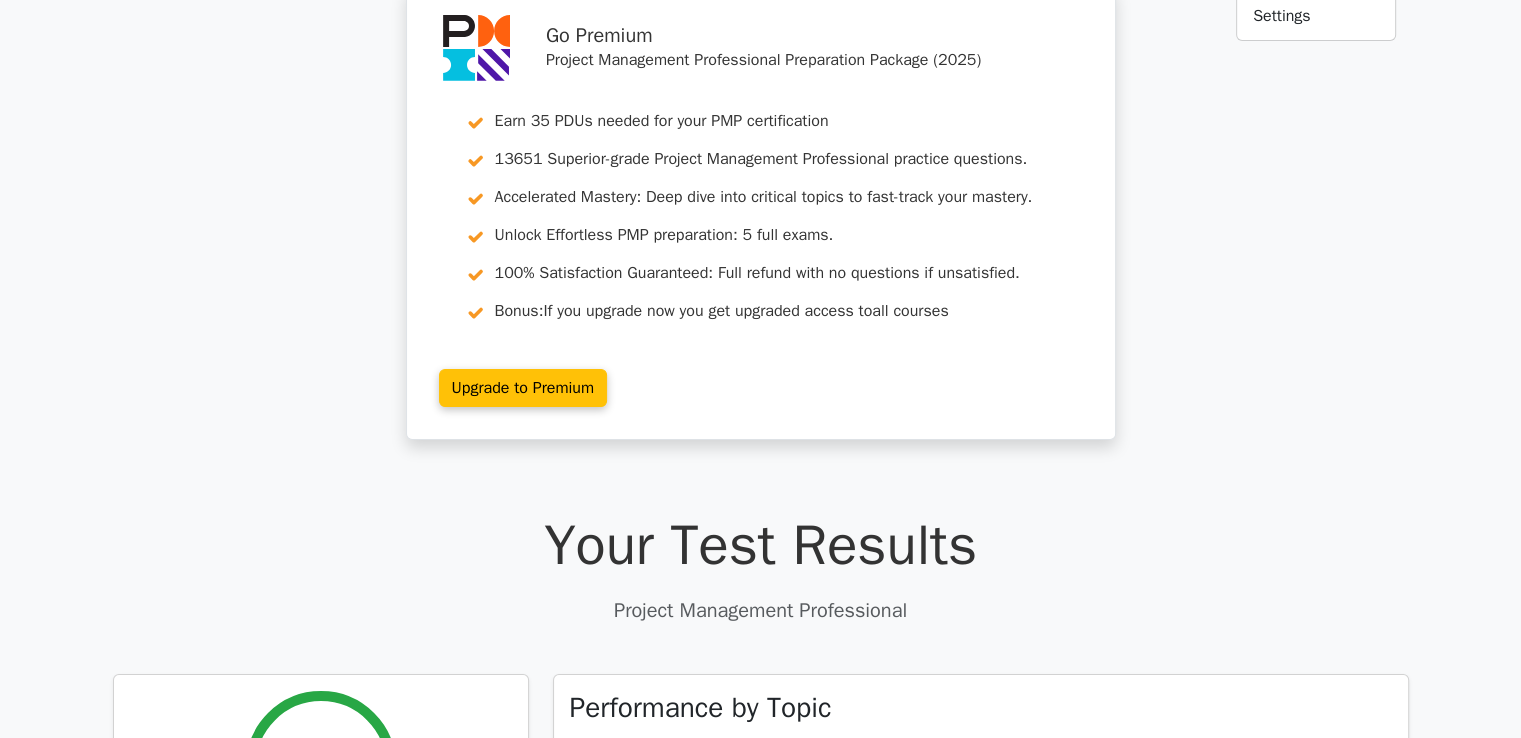 scroll, scrollTop: 0, scrollLeft: 0, axis: both 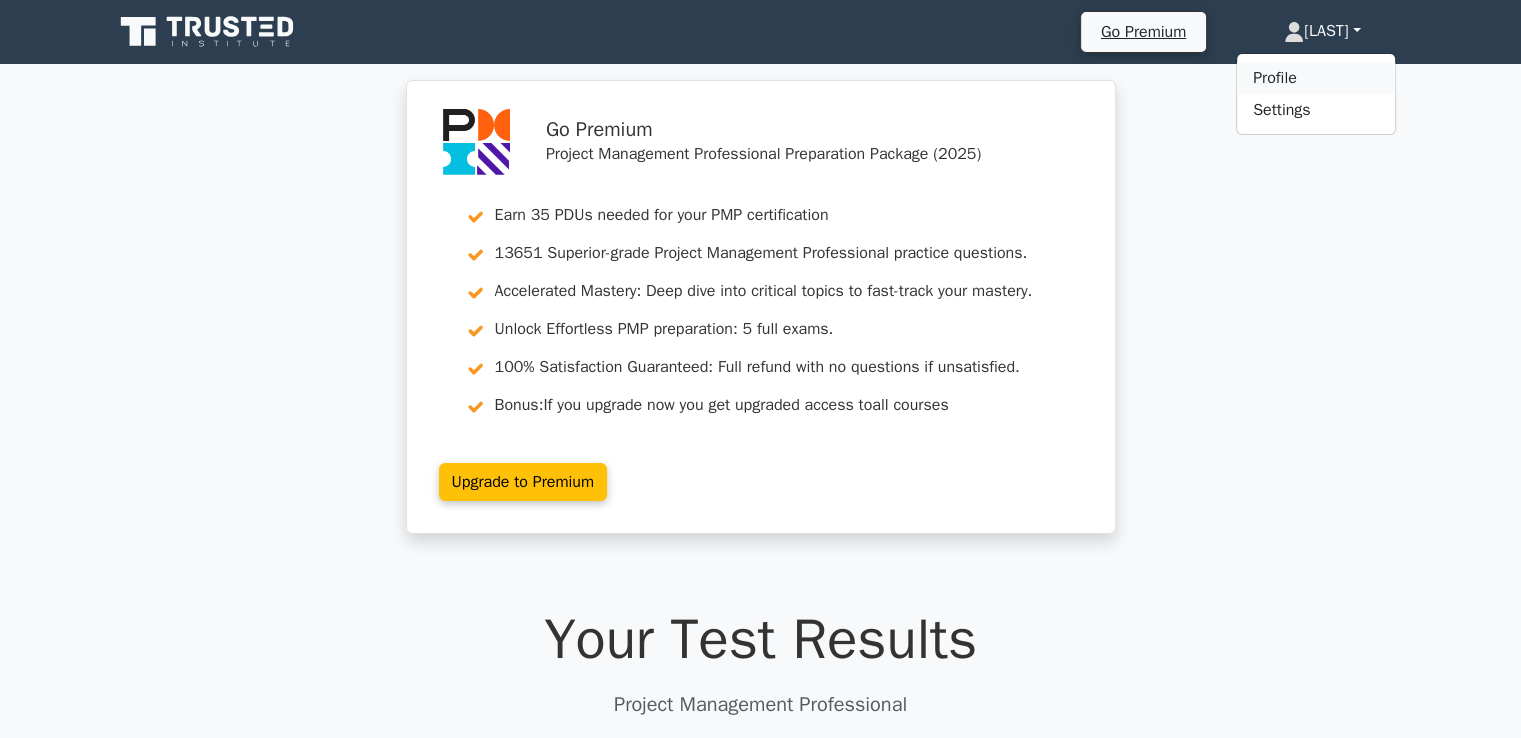 click on "Profile" at bounding box center (1316, 78) 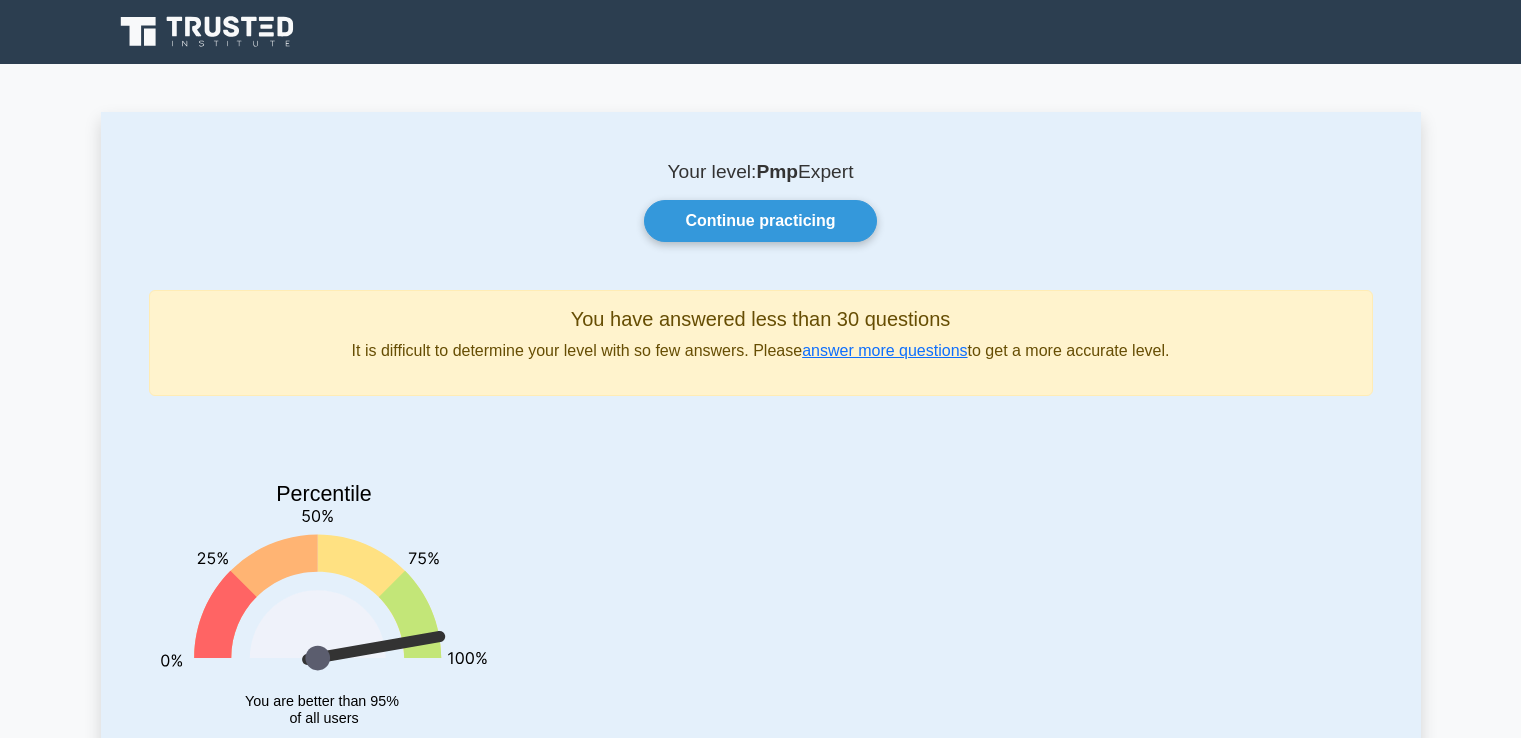 scroll, scrollTop: 0, scrollLeft: 0, axis: both 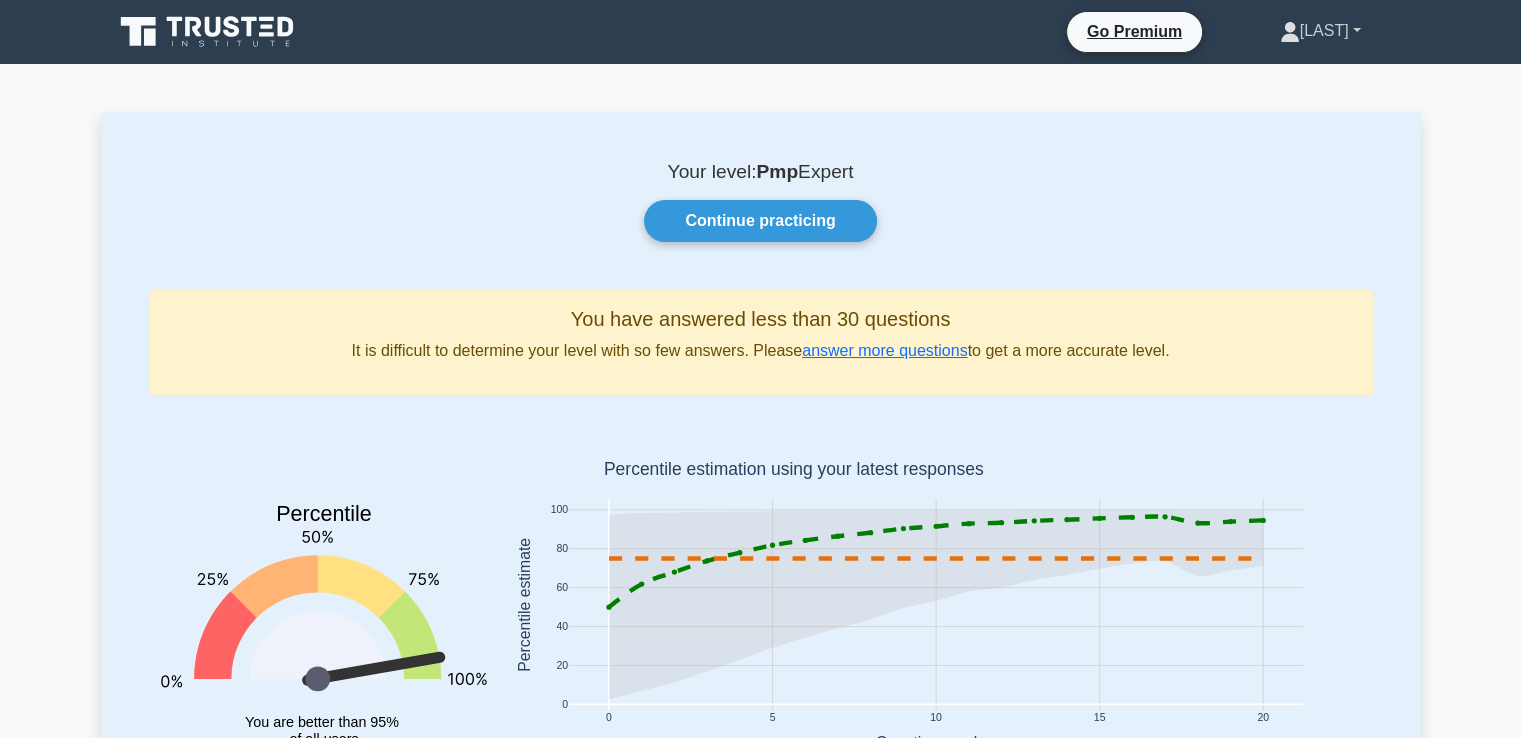 click on "[FIRST]" at bounding box center (1320, 31) 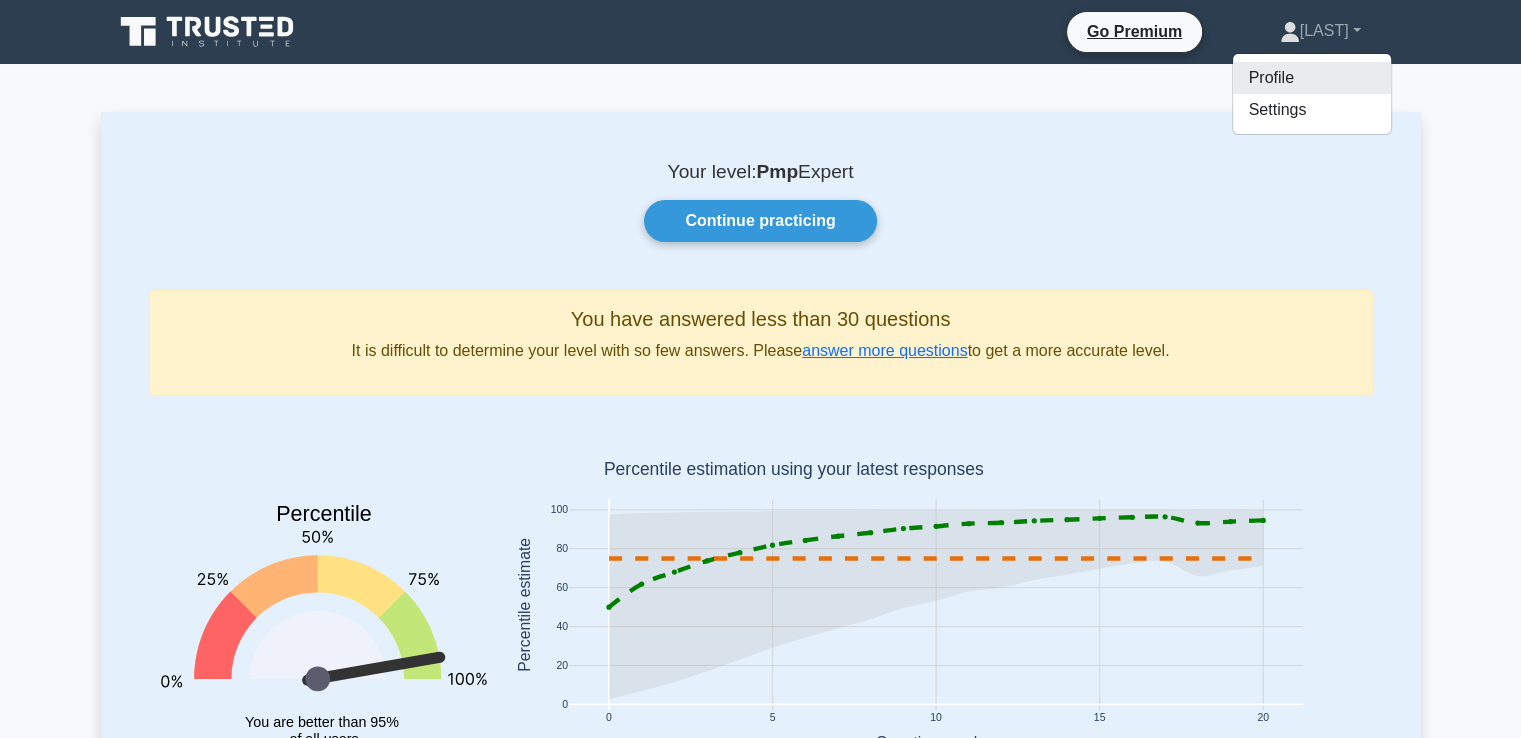click on "Profile" at bounding box center (1312, 78) 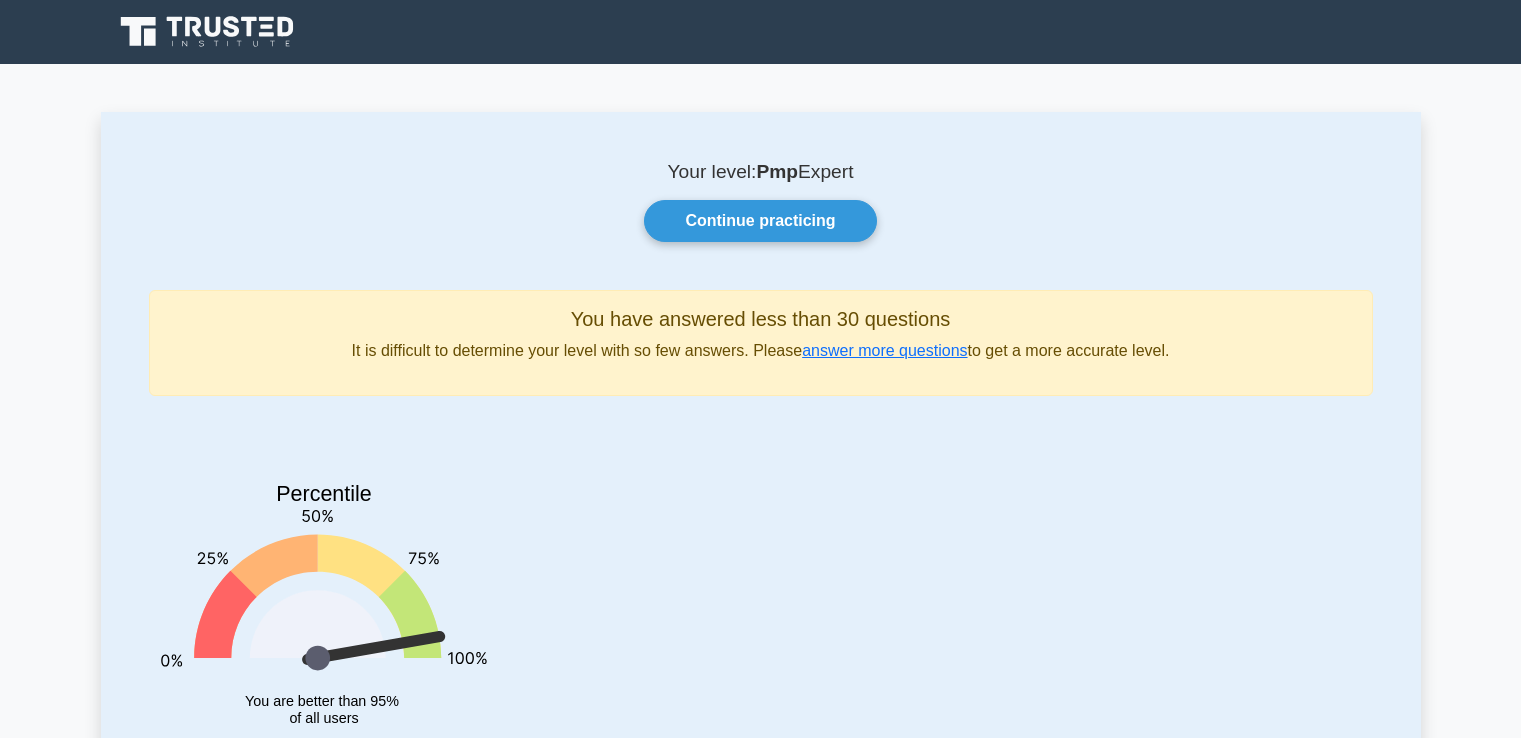 scroll, scrollTop: 0, scrollLeft: 0, axis: both 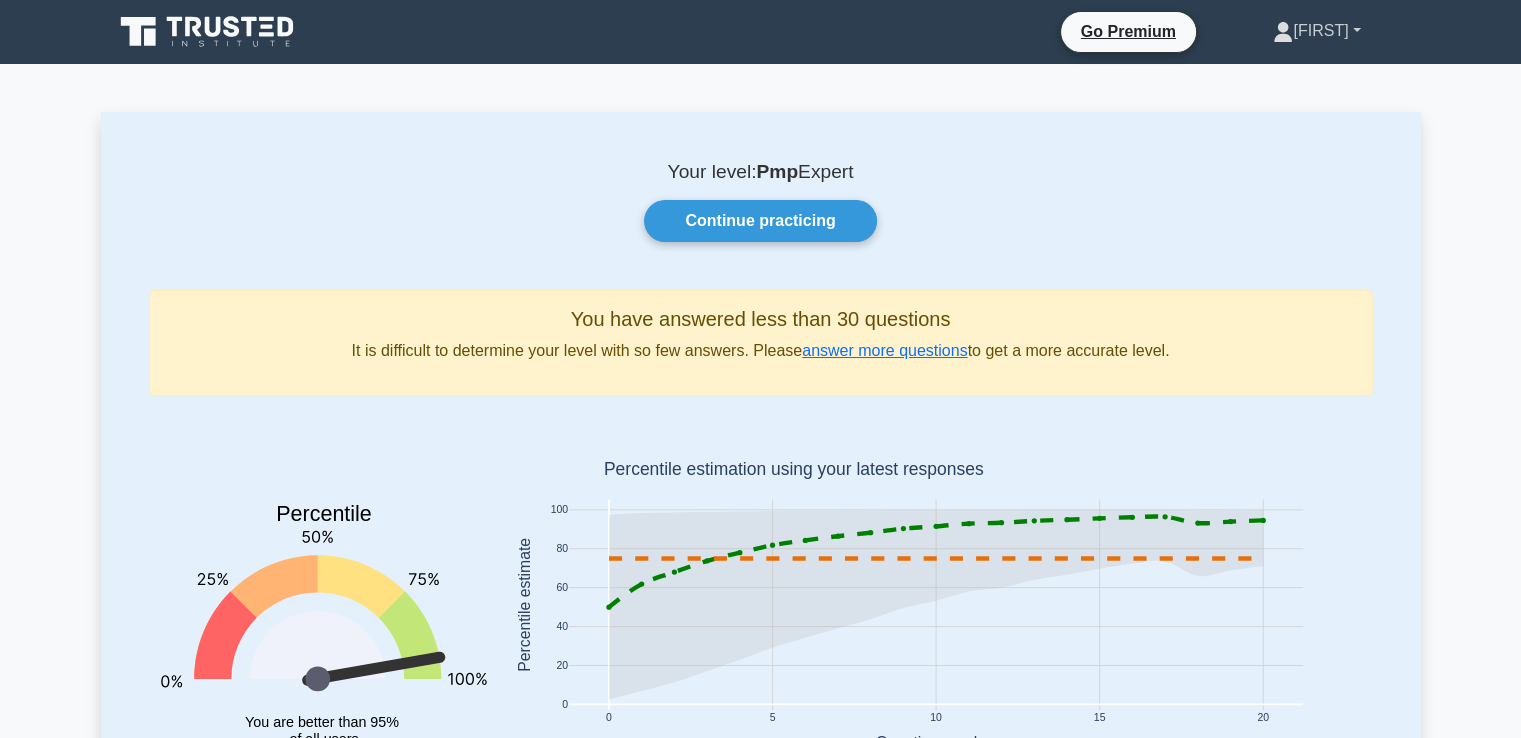 click on "[LAST]" at bounding box center (1316, 31) 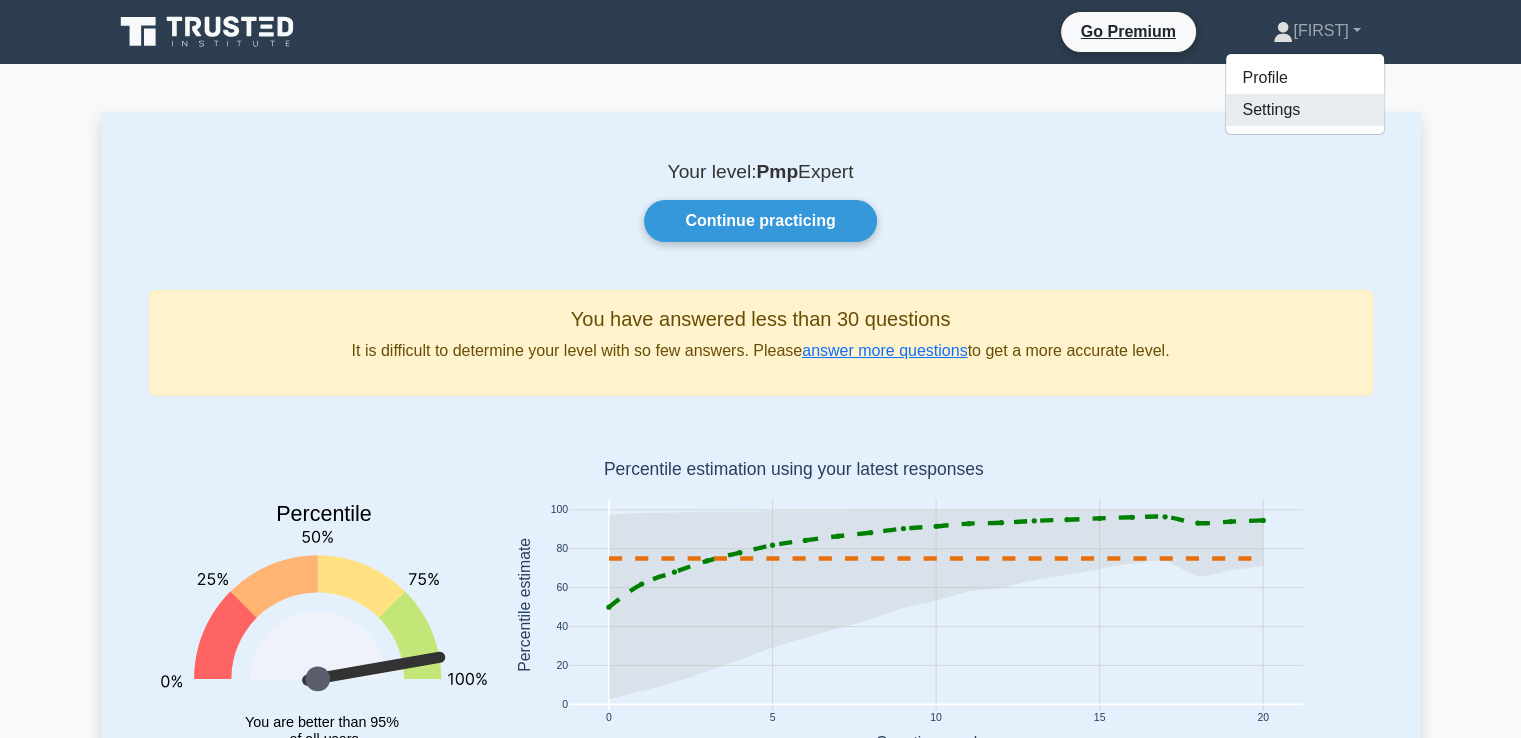 click on "Settings" at bounding box center [1305, 110] 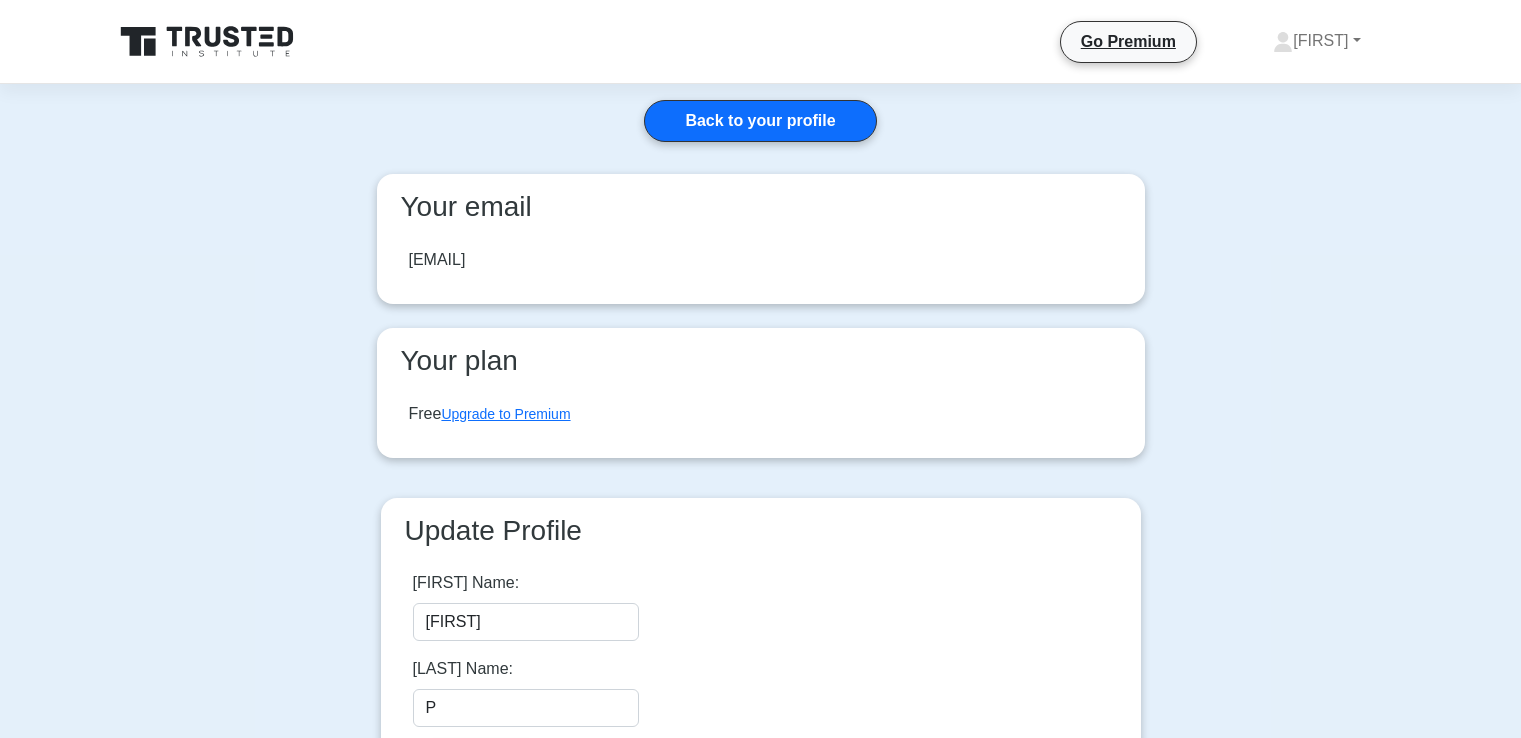 scroll, scrollTop: 0, scrollLeft: 0, axis: both 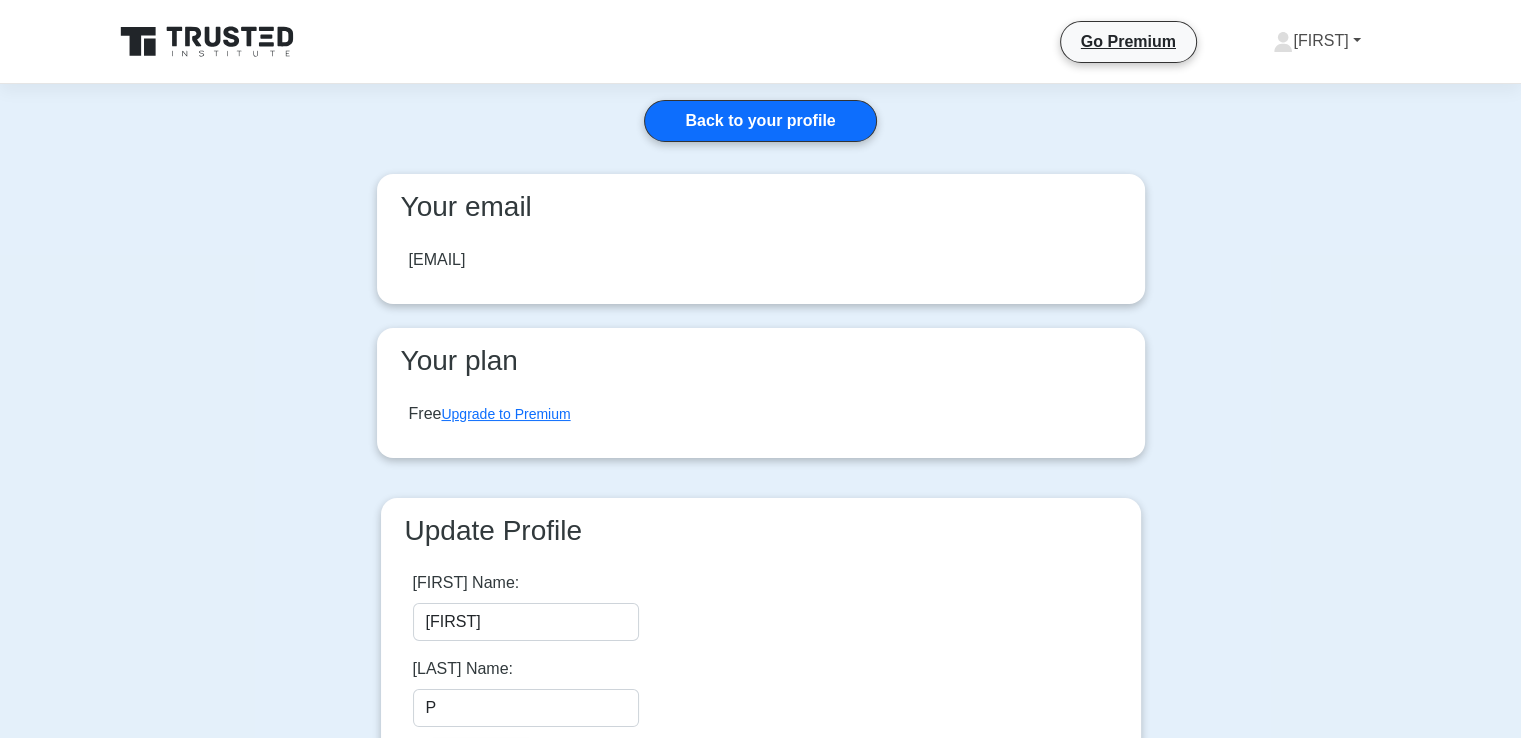 click on "[FIRST]" at bounding box center (1316, 41) 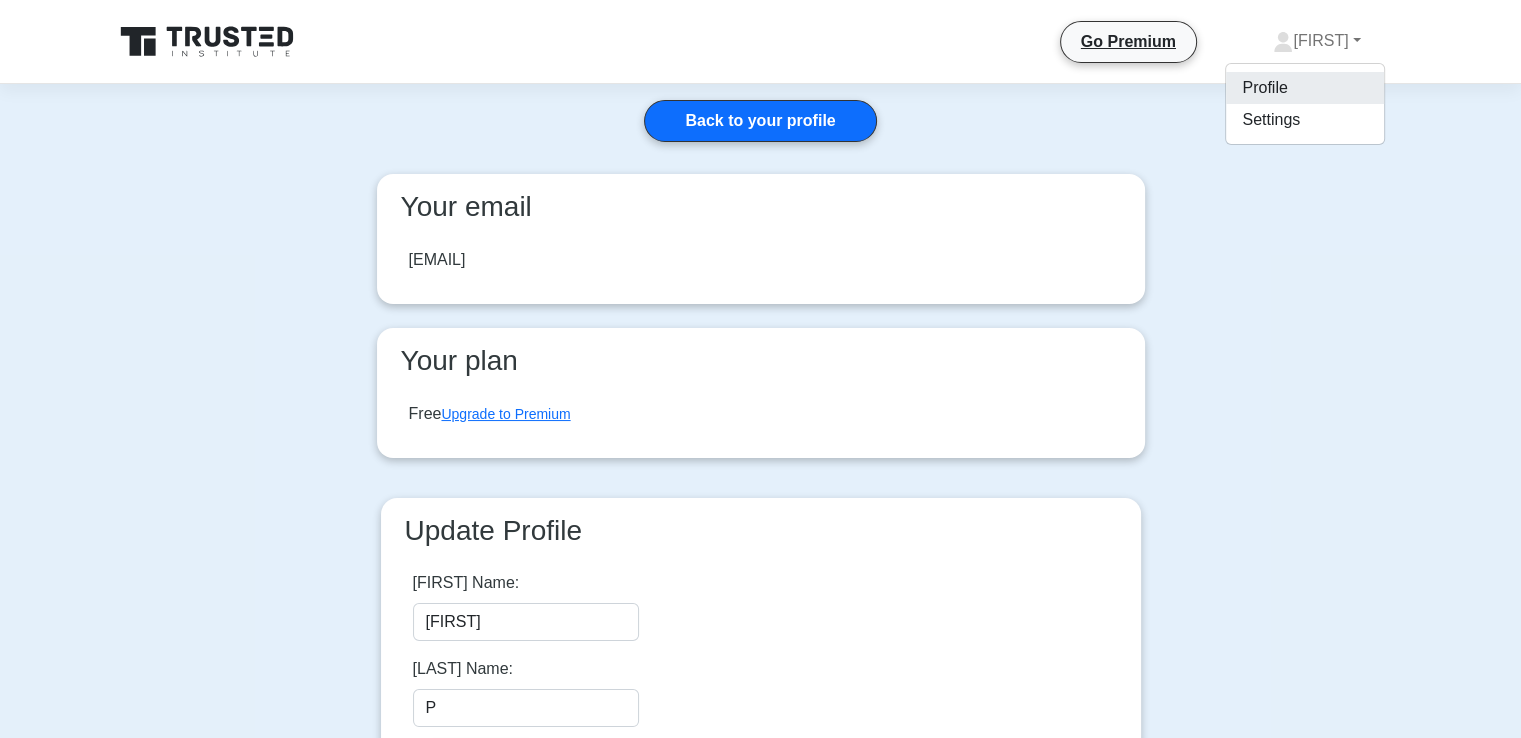 click on "Profile" at bounding box center [1305, 88] 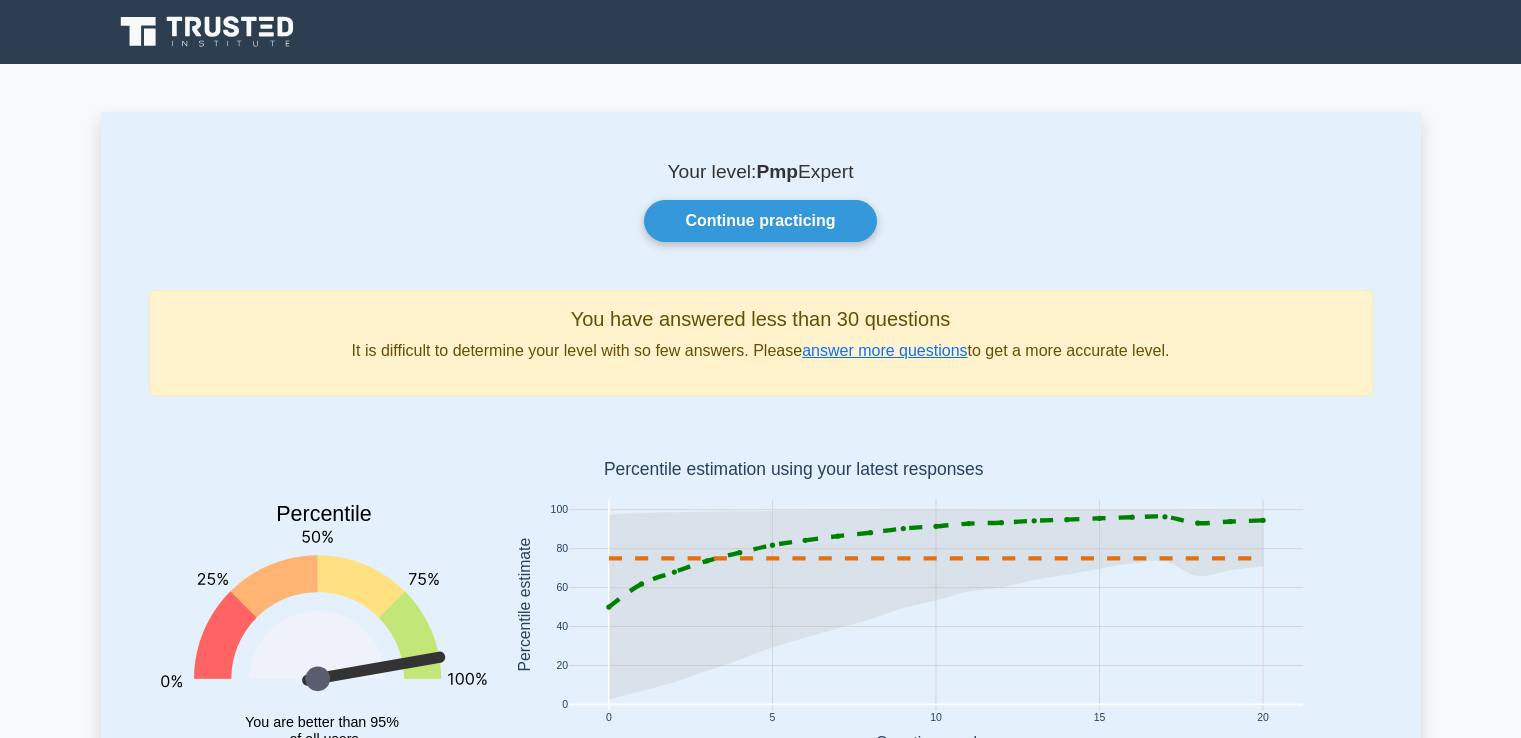 scroll, scrollTop: 0, scrollLeft: 0, axis: both 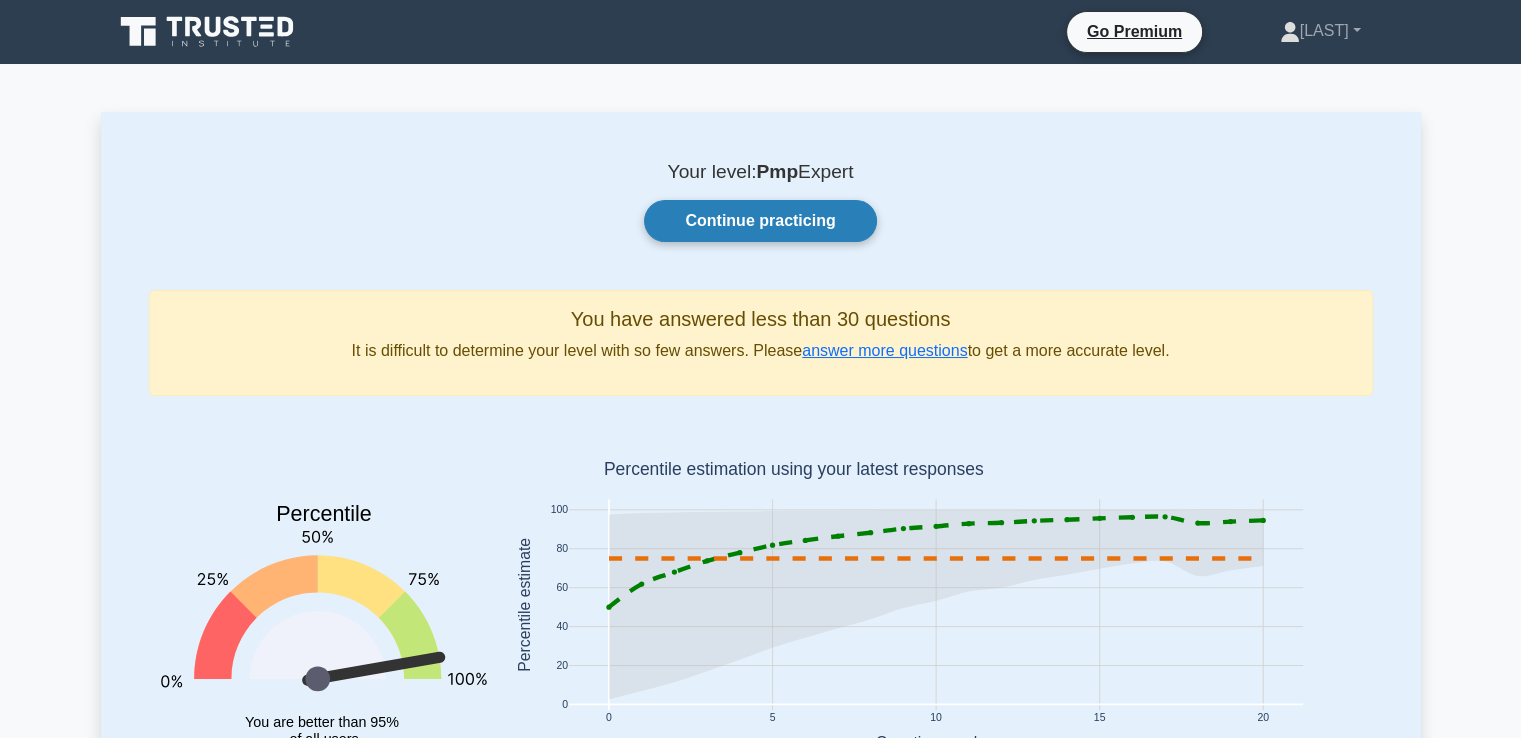 click on "Continue practicing" at bounding box center [760, 221] 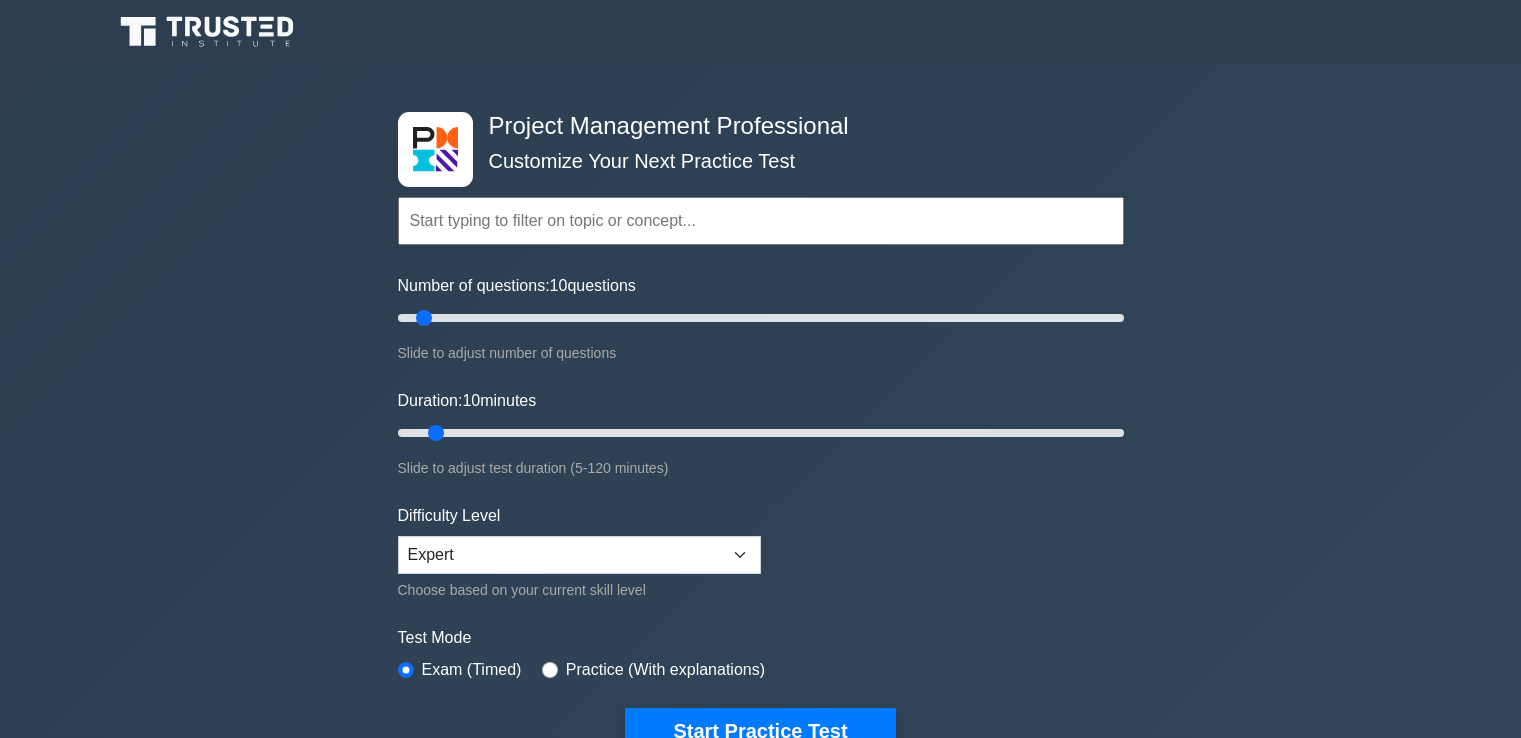scroll, scrollTop: 0, scrollLeft: 0, axis: both 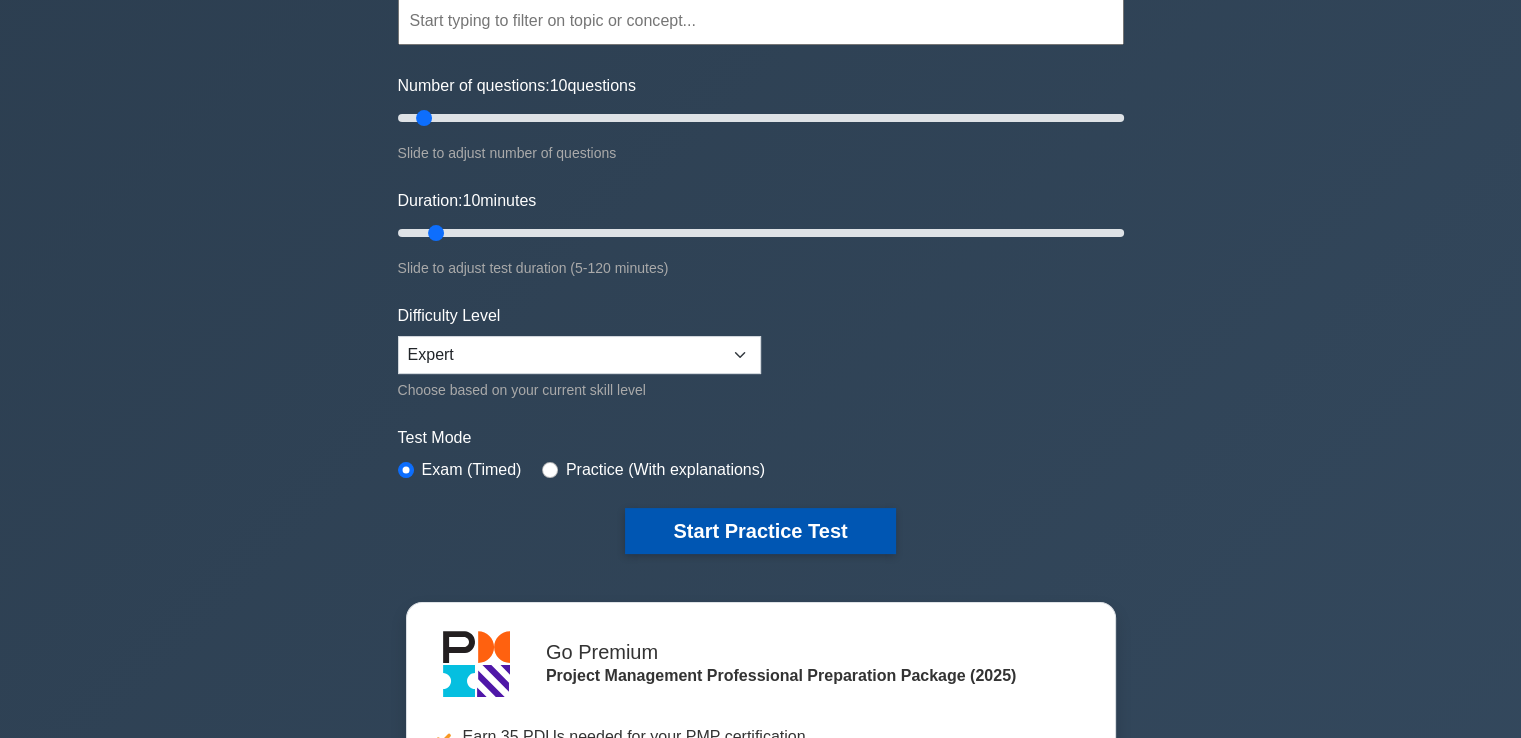 click on "Start Practice Test" at bounding box center (760, 531) 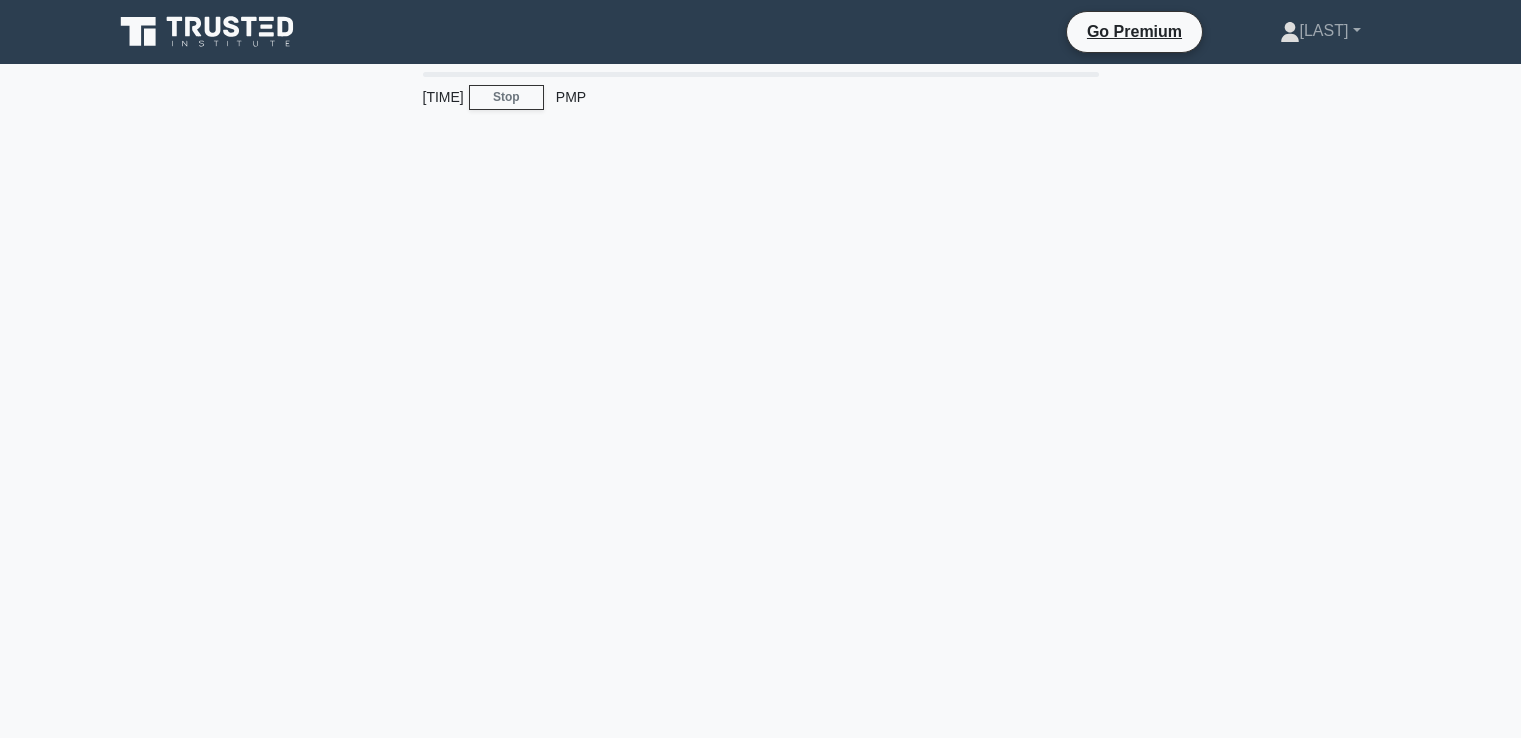 scroll, scrollTop: 0, scrollLeft: 0, axis: both 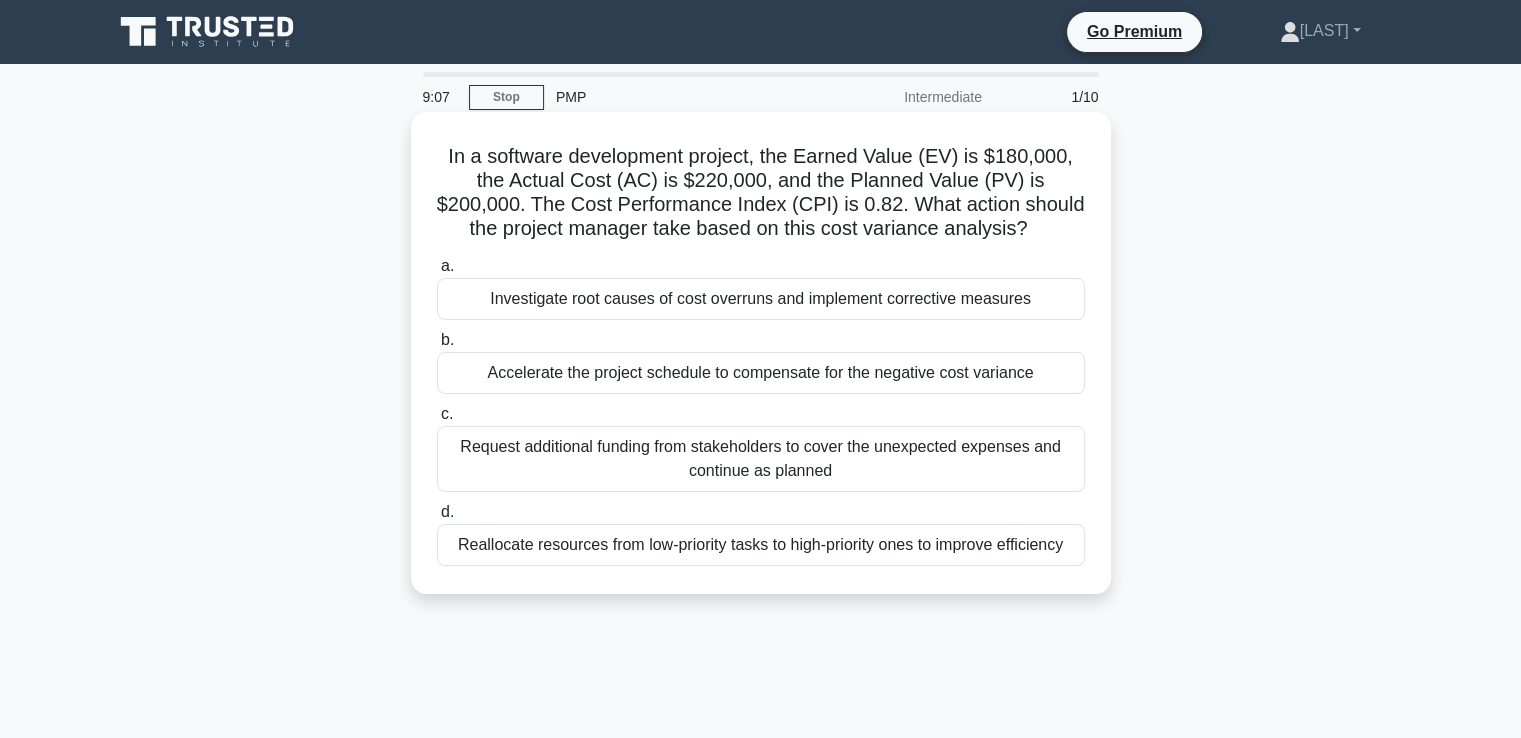 click on "Investigate root causes of cost overruns and implement corrective measures" at bounding box center [761, 299] 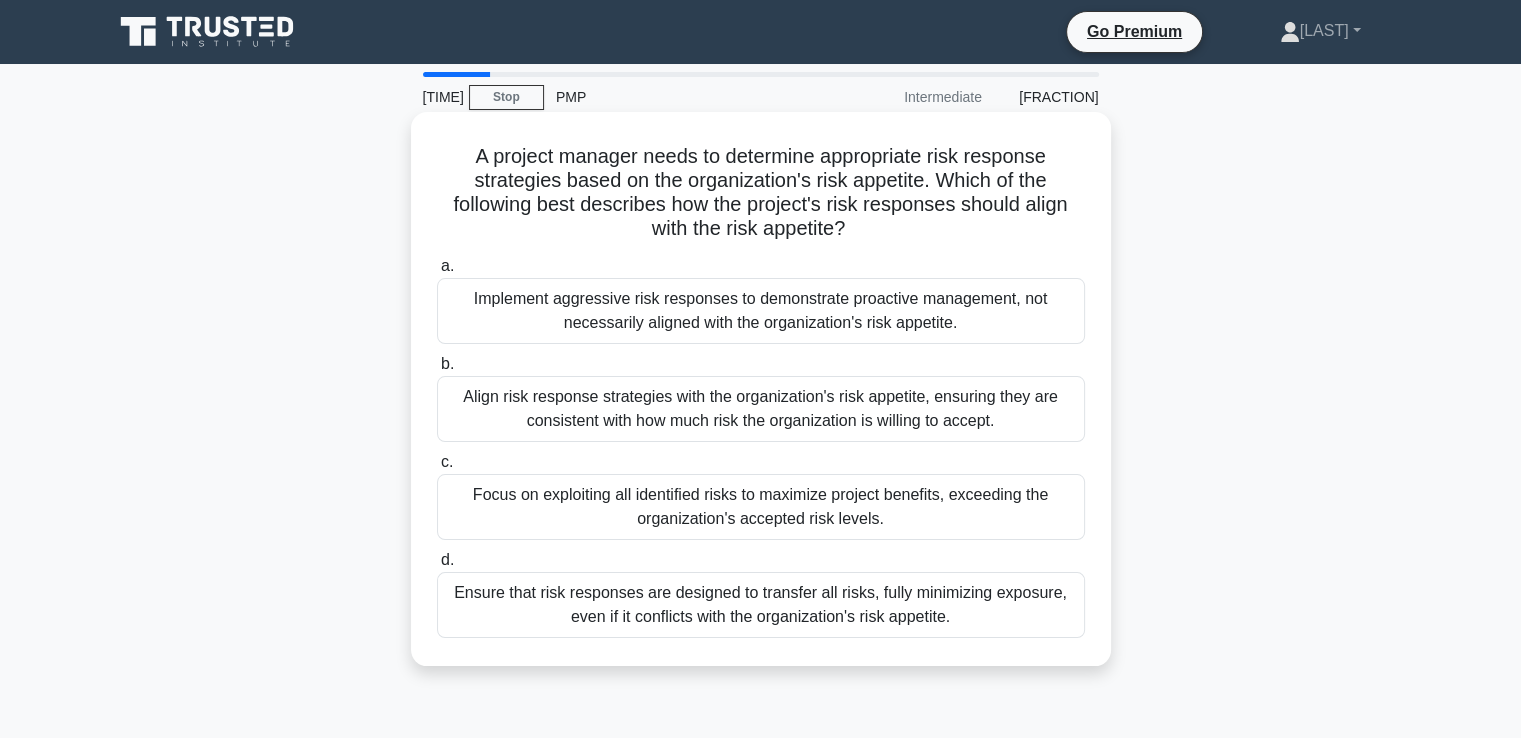click on "Align risk response strategies with the organization's risk appetite, ensuring they are consistent with how much risk the organization is willing to accept." at bounding box center (761, 409) 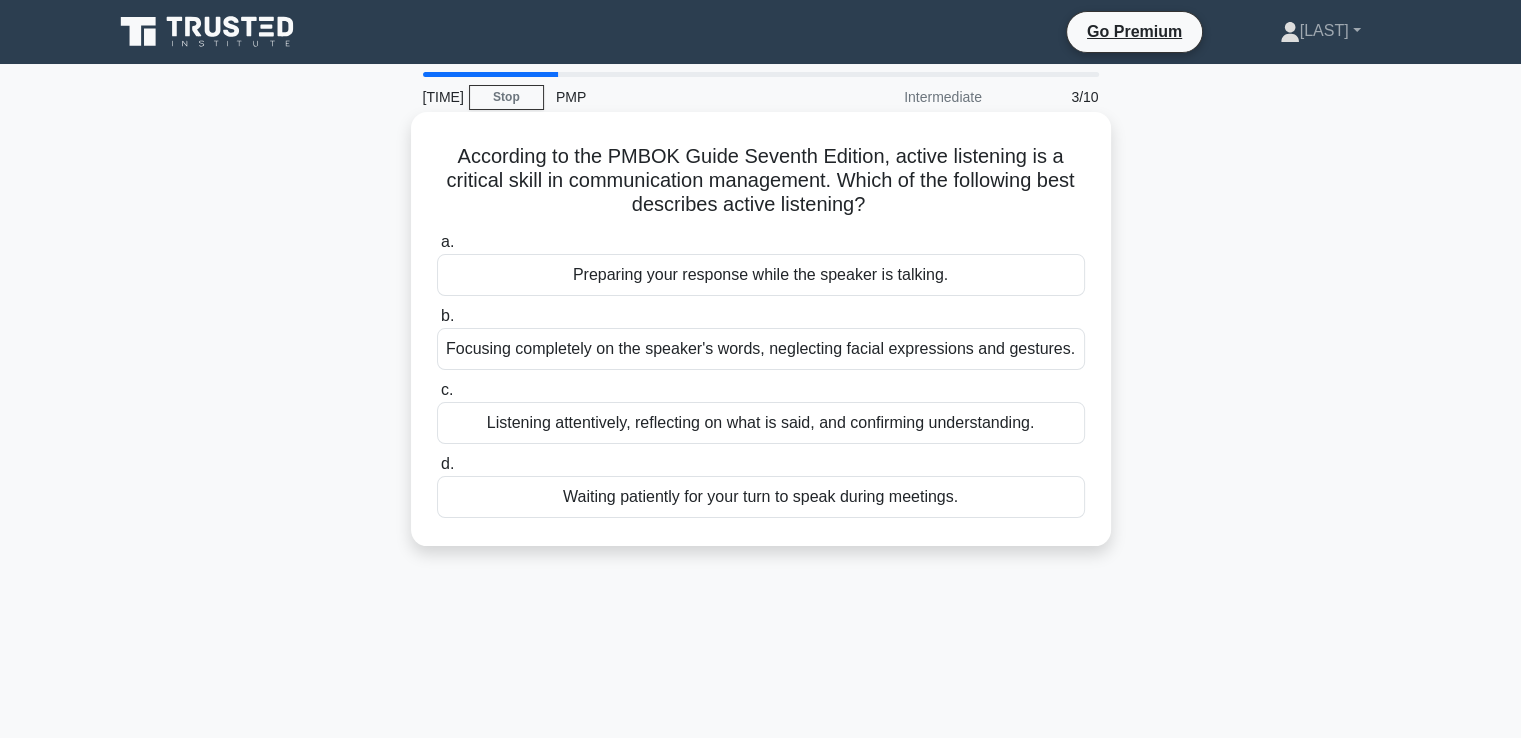 click on "Listening attentively, reflecting on what is said, and confirming understanding." at bounding box center [761, 423] 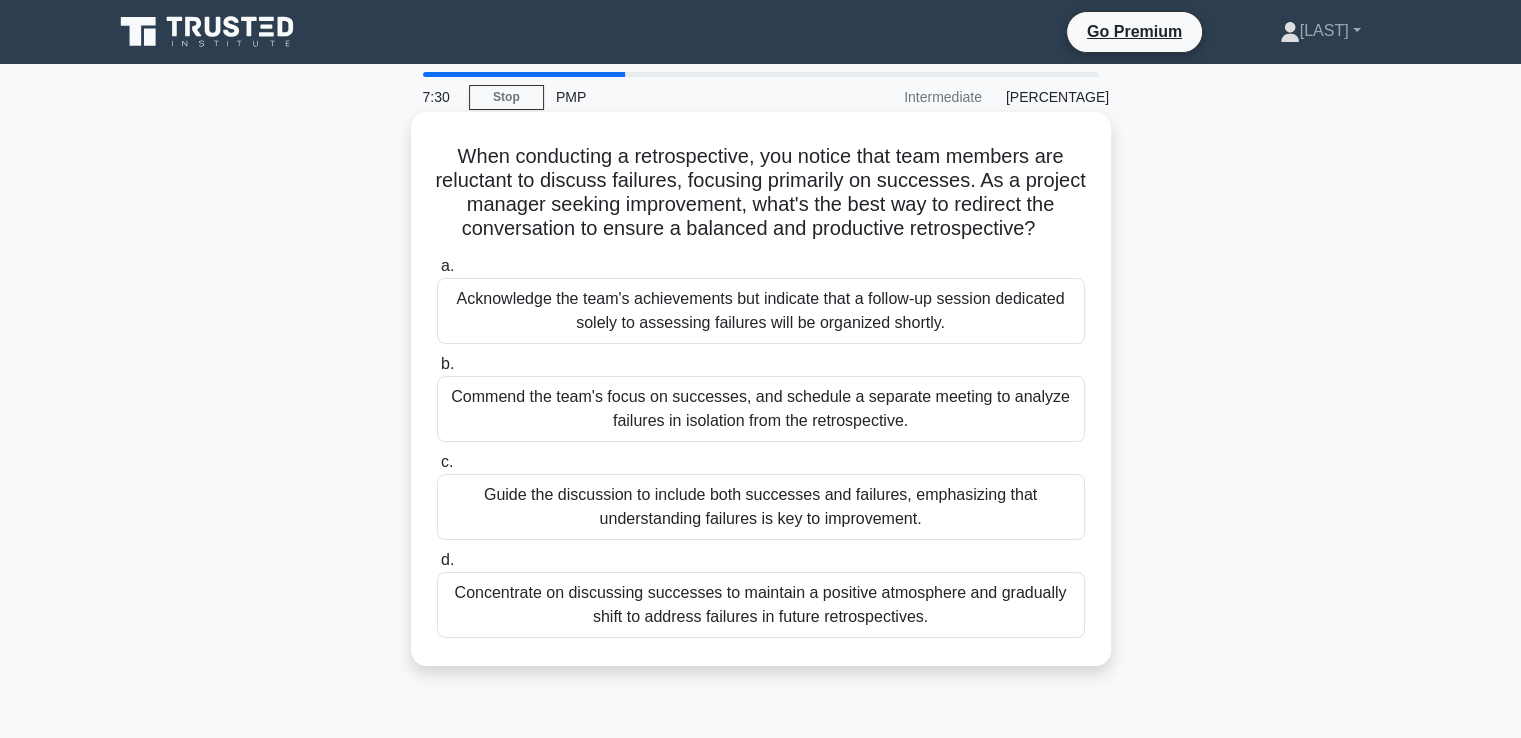 click on "Guide the discussion to include both successes and failures, emphasizing that understanding failures is key to improvement." at bounding box center [761, 507] 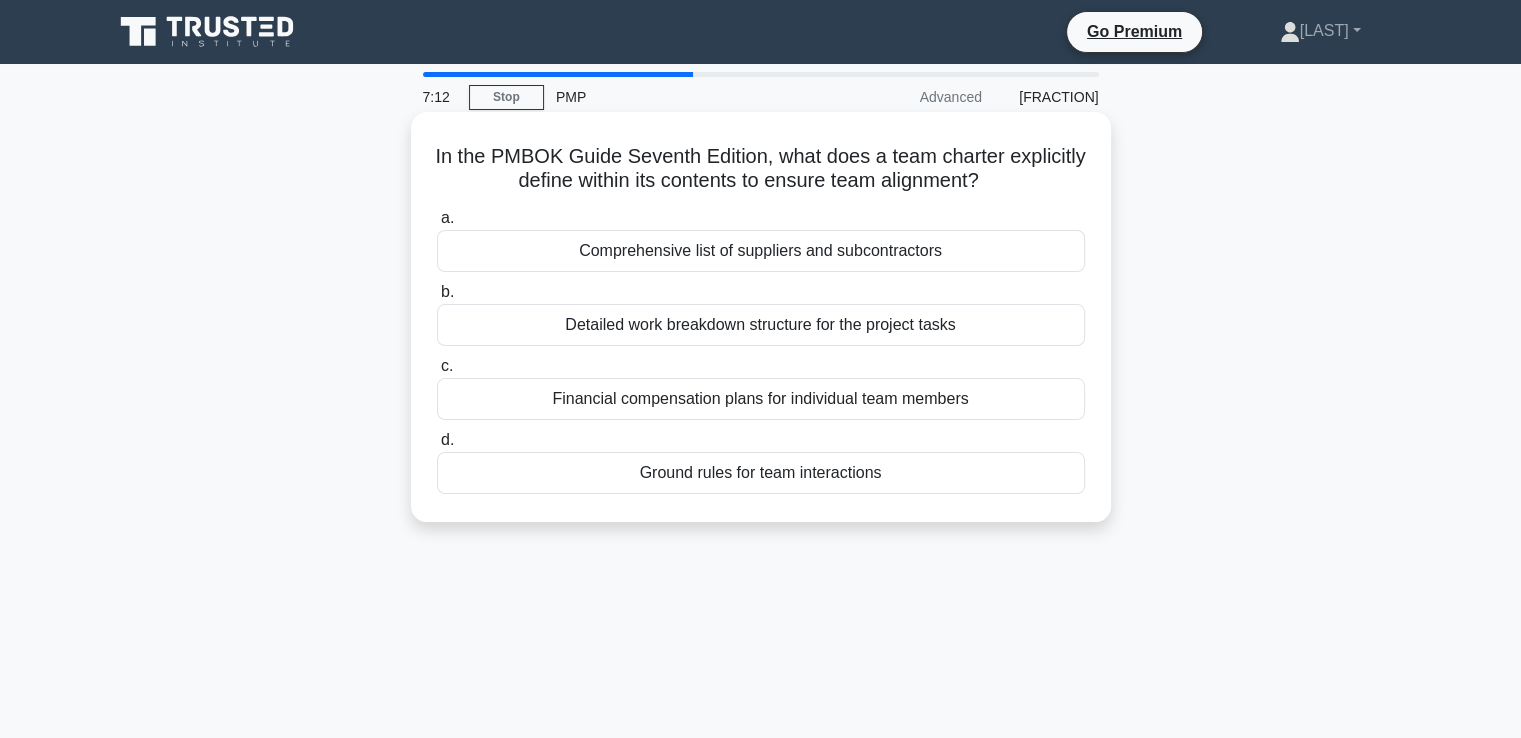 click on "Ground rules for team interactions" at bounding box center (761, 473) 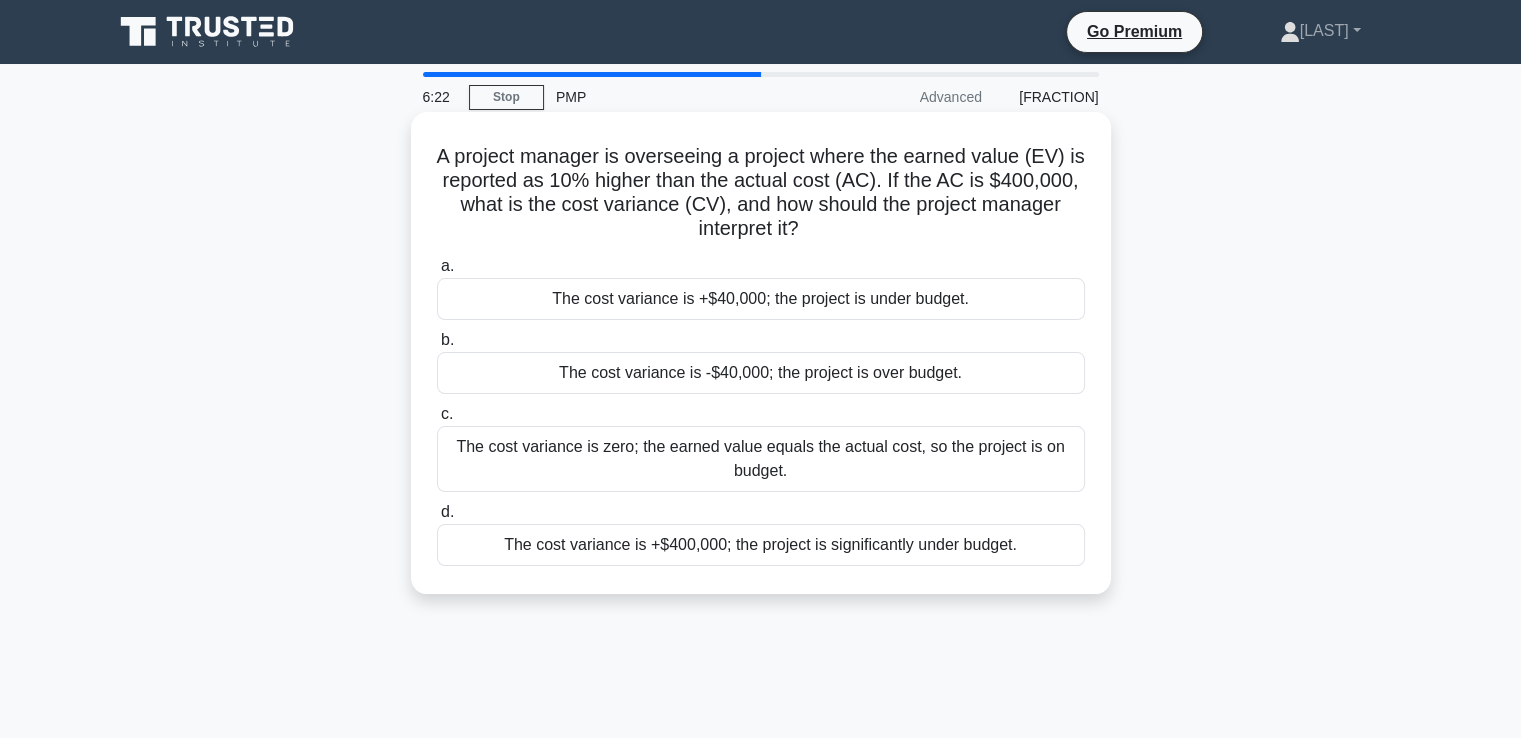 click on "The cost variance is +$40,000; the project is under budget." at bounding box center (761, 299) 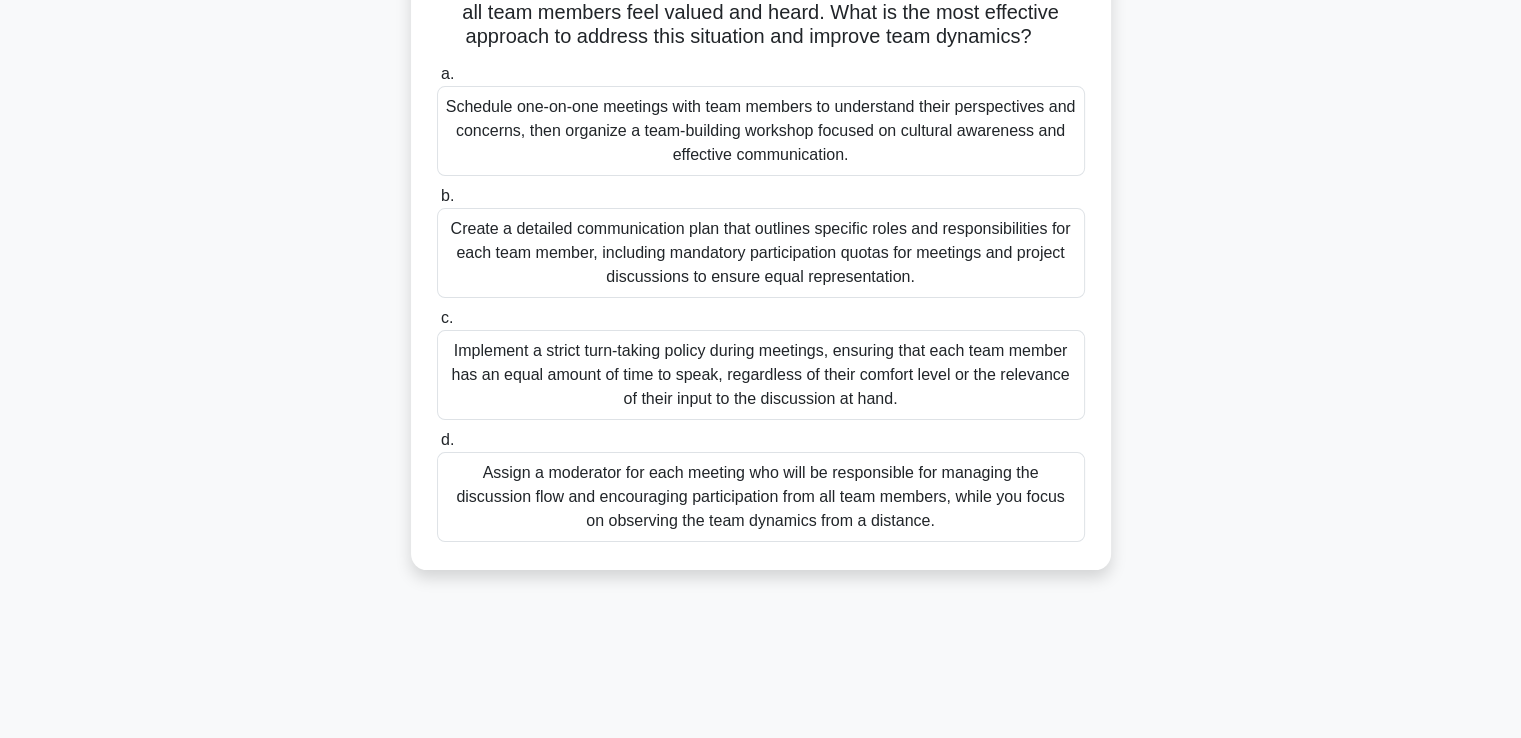 scroll, scrollTop: 300, scrollLeft: 0, axis: vertical 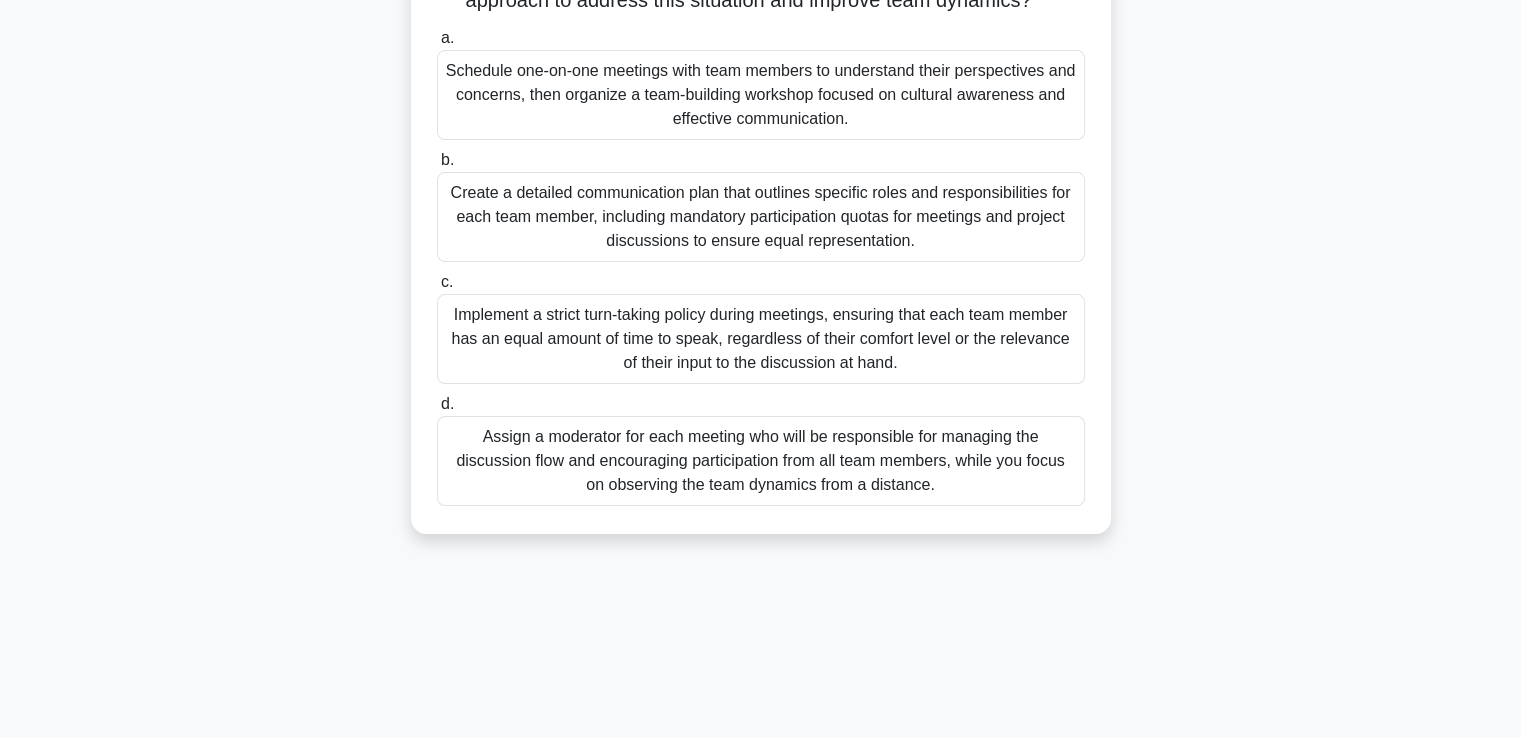 click on "Assign a moderator for each meeting who will be responsible for managing the discussion flow and encouraging participation from all team members, while you focus on observing the team dynamics from a distance." at bounding box center [761, 461] 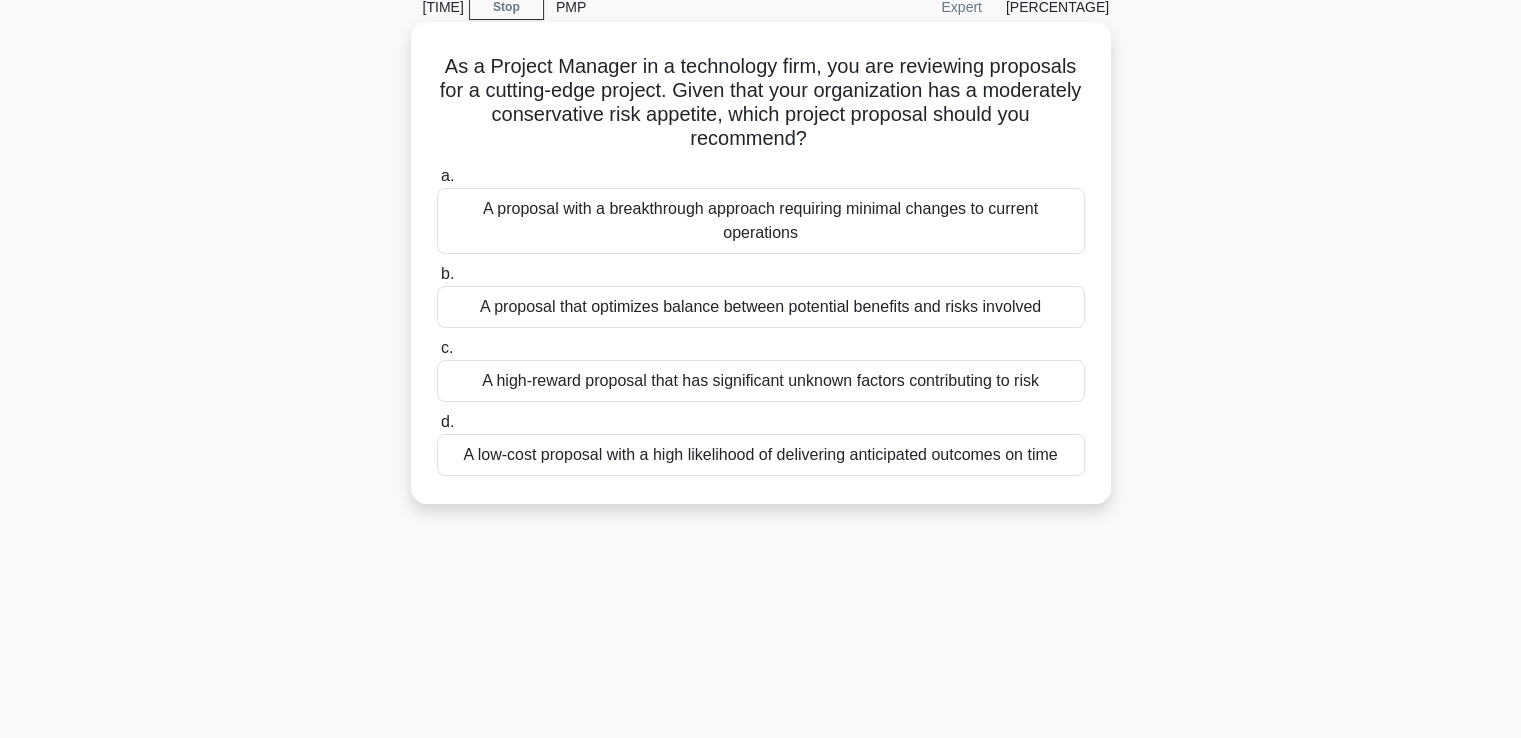 scroll, scrollTop: 0, scrollLeft: 0, axis: both 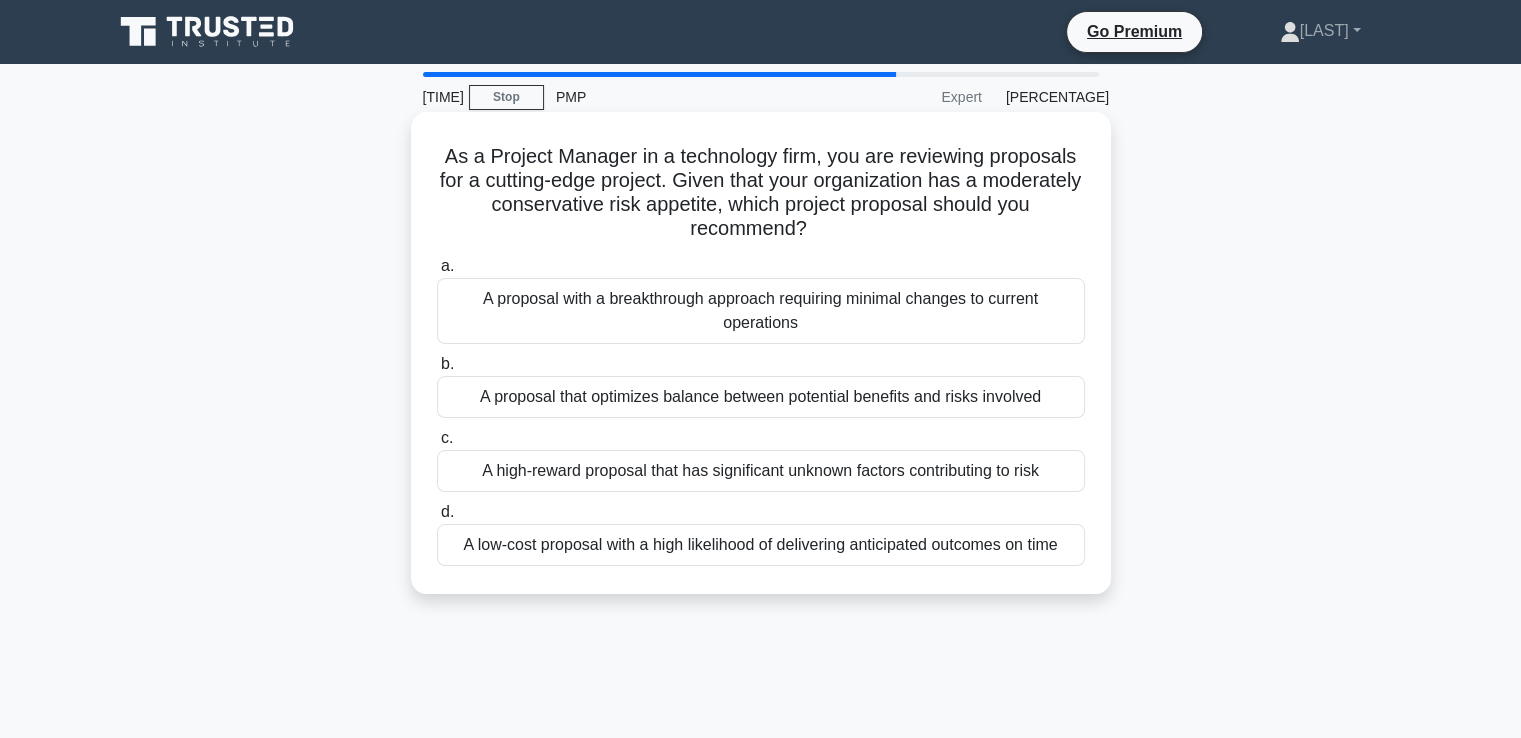 click on "A proposal that optimizes balance between potential benefits and risks involved" at bounding box center [761, 397] 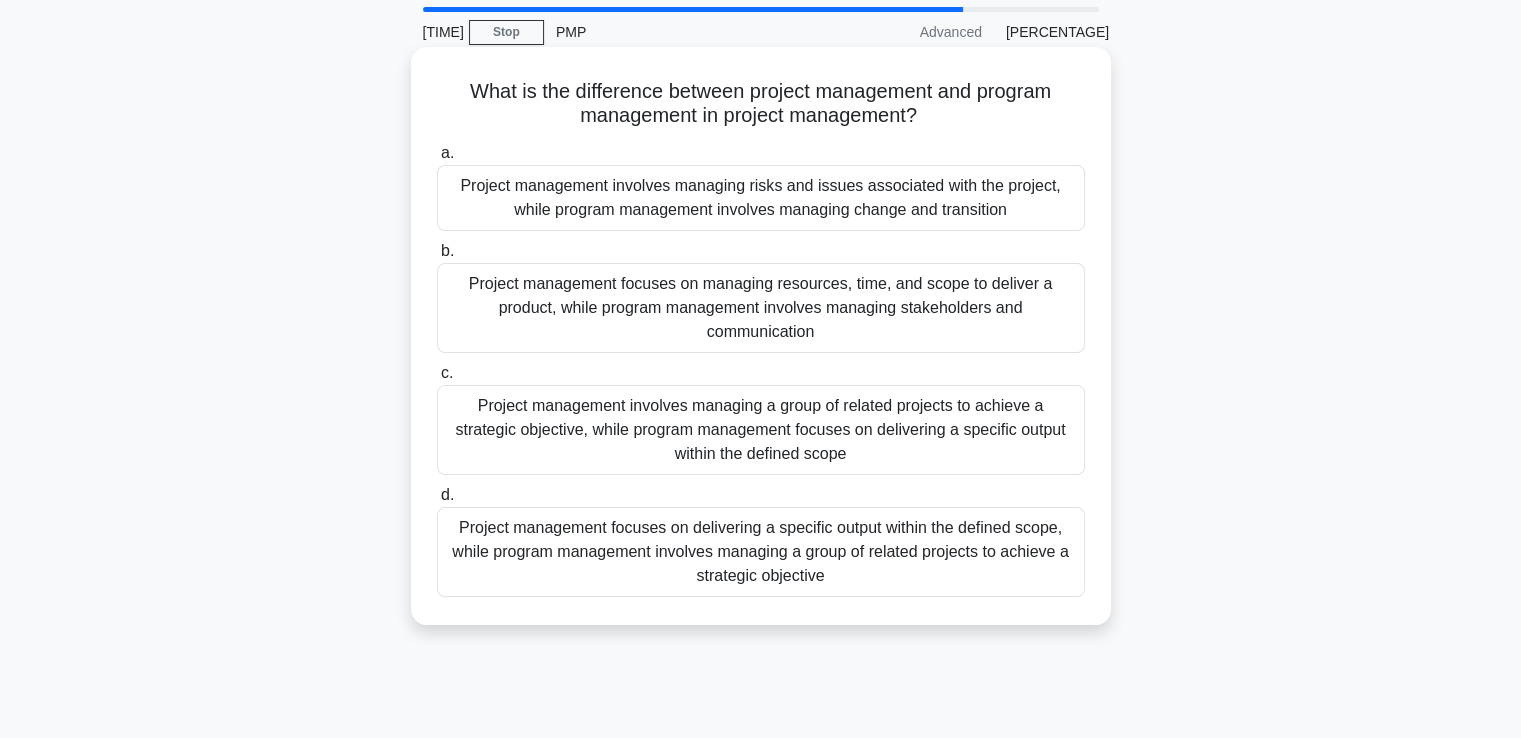 scroll, scrollTop: 100, scrollLeft: 0, axis: vertical 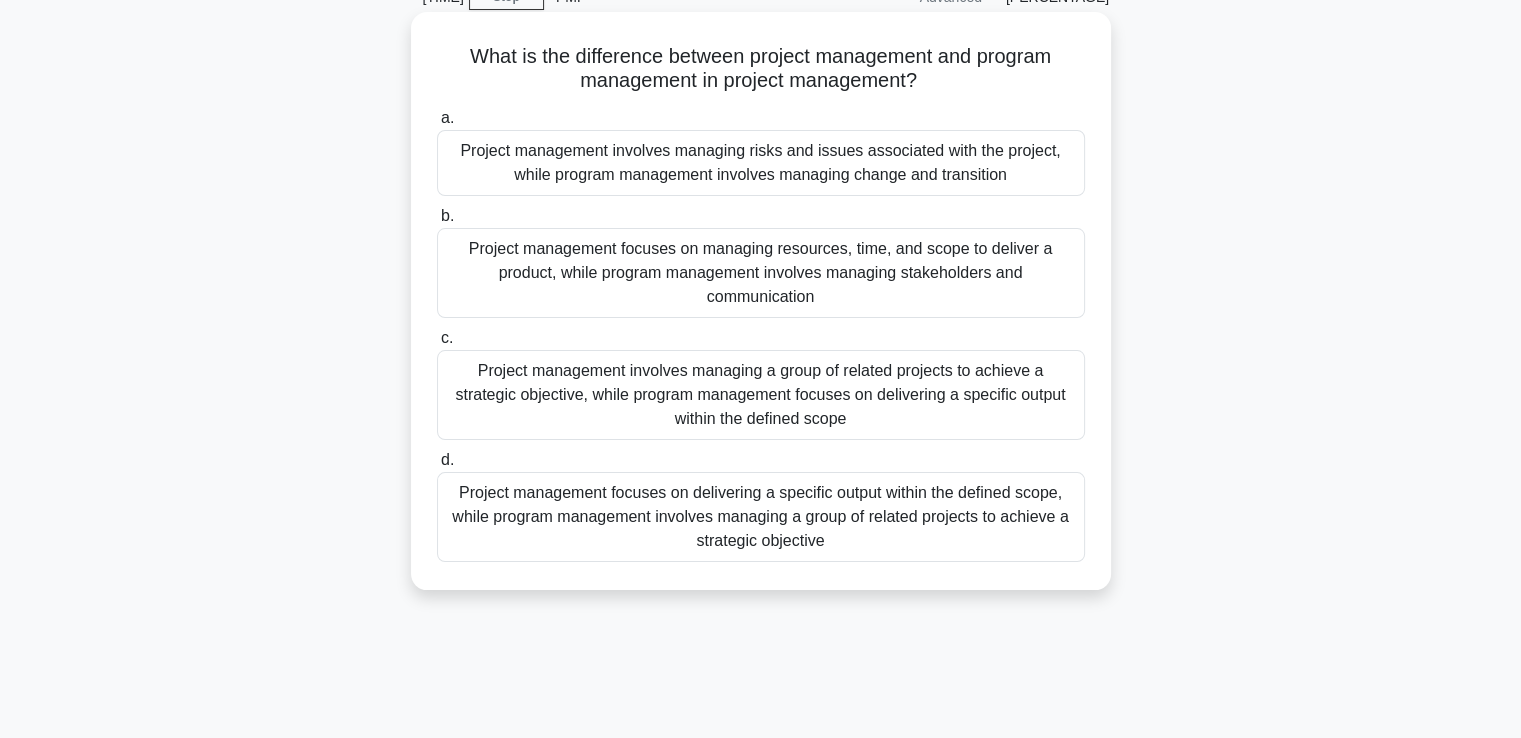 click on "Project management focuses on delivering a specific output within the defined scope, while program management involves managing a group of related projects to achieve a strategic objective" at bounding box center [761, 517] 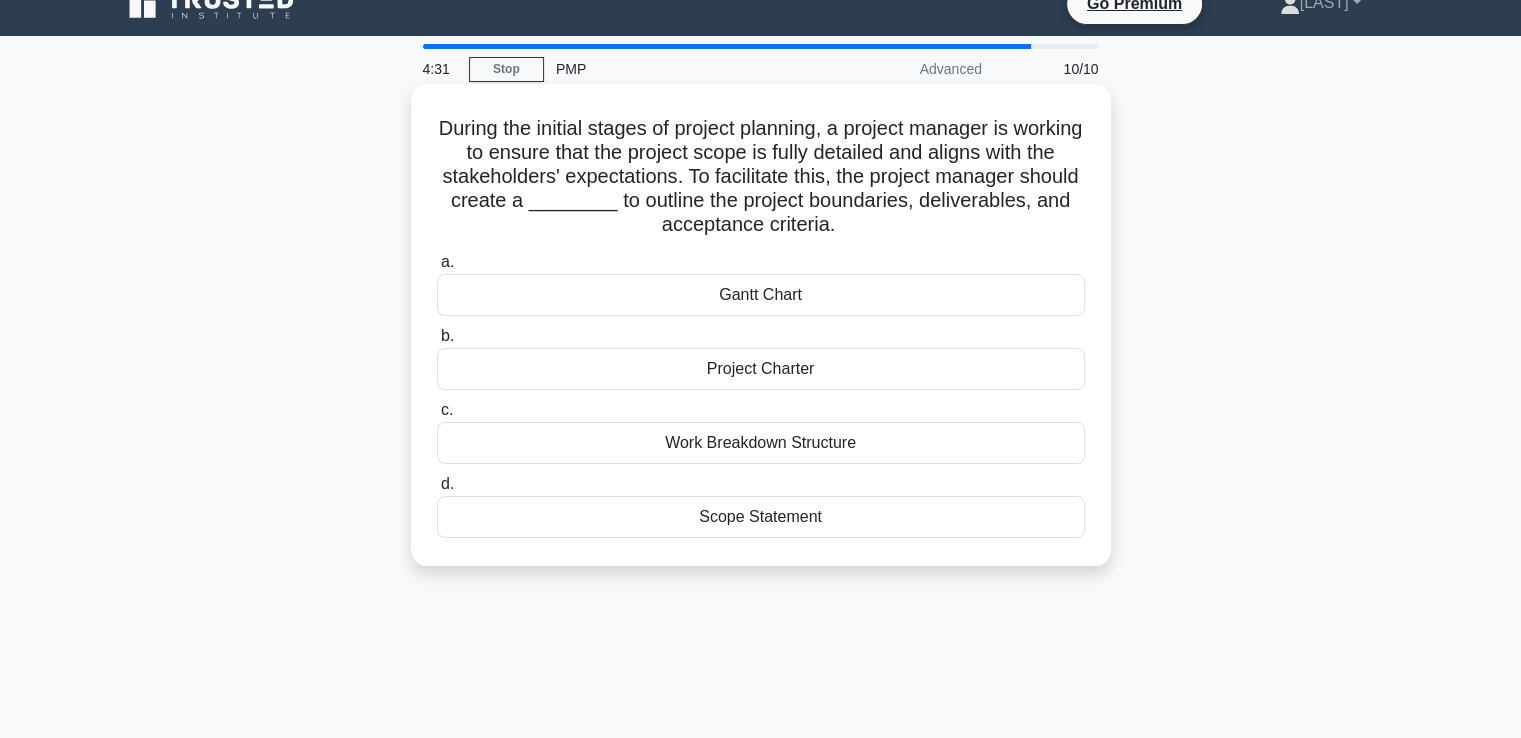 scroll, scrollTop: 0, scrollLeft: 0, axis: both 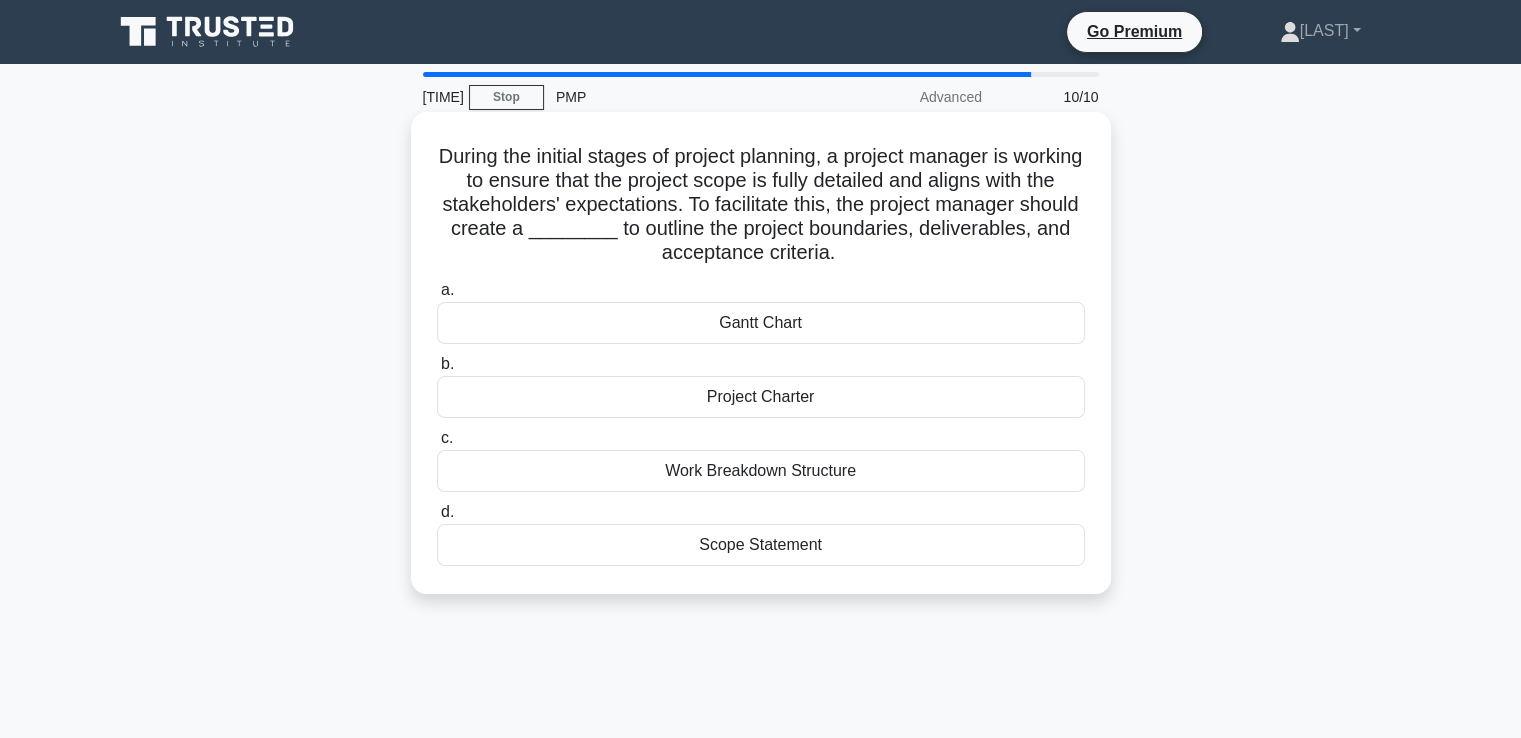 click on "Project Charter" at bounding box center [761, 397] 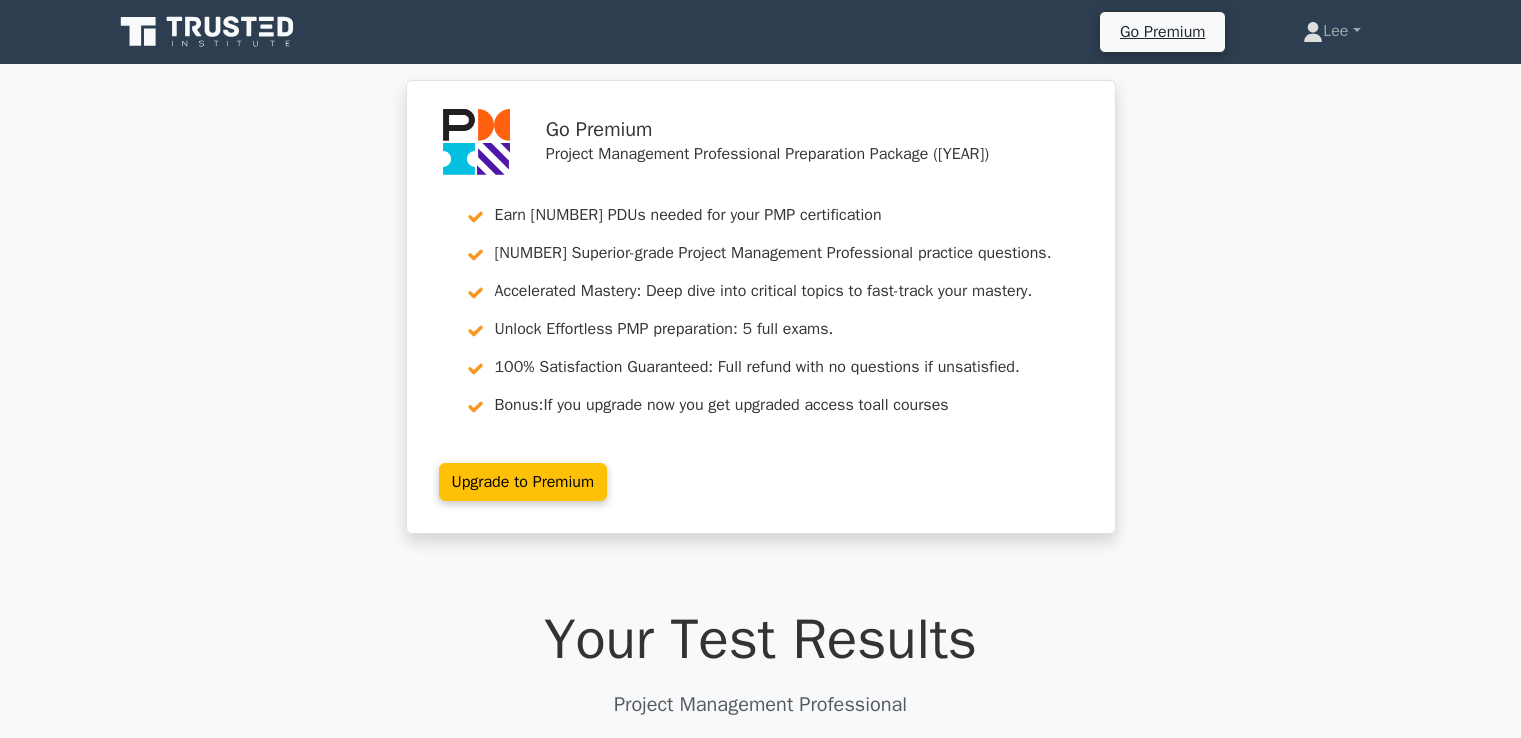 scroll, scrollTop: 0, scrollLeft: 0, axis: both 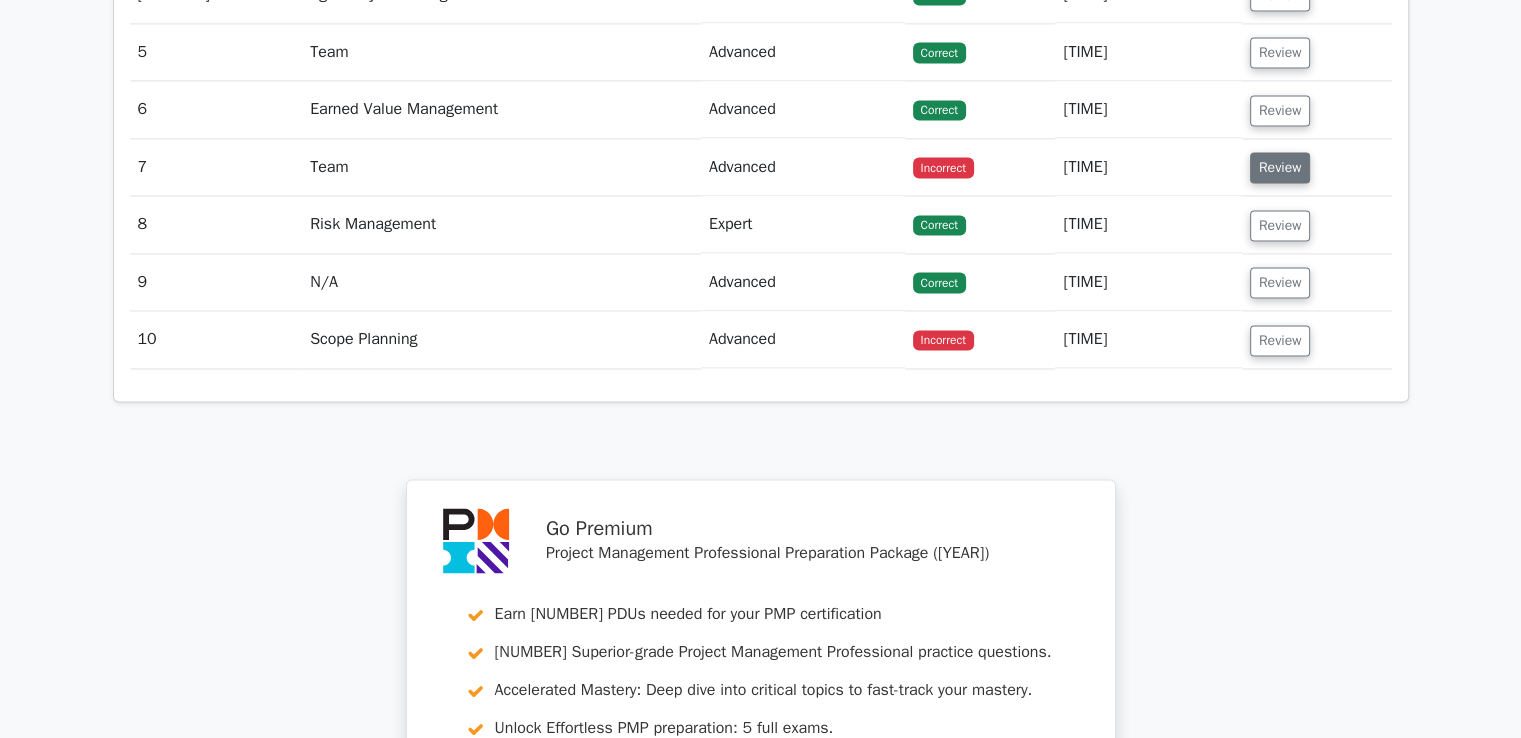 click on "Review" at bounding box center (1280, 167) 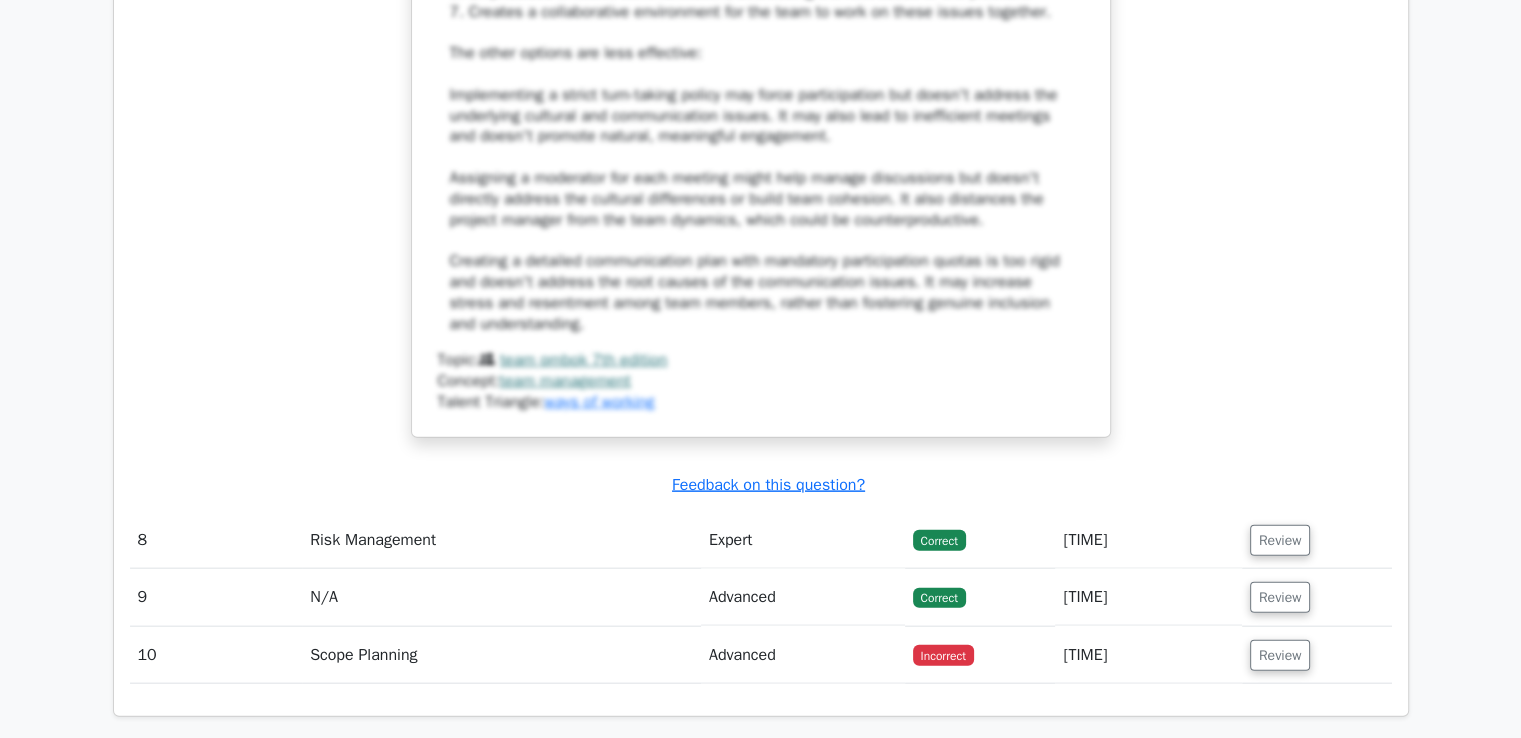 scroll, scrollTop: 5000, scrollLeft: 0, axis: vertical 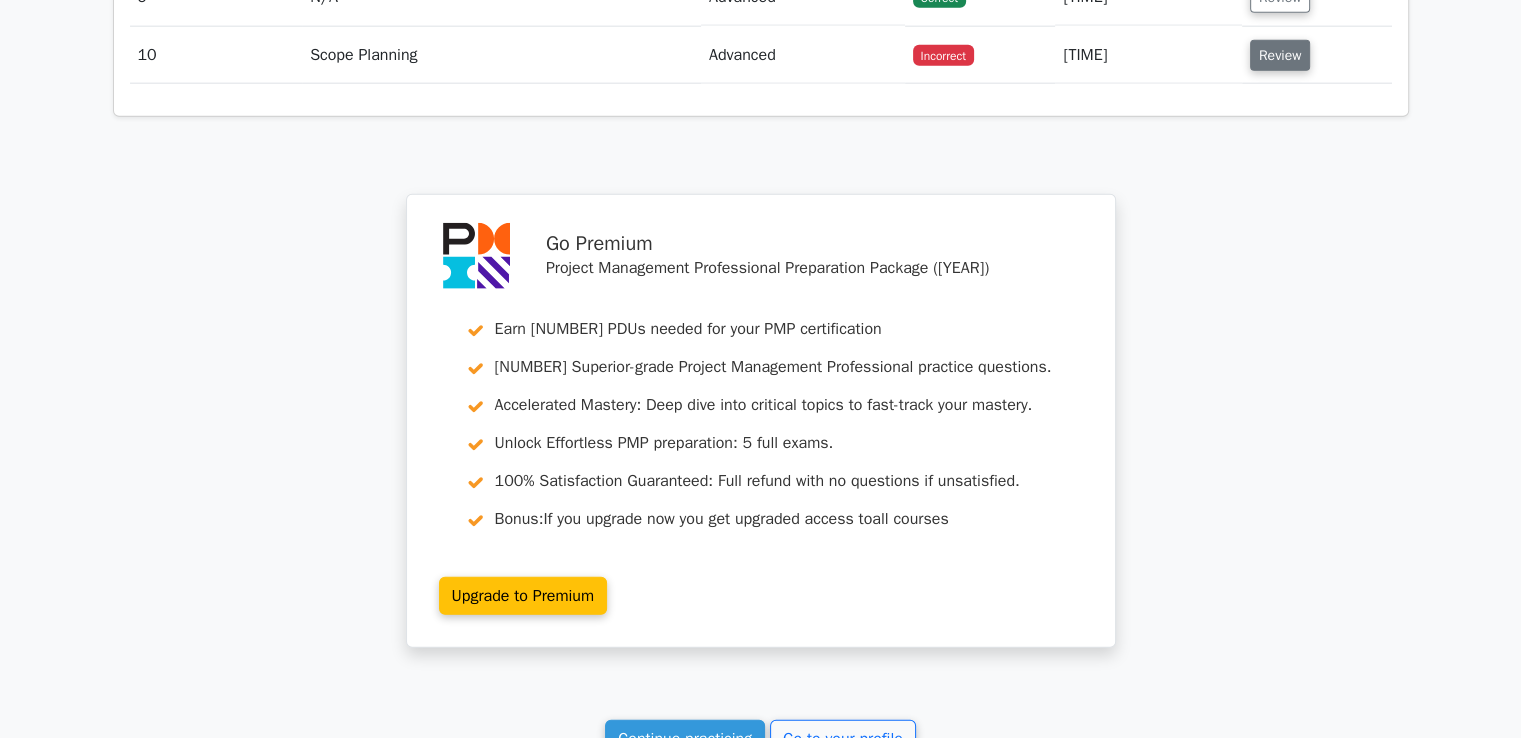 click on "Review" at bounding box center [1280, 55] 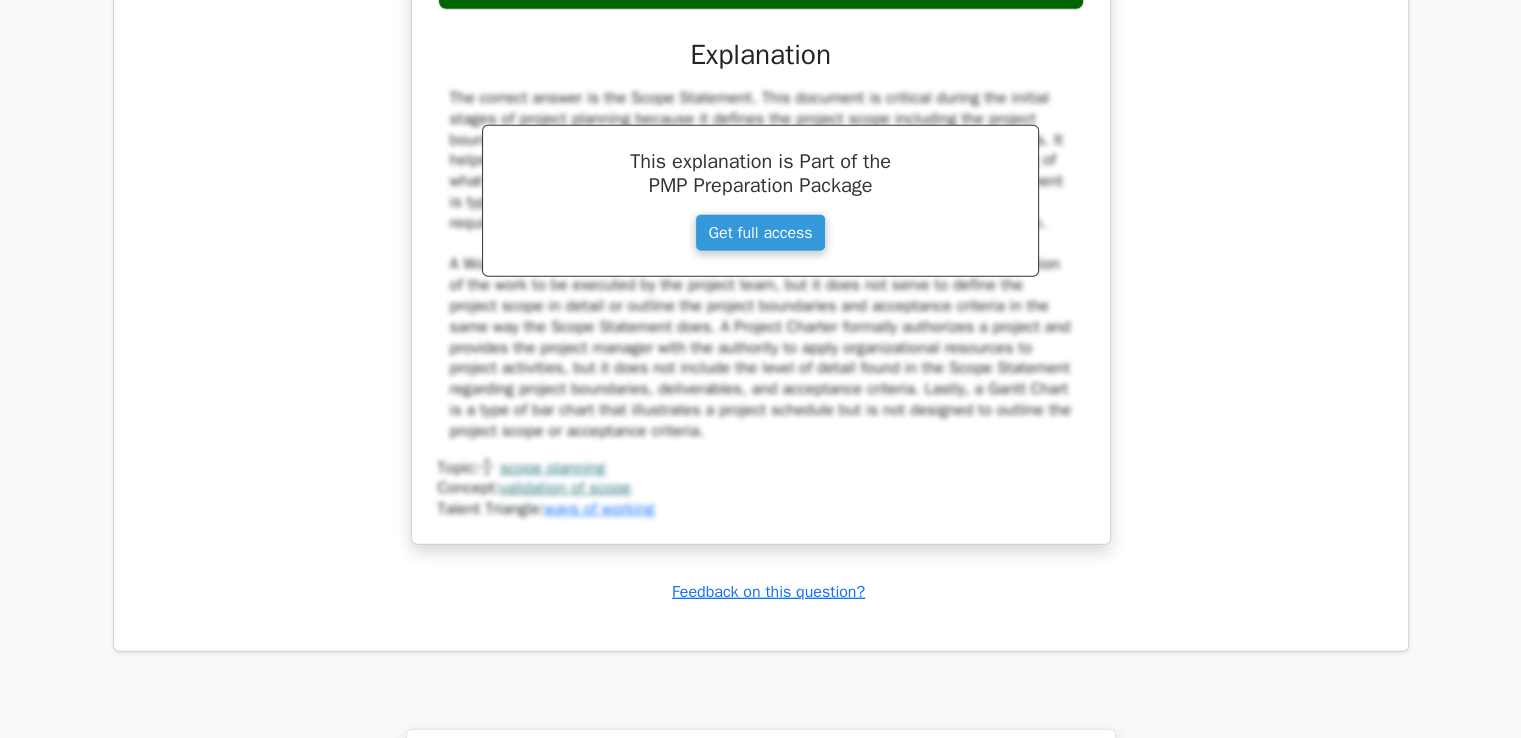 scroll, scrollTop: 5500, scrollLeft: 0, axis: vertical 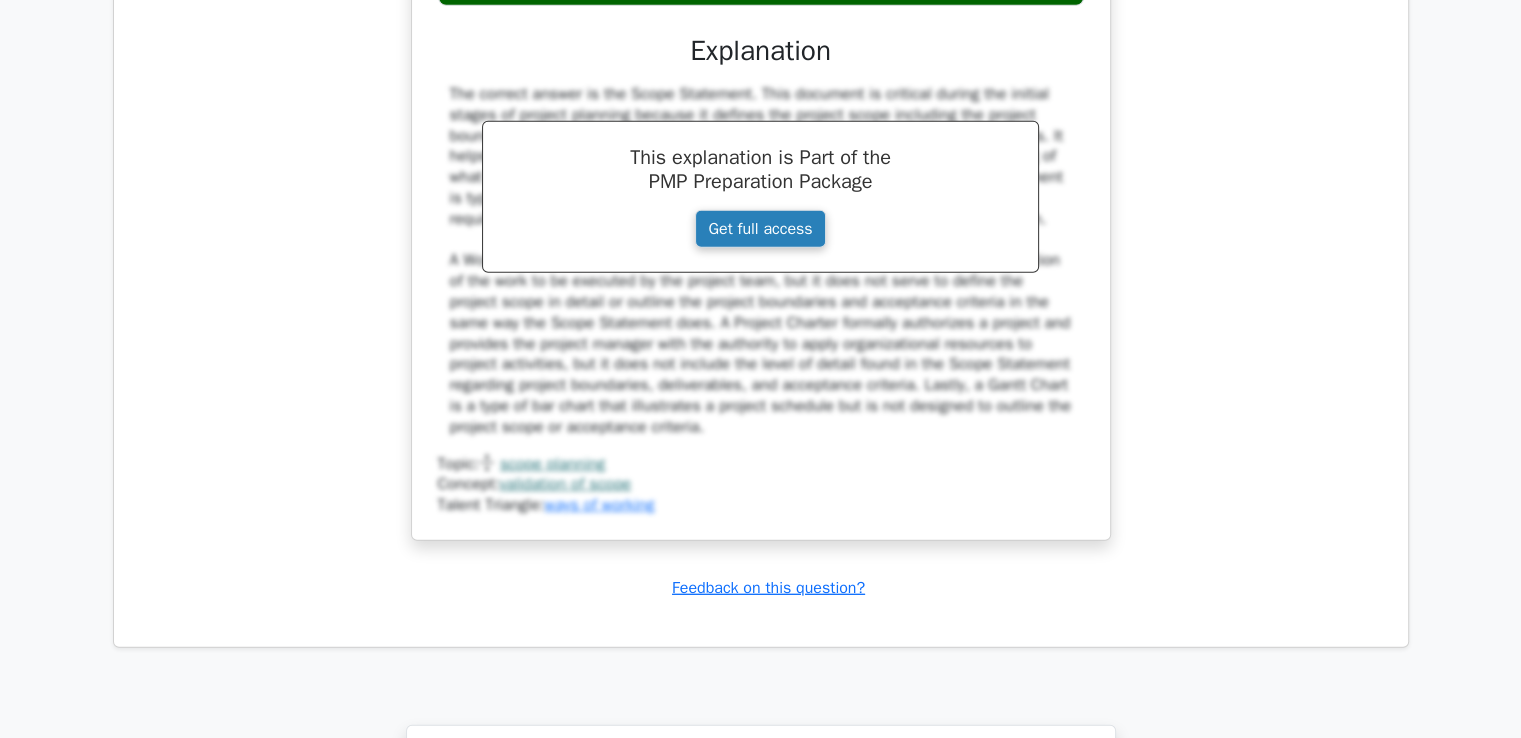 click on "Get full access" at bounding box center [760, 229] 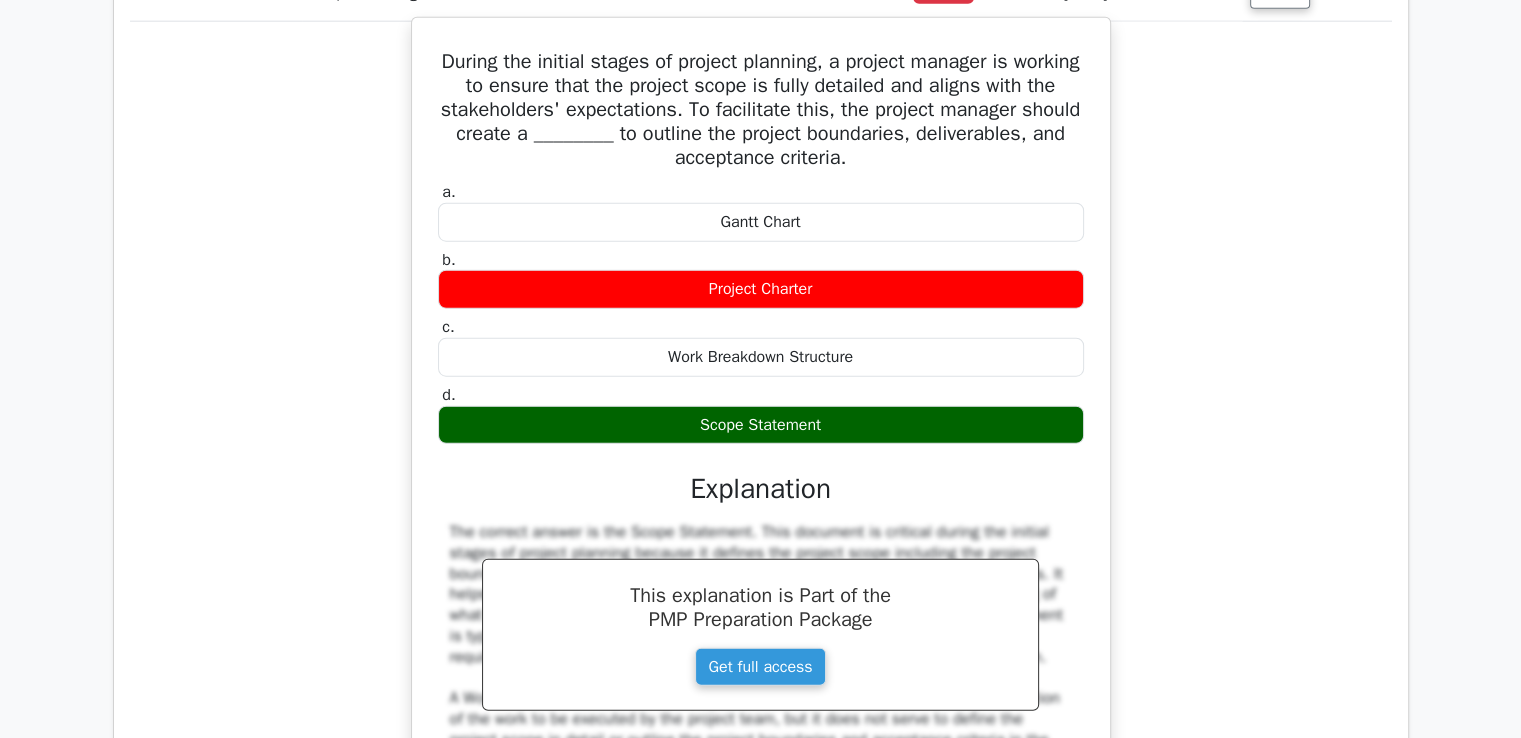 scroll, scrollTop: 4900, scrollLeft: 0, axis: vertical 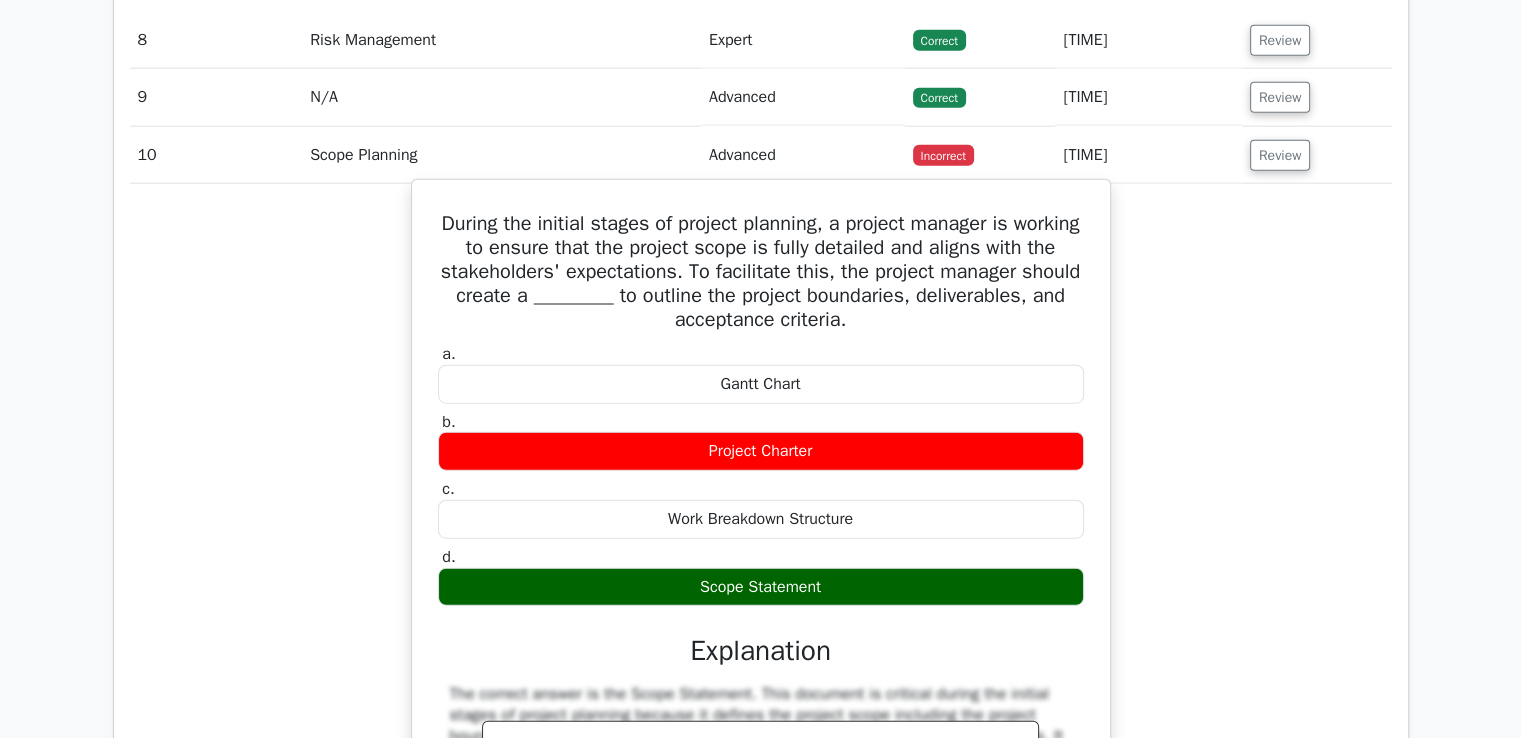 drag, startPoint x: 465, startPoint y: 233, endPoint x: 840, endPoint y: 601, distance: 525.4036 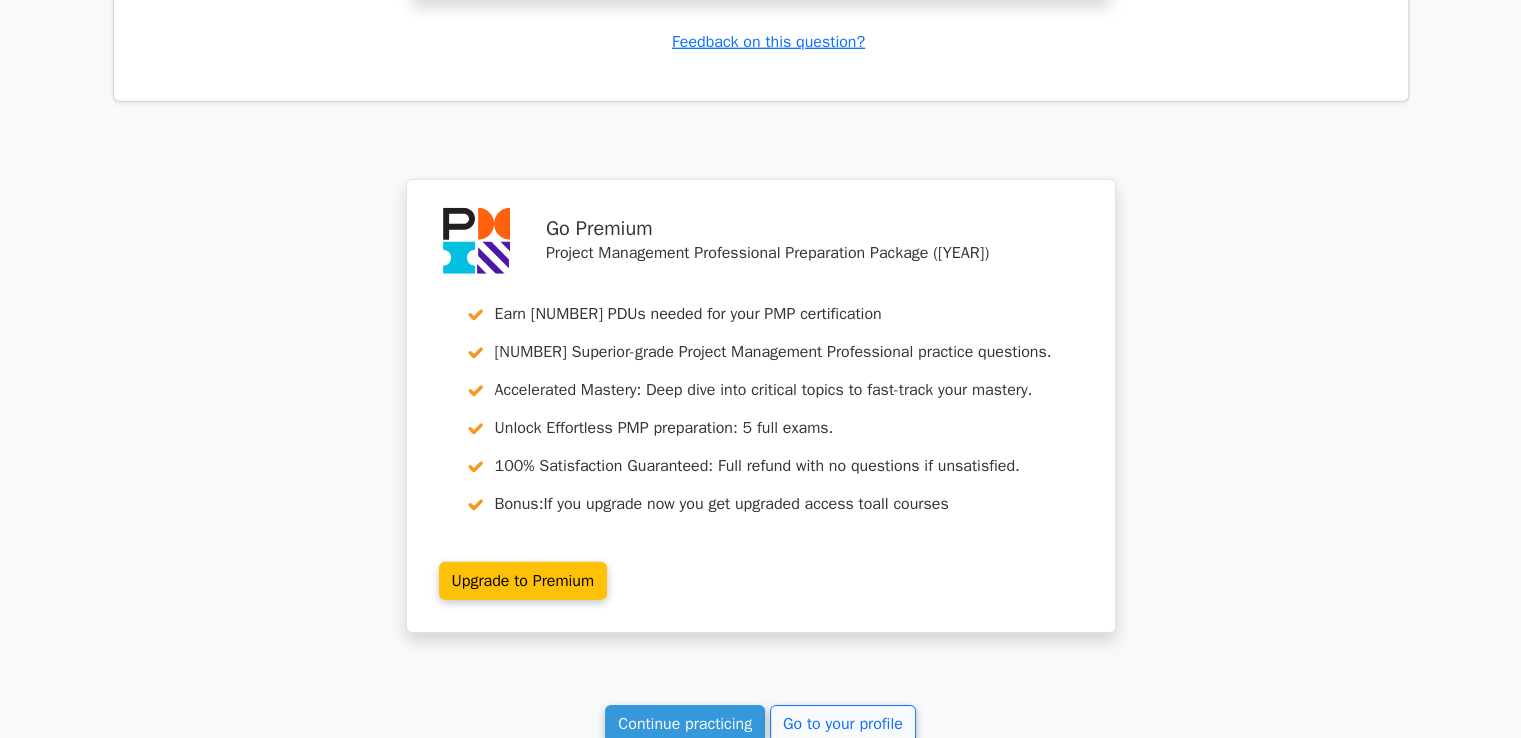scroll, scrollTop: 6200, scrollLeft: 0, axis: vertical 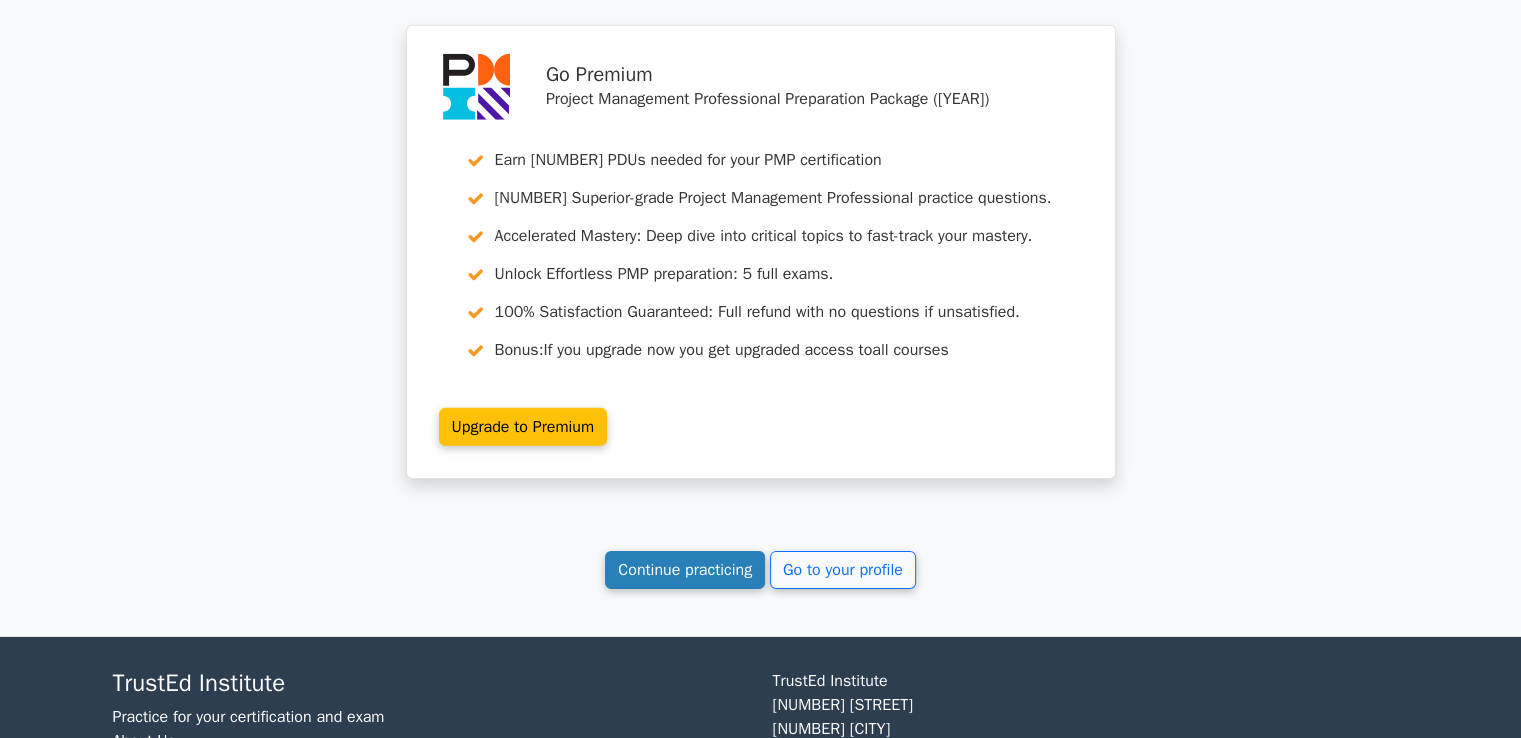click on "Continue practicing" at bounding box center [685, 570] 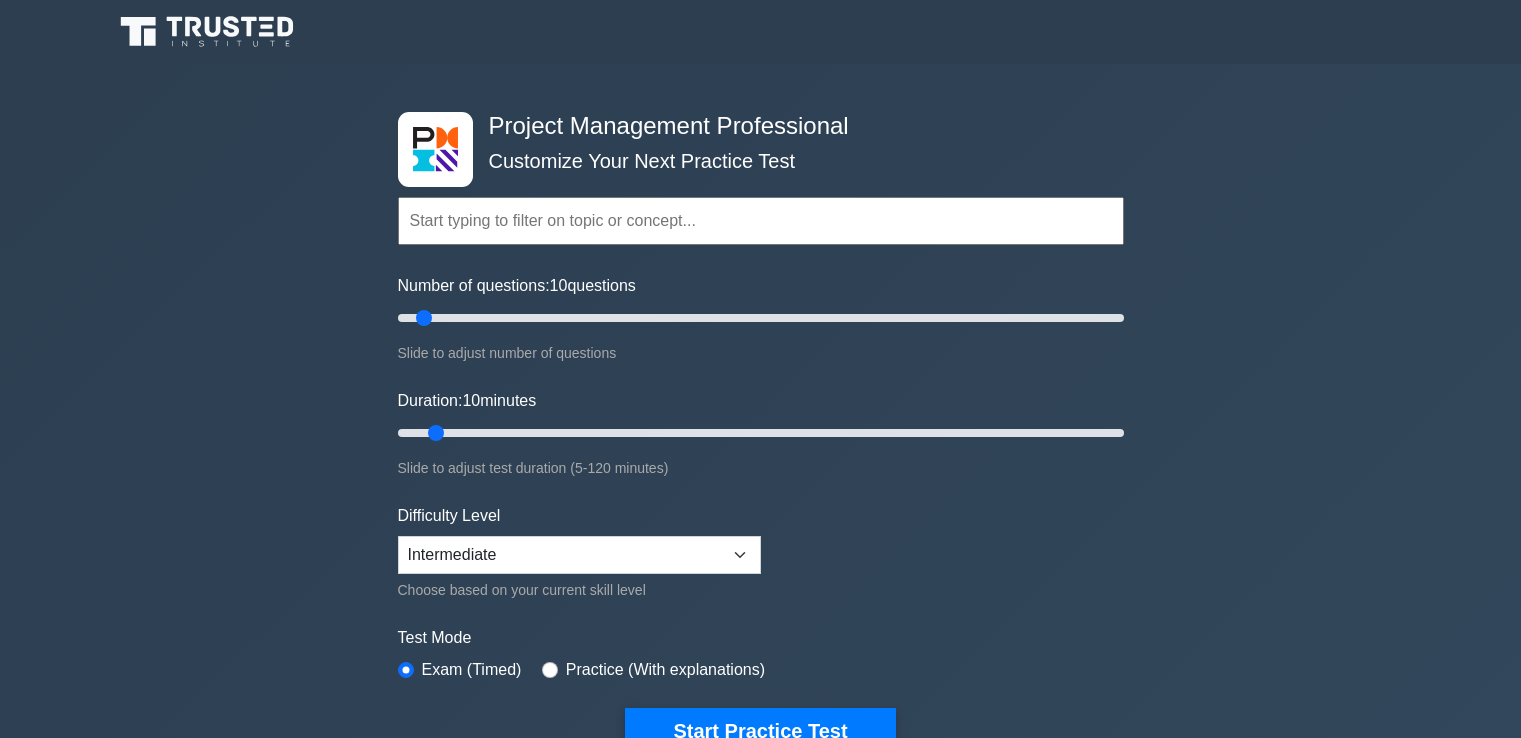 scroll, scrollTop: 0, scrollLeft: 0, axis: both 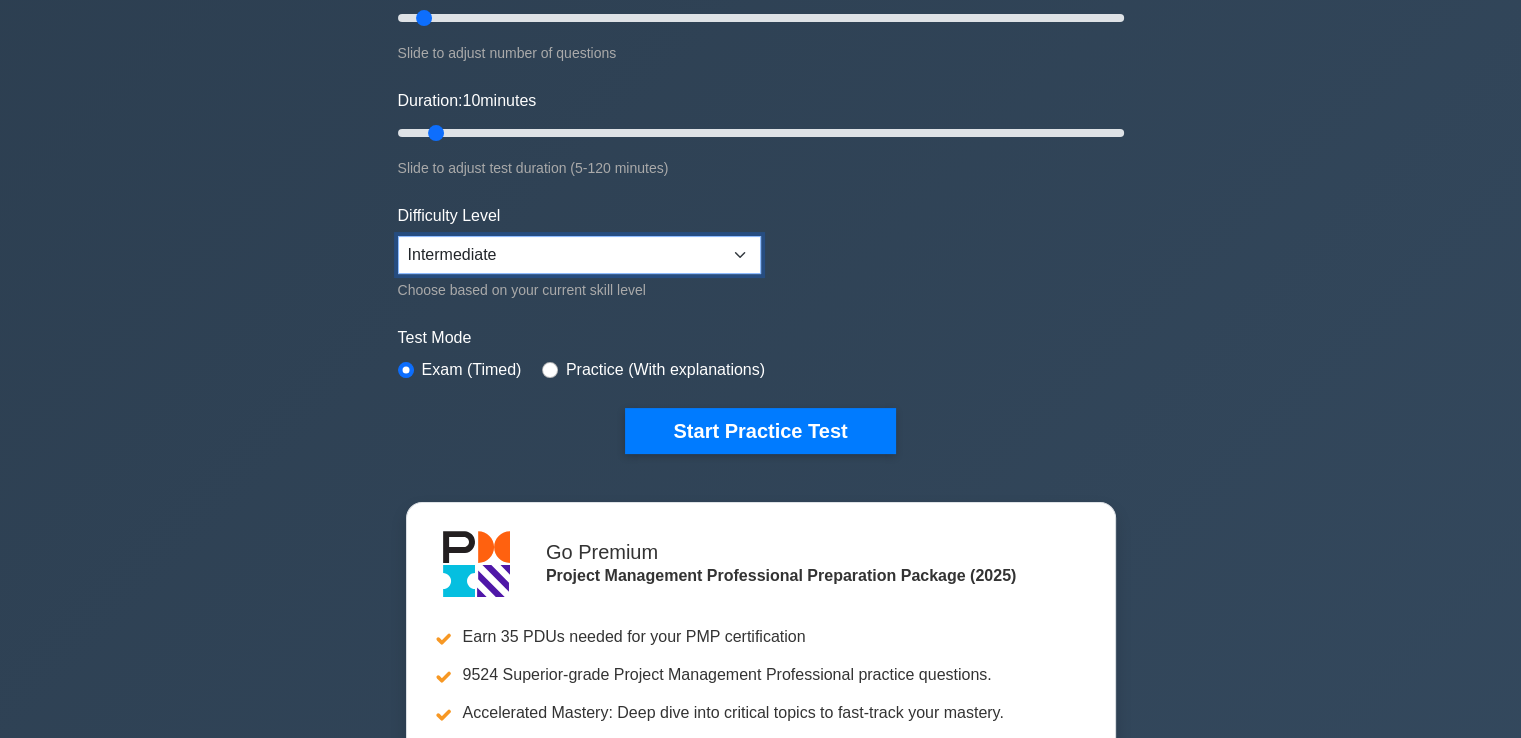 click on "Beginner
Intermediate
Expert" at bounding box center (579, 255) 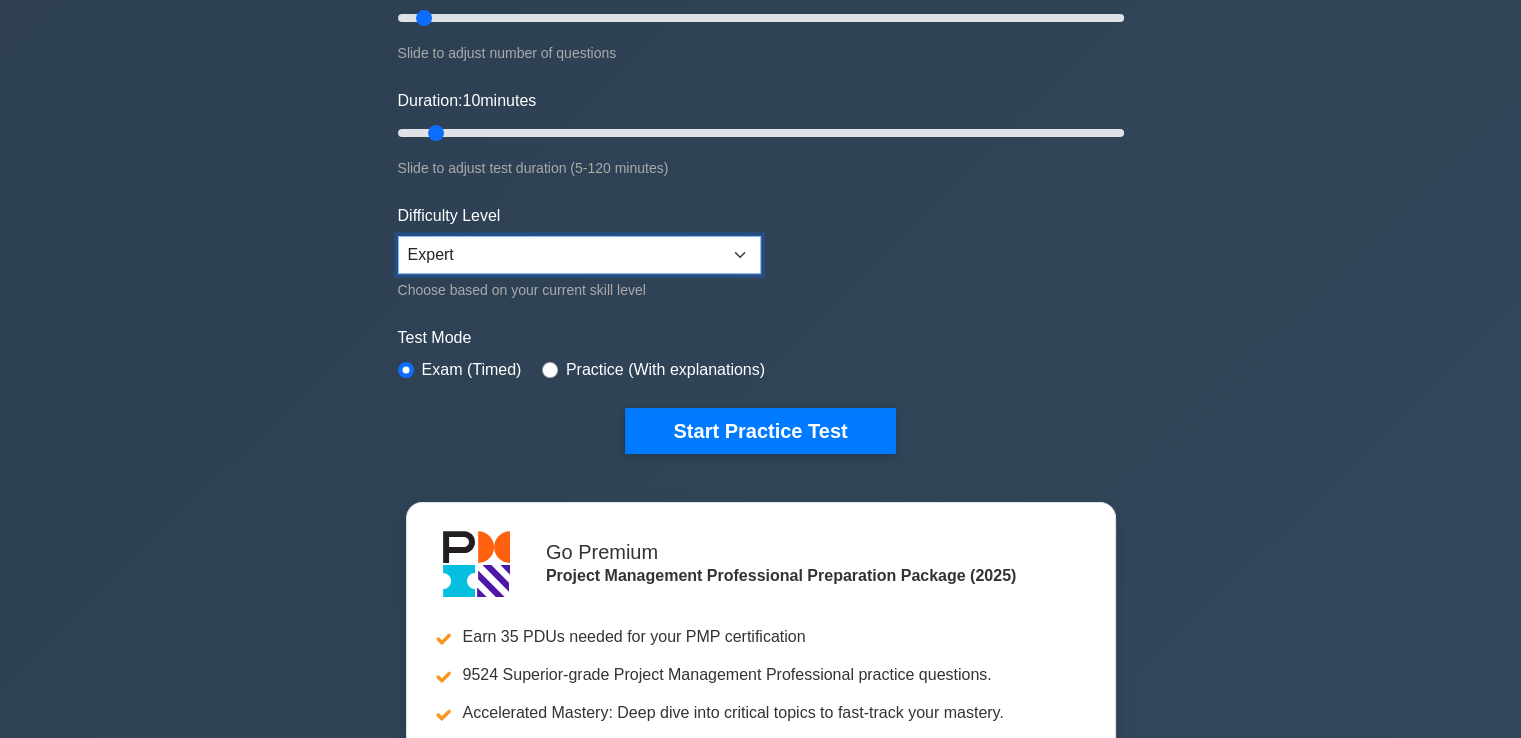 click on "Beginner
Intermediate
Expert" at bounding box center (579, 255) 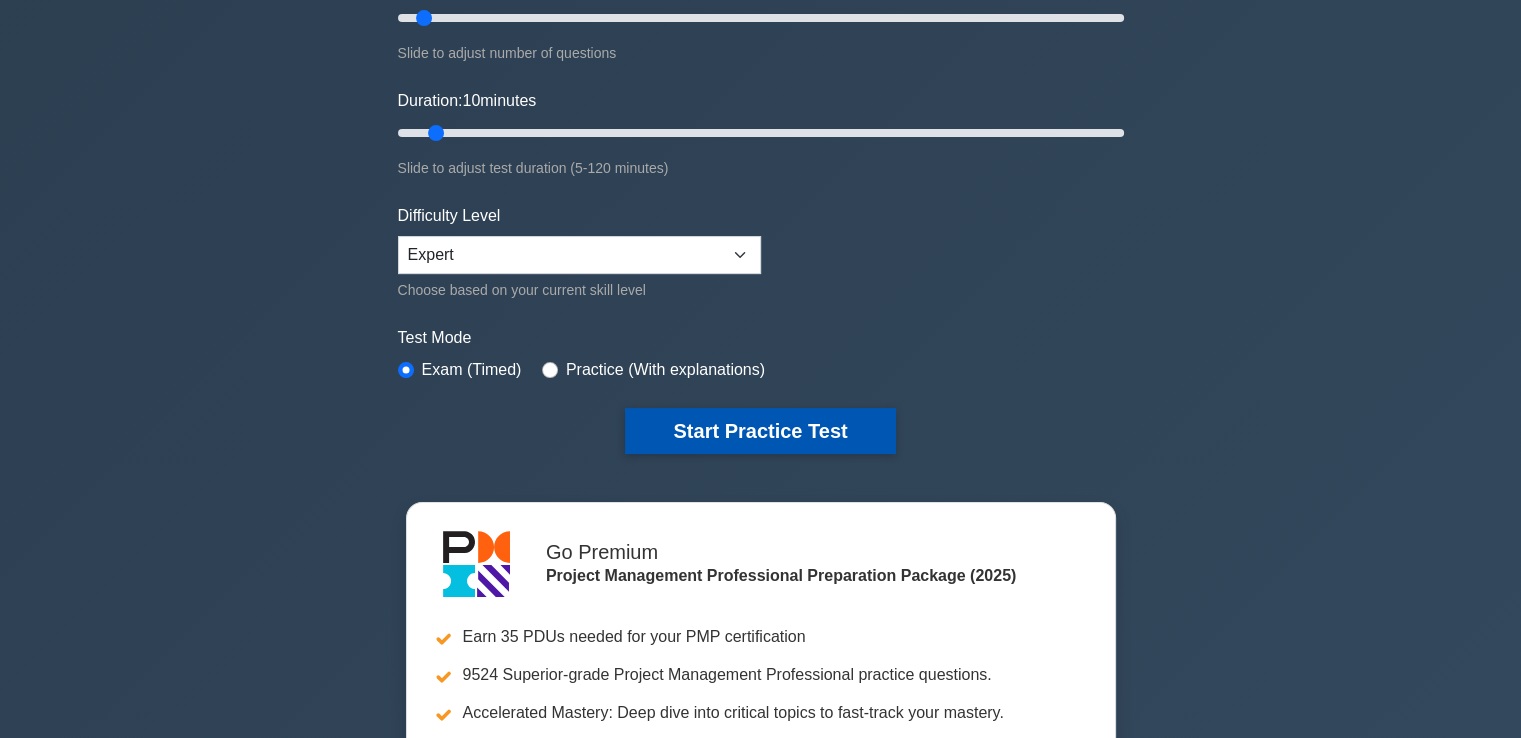 click on "Start Practice Test" at bounding box center [760, 431] 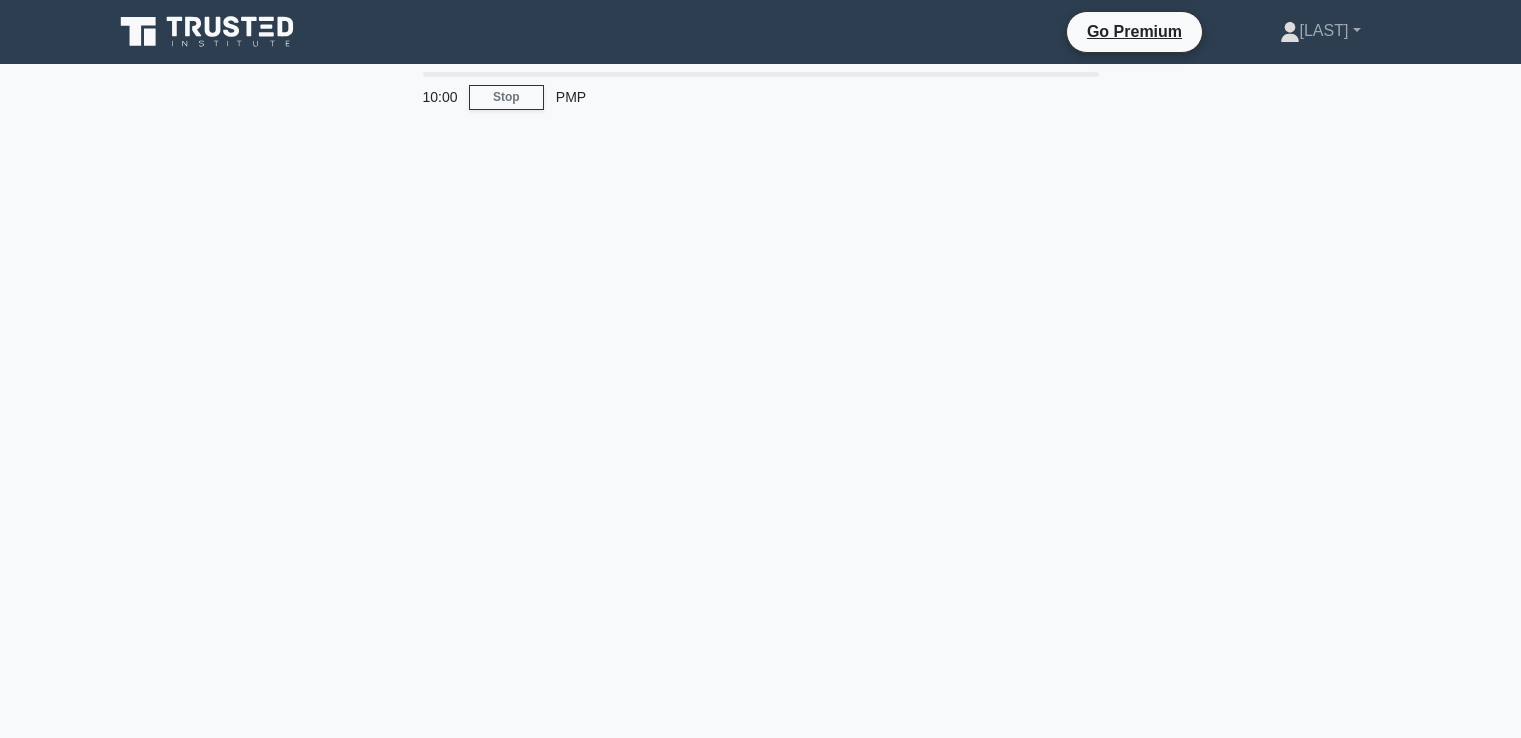 scroll, scrollTop: 0, scrollLeft: 0, axis: both 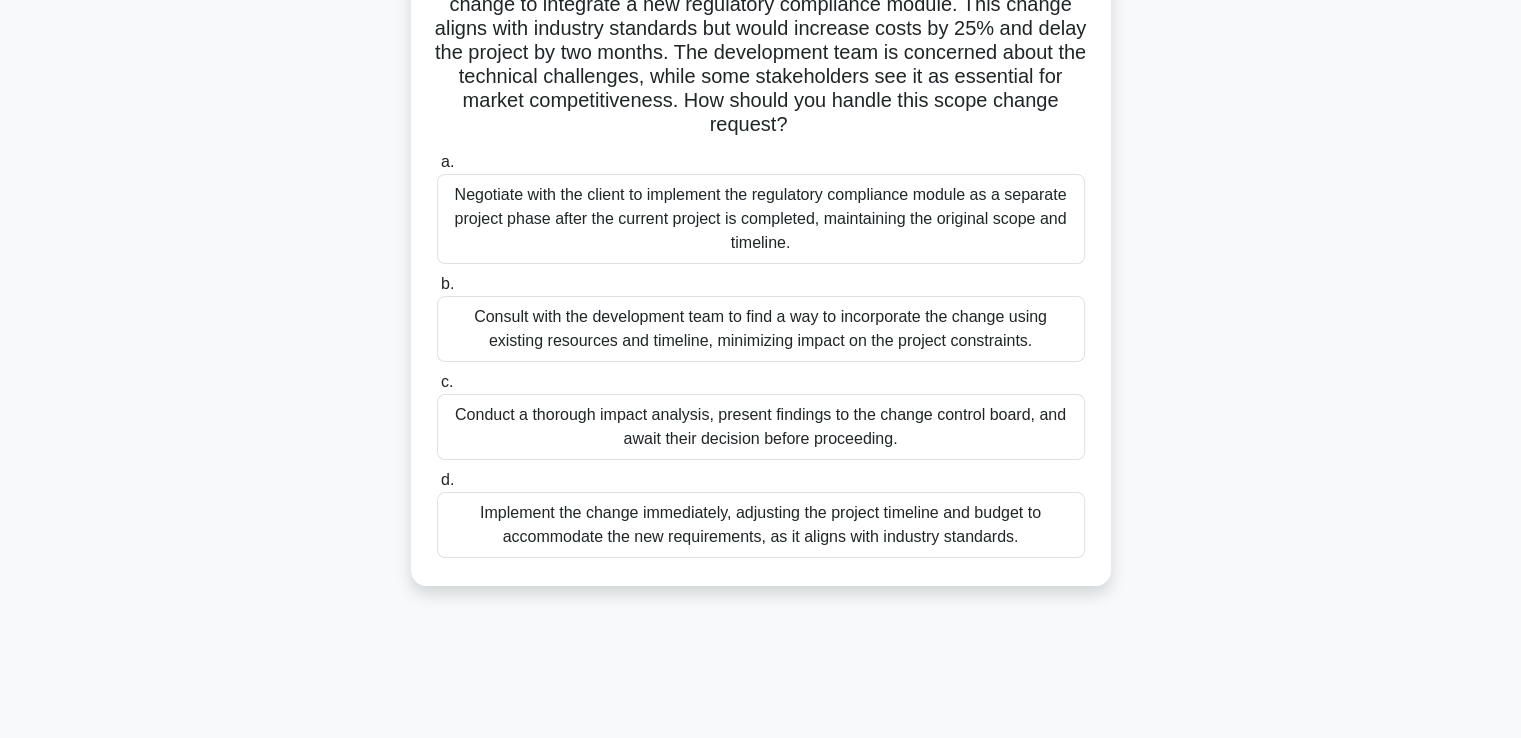 click on "Consult with the development team to find a way to incorporate the change using existing resources and timeline, minimizing impact on the project constraints." at bounding box center (761, 329) 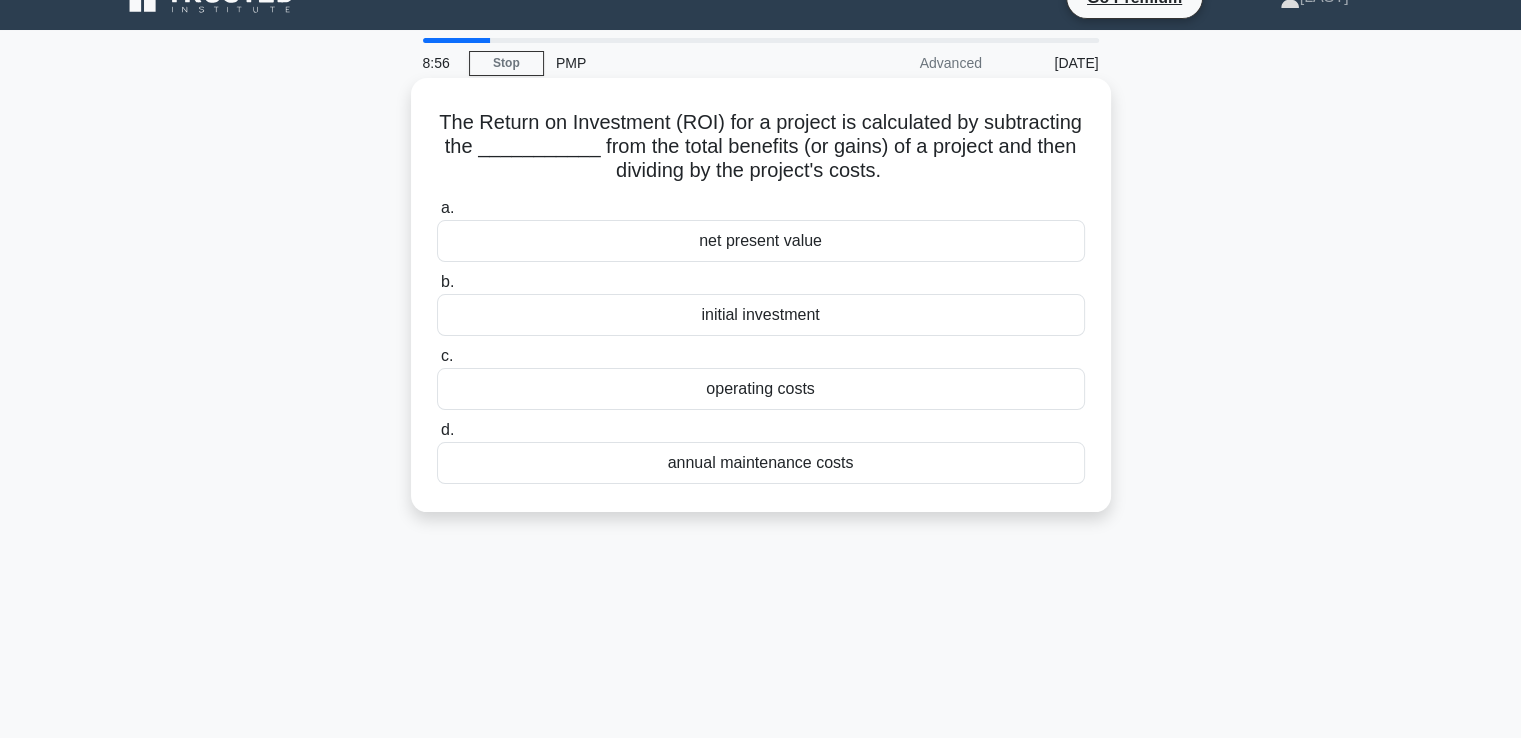 scroll, scrollTop: 0, scrollLeft: 0, axis: both 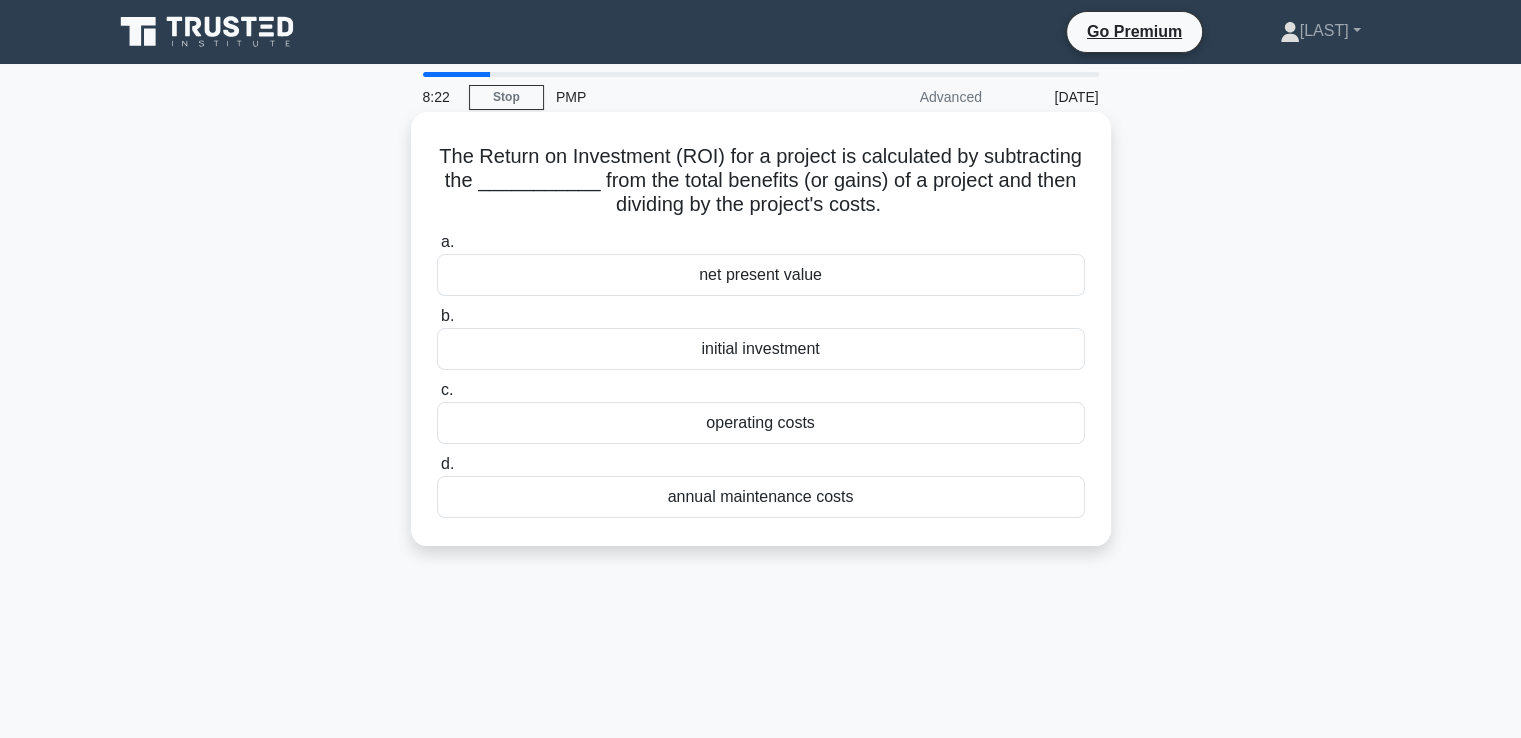 click on "operating costs" at bounding box center [761, 423] 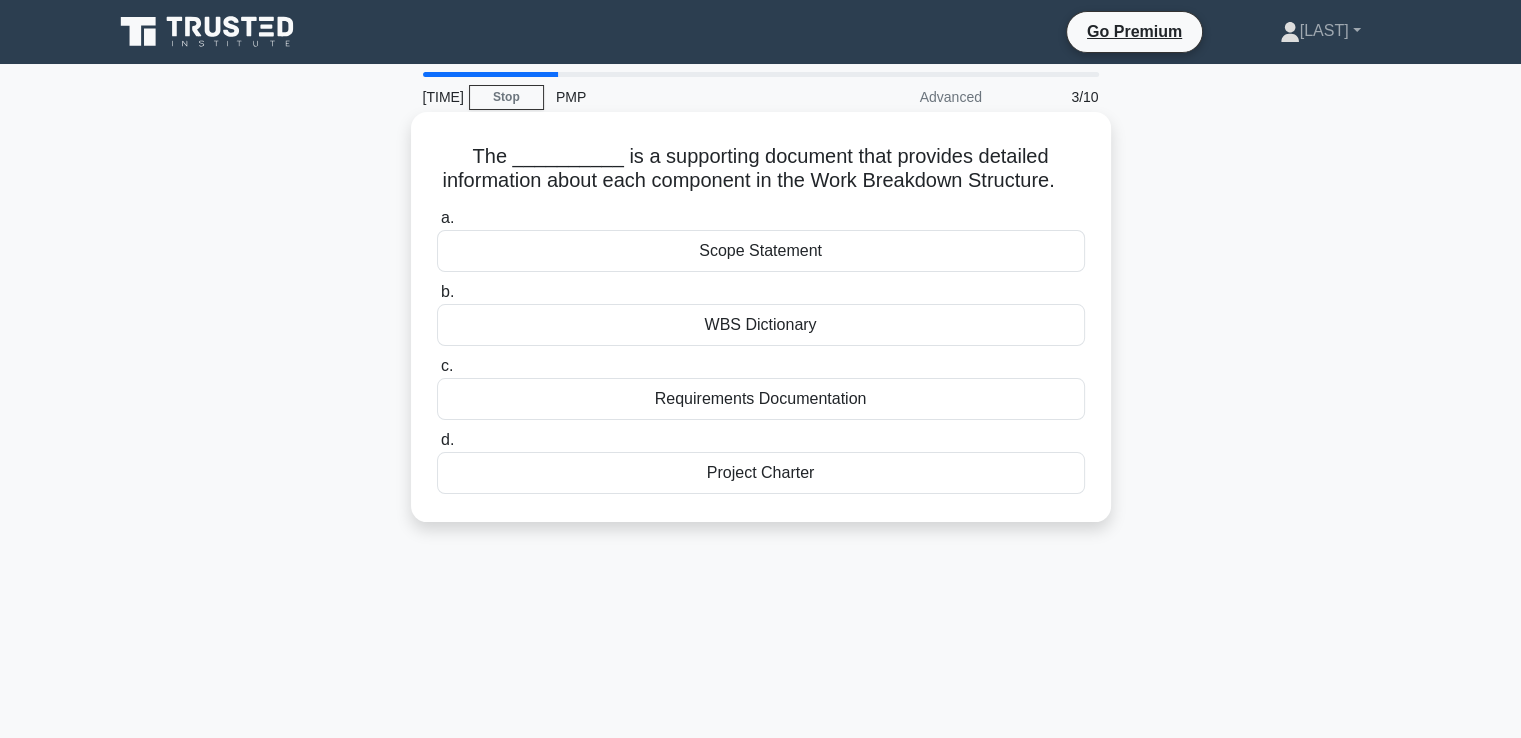 click on "WBS Dictionary" at bounding box center (761, 325) 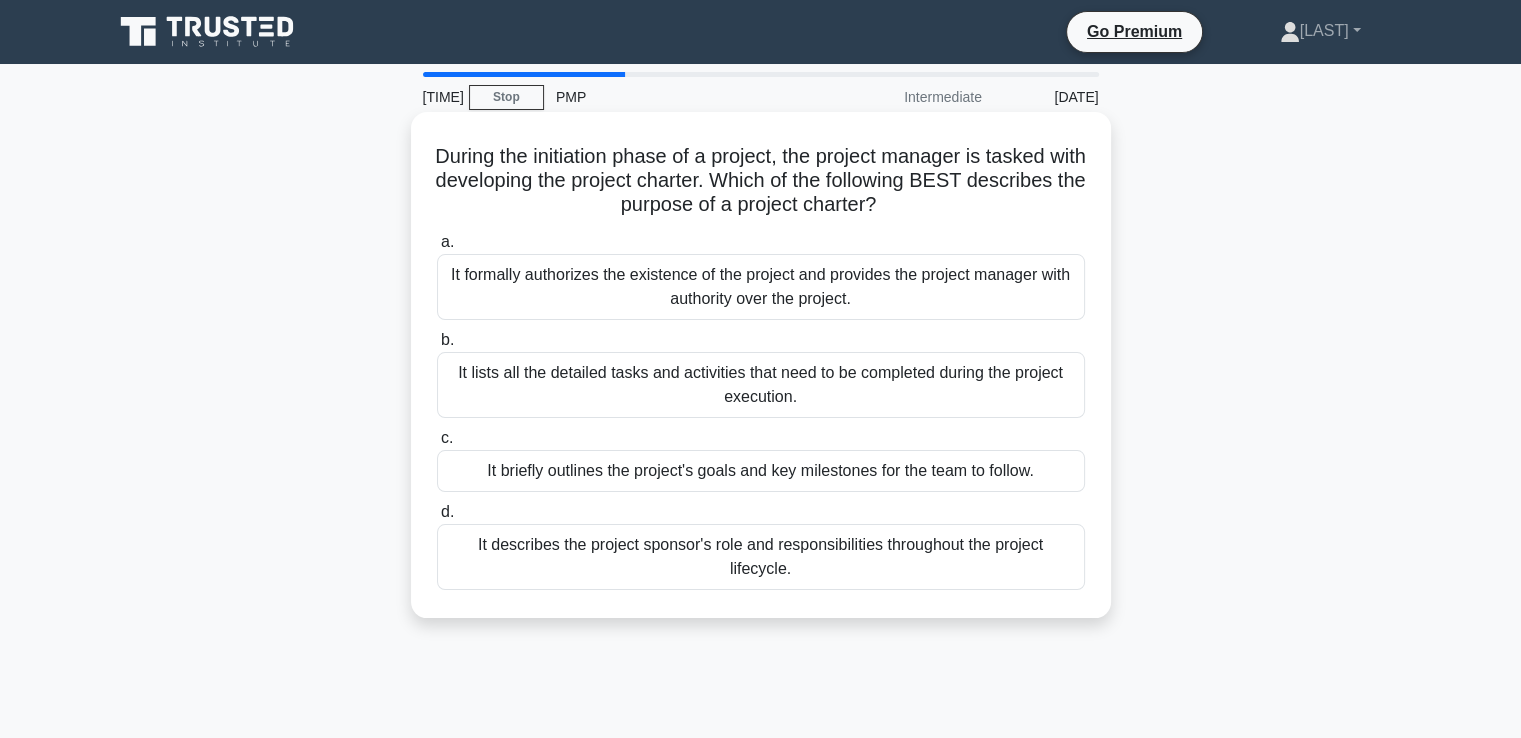 click on "It formally authorizes the existence of the project and provides the project manager with authority over the project." at bounding box center (761, 287) 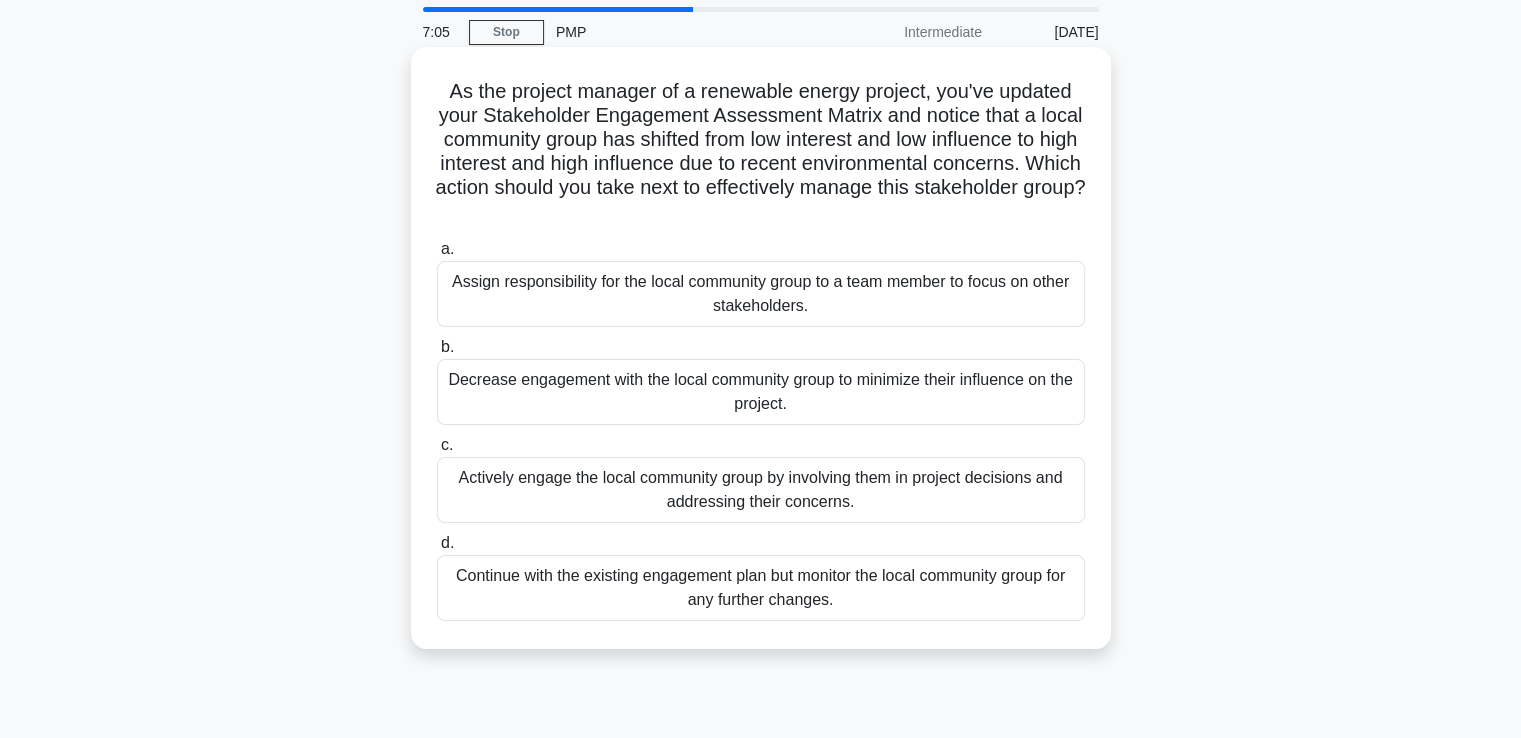 scroll, scrollTop: 100, scrollLeft: 0, axis: vertical 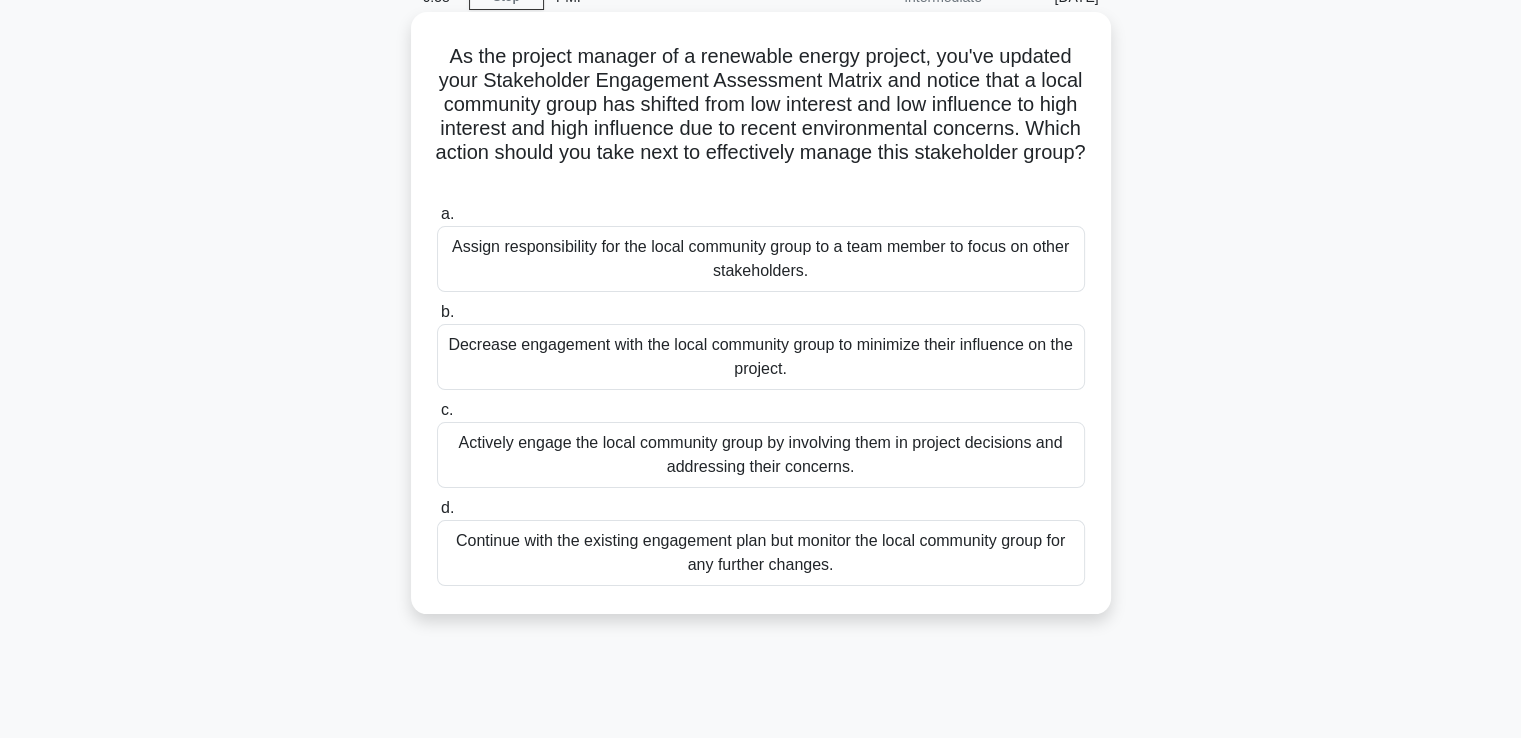 click on "Actively engage the local community group by involving them in project decisions and addressing their concerns." at bounding box center [761, 455] 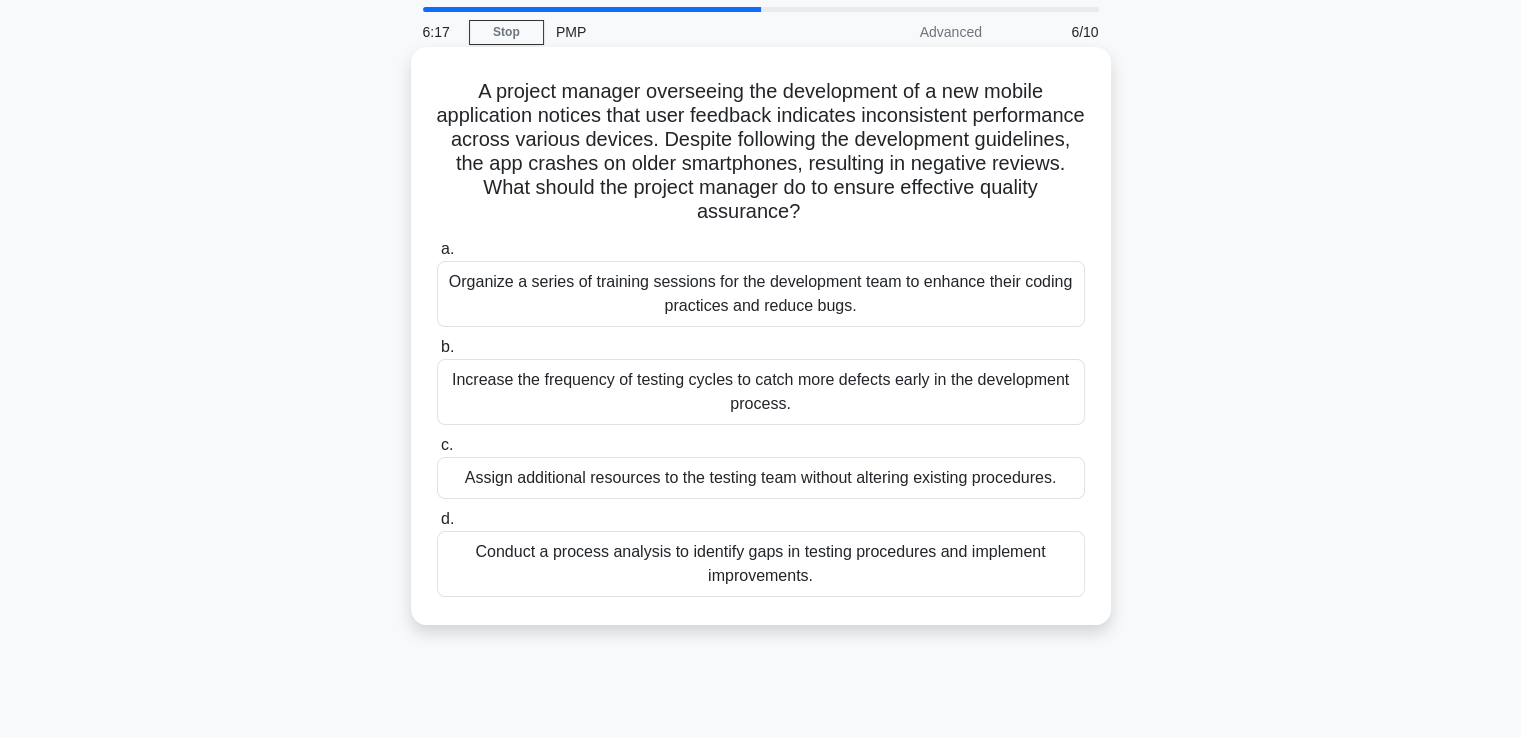 scroll, scrollTop: 100, scrollLeft: 0, axis: vertical 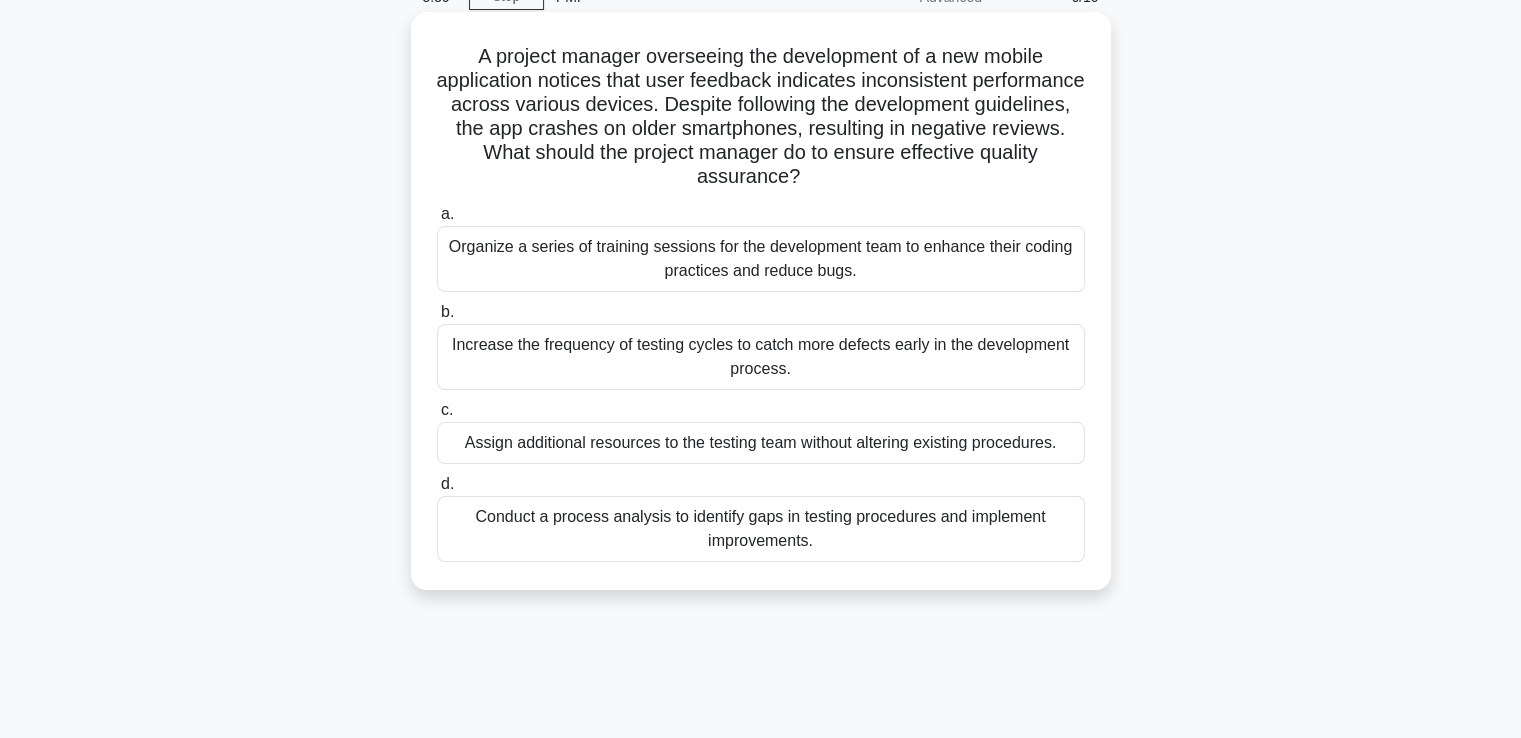 click on "Conduct a process analysis to identify gaps in testing procedures and implement improvements." at bounding box center (761, 529) 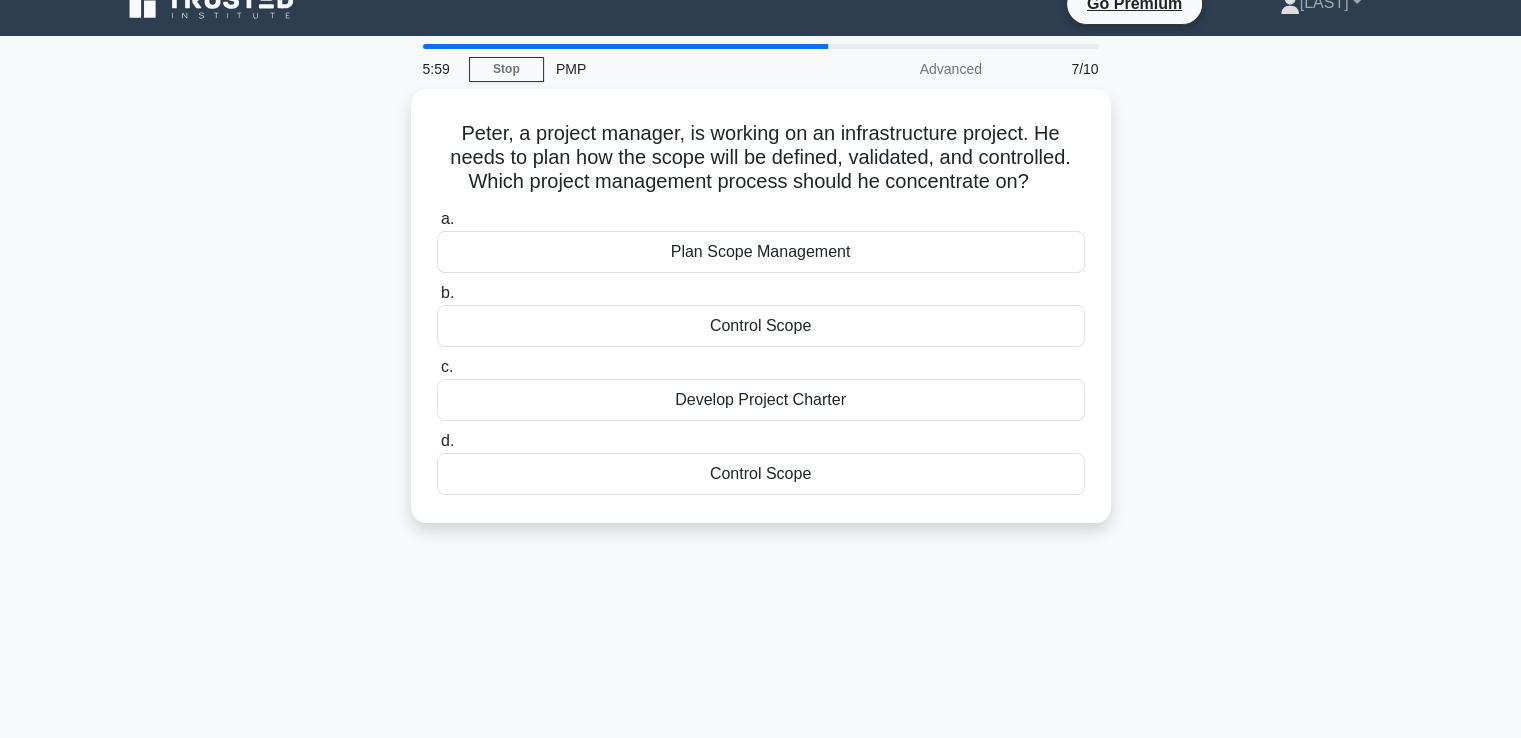 scroll, scrollTop: 0, scrollLeft: 0, axis: both 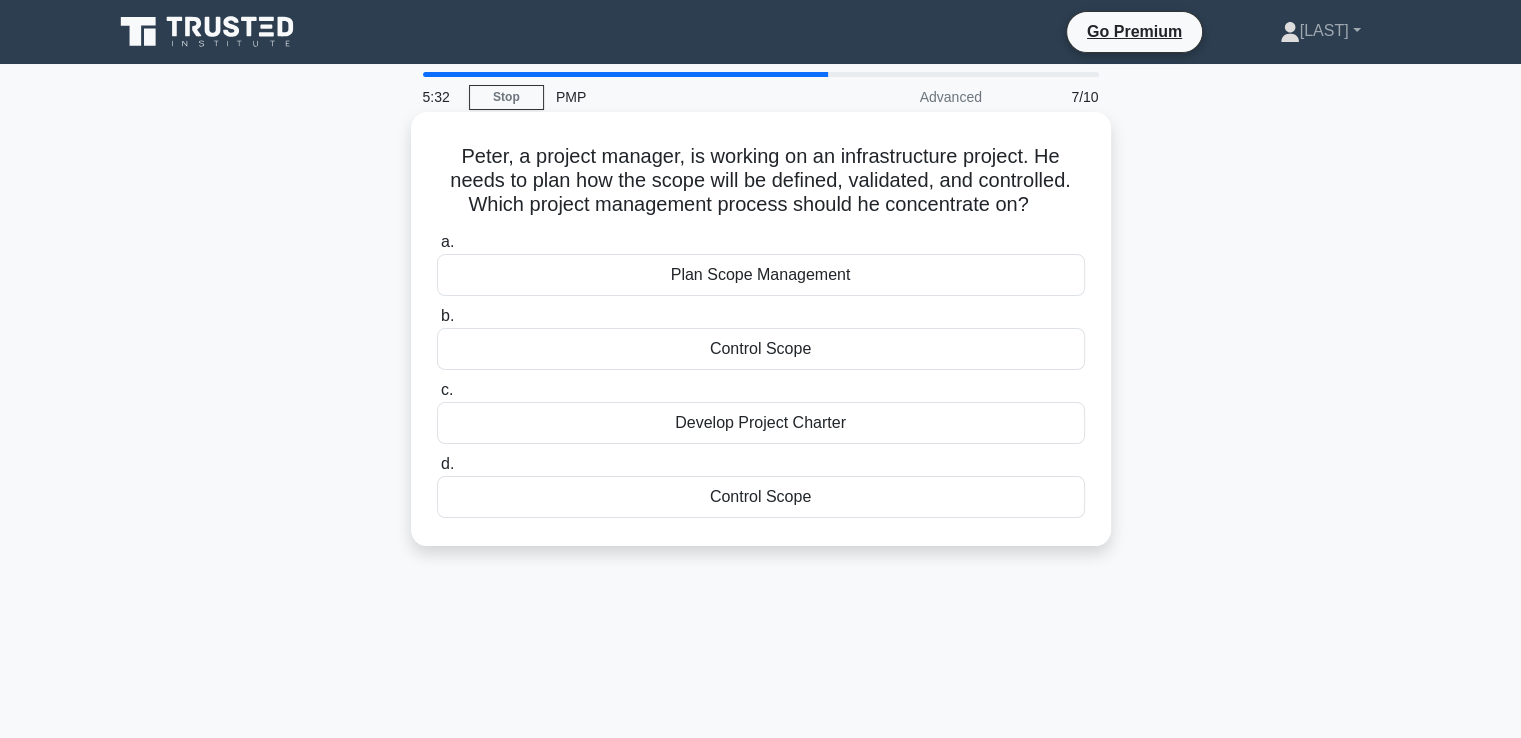 click on "Plan Scope Management" at bounding box center (761, 275) 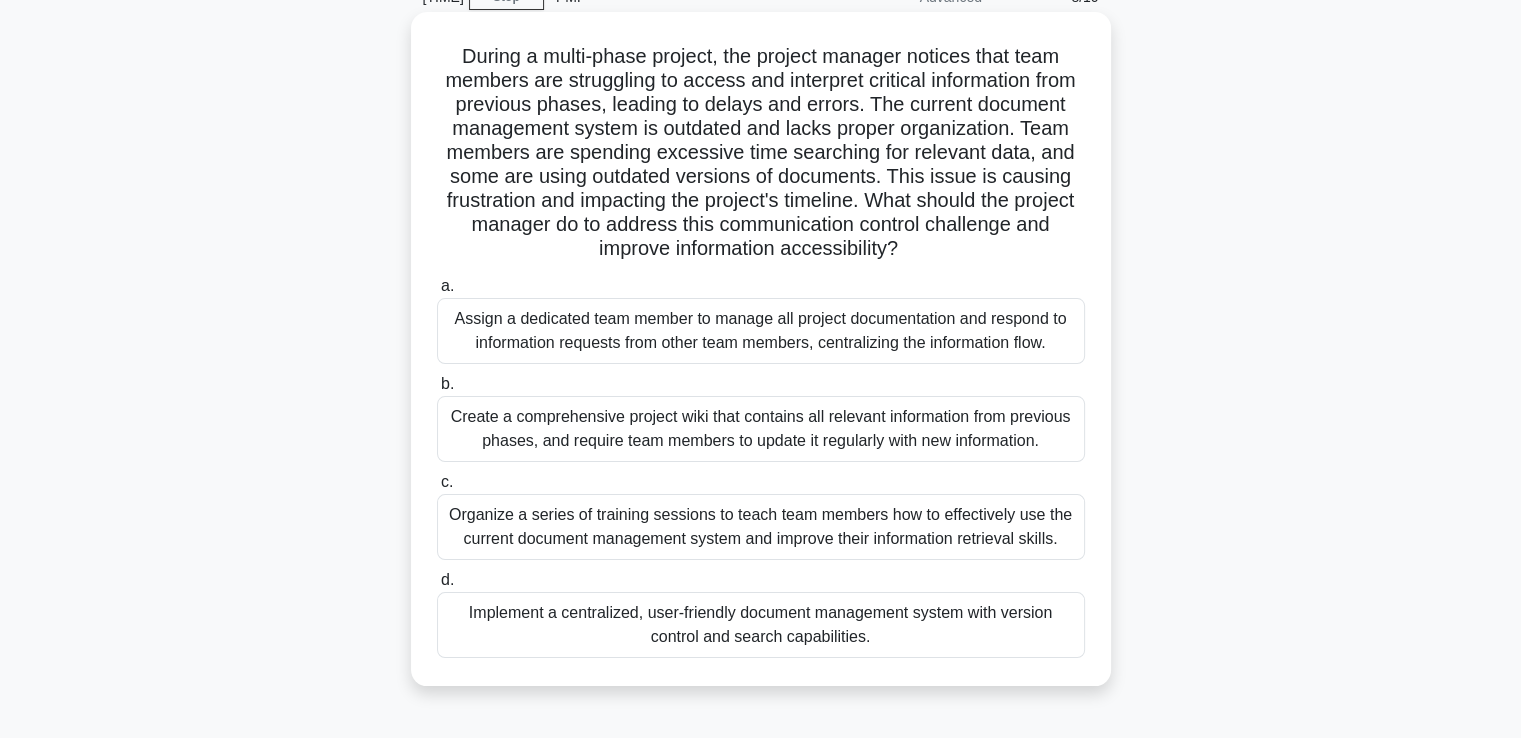 scroll, scrollTop: 200, scrollLeft: 0, axis: vertical 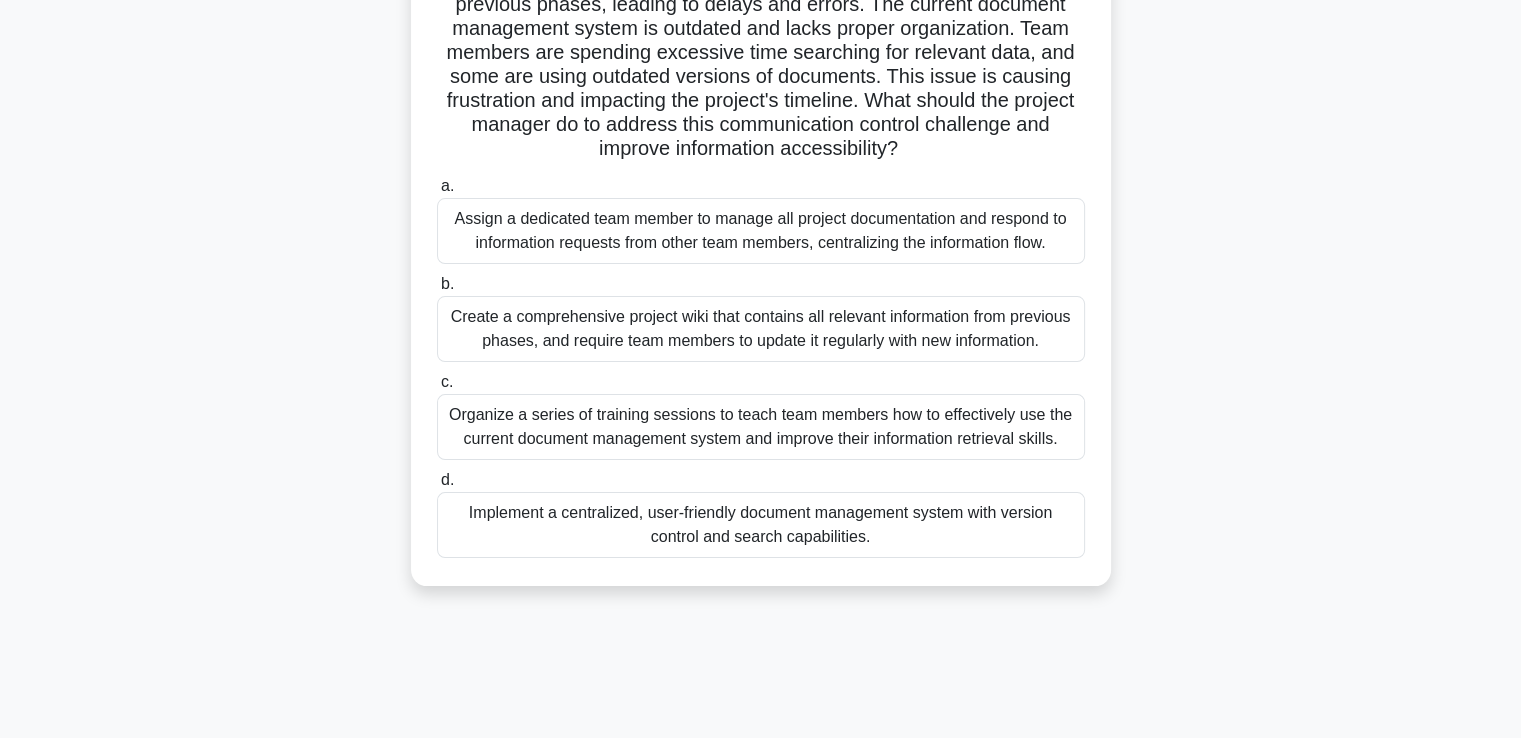 click on "Implement a centralized, user-friendly document management system with version control and search capabilities." at bounding box center (761, 525) 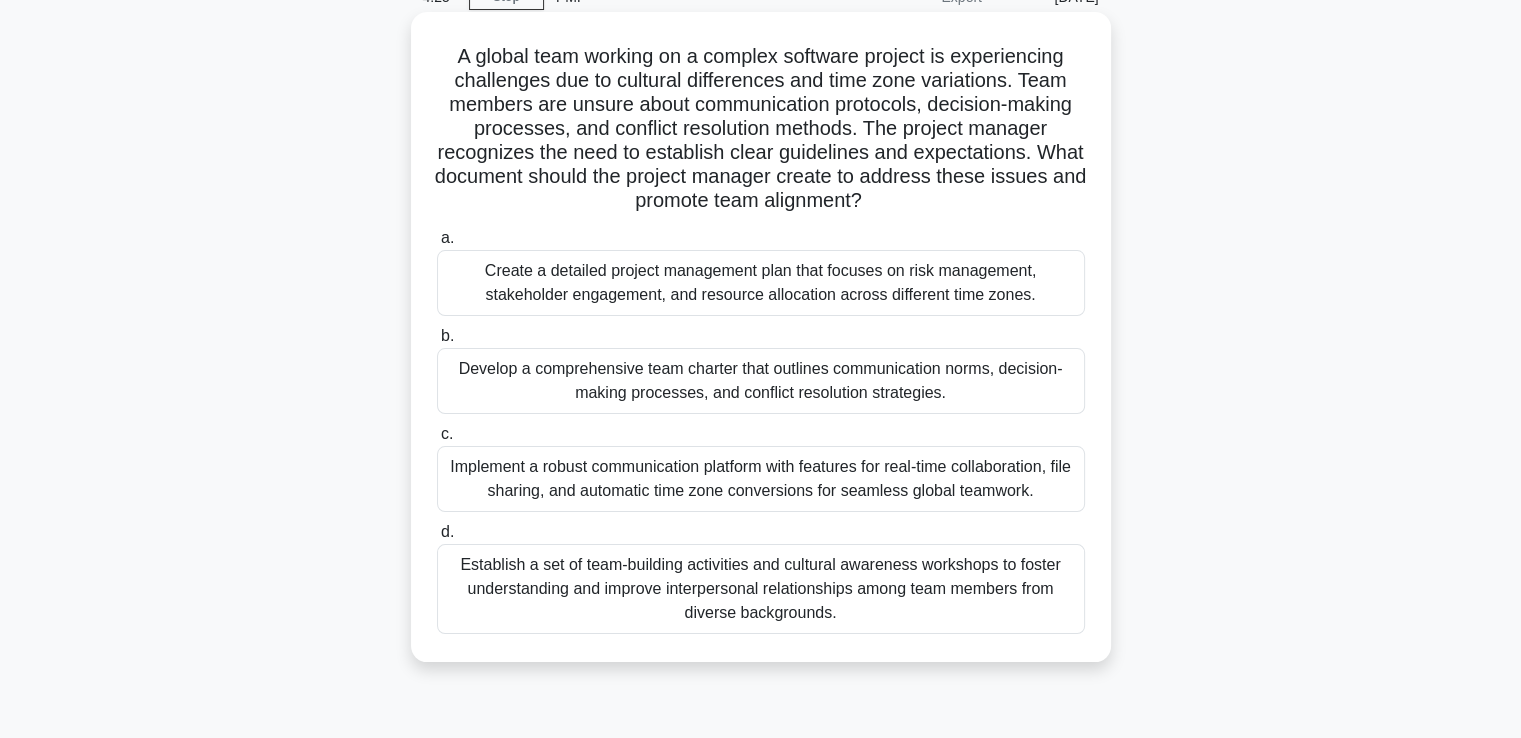 scroll, scrollTop: 200, scrollLeft: 0, axis: vertical 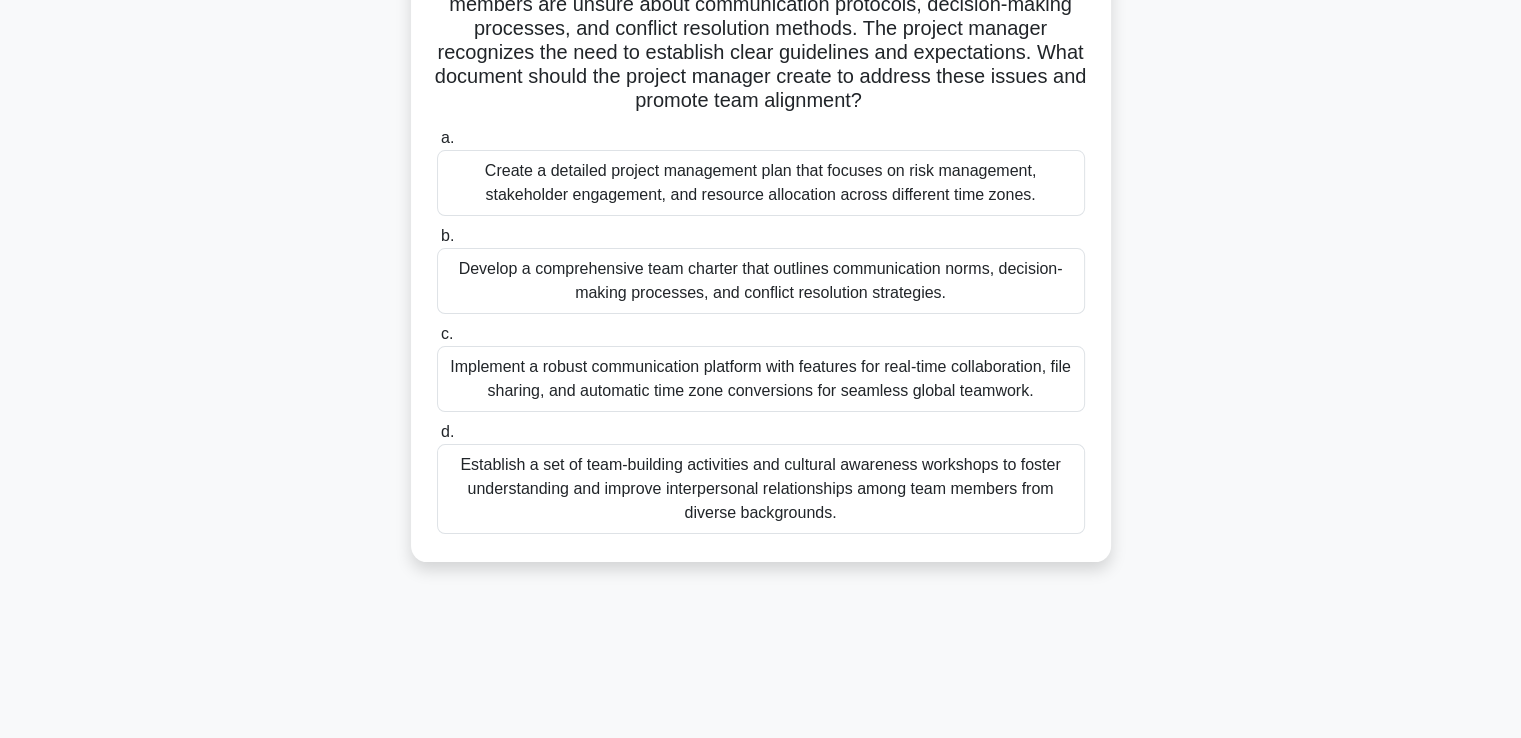 click on "Develop a comprehensive team charter that outlines communication norms, decision-making processes, and conflict resolution strategies." at bounding box center [761, 281] 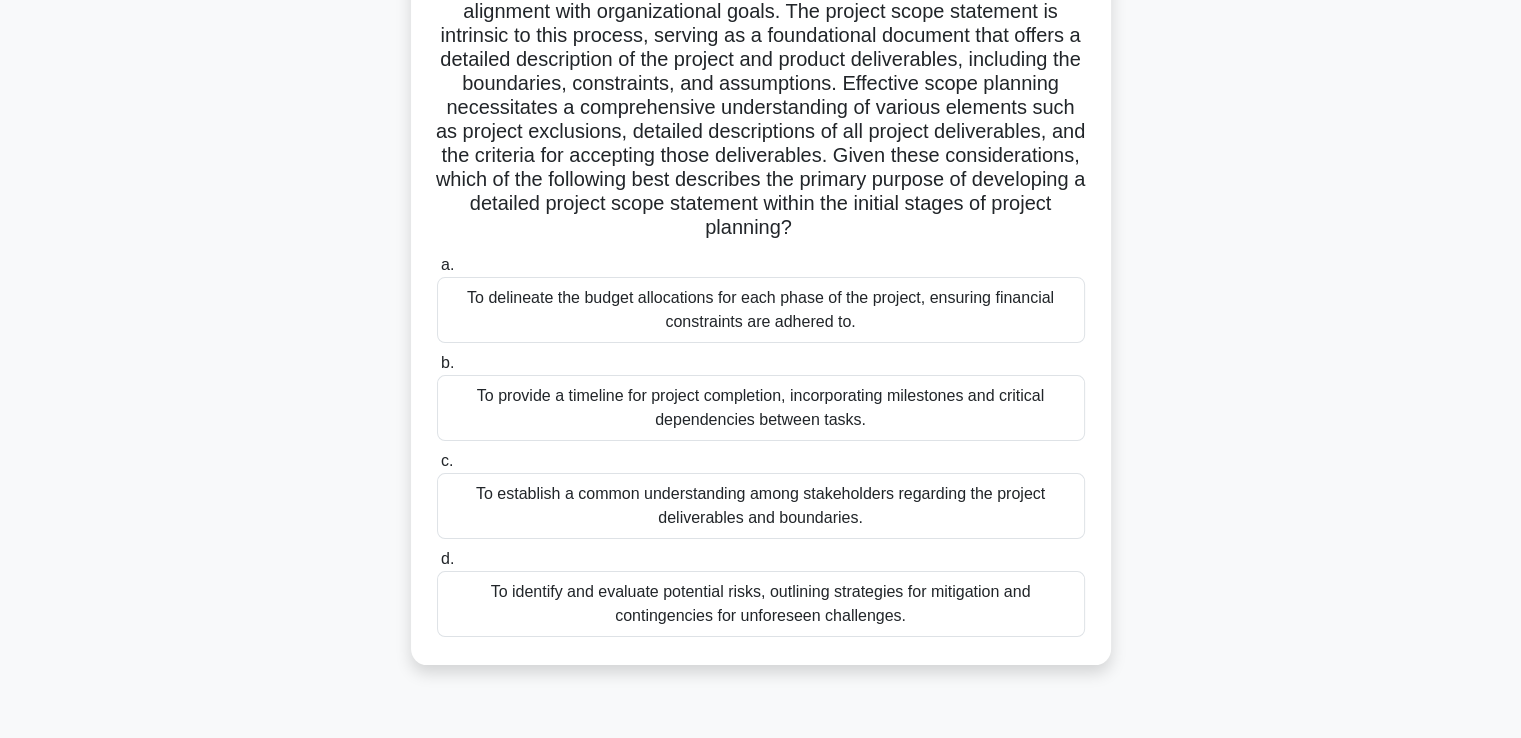 scroll, scrollTop: 300, scrollLeft: 0, axis: vertical 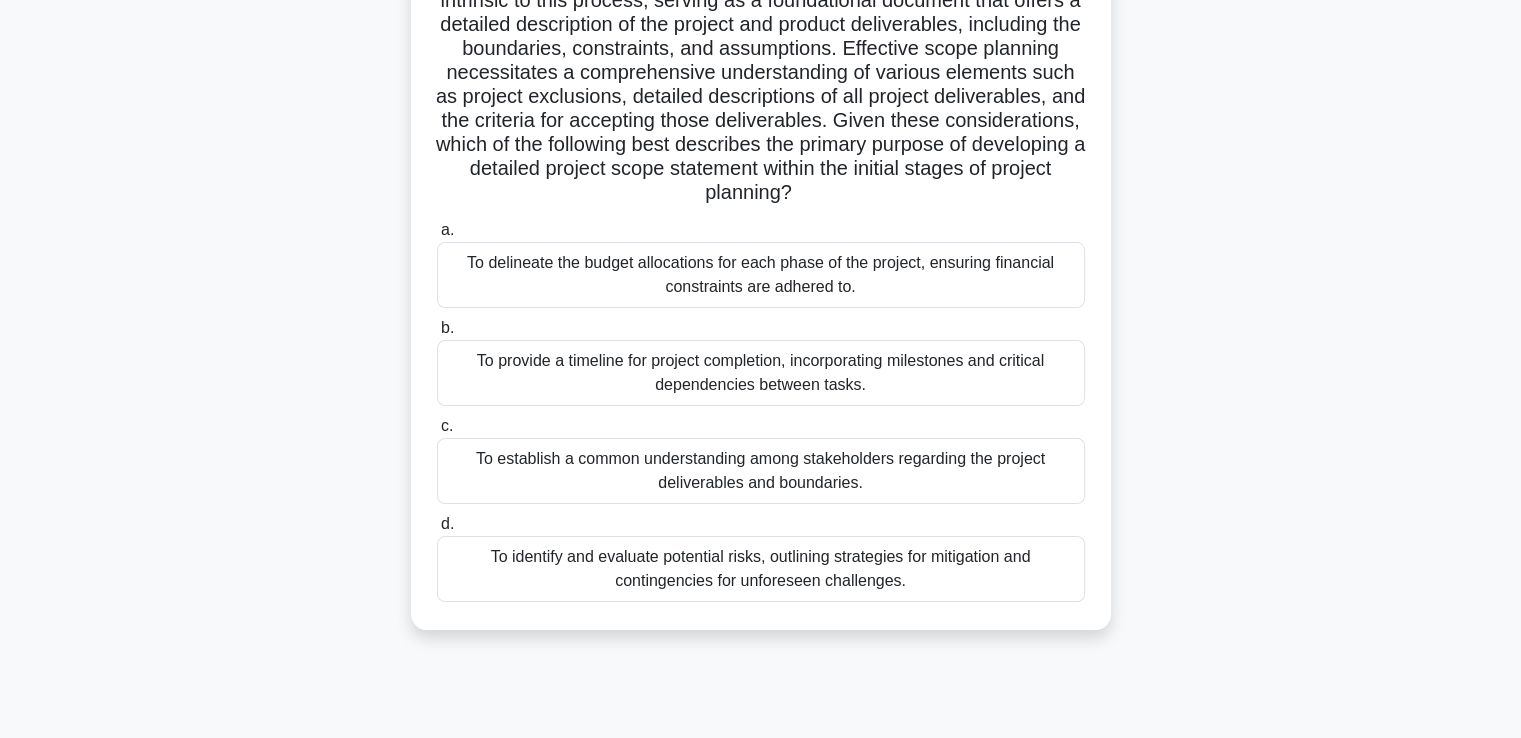 click on "To establish a common understanding among stakeholders regarding the project deliverables and boundaries." at bounding box center (761, 471) 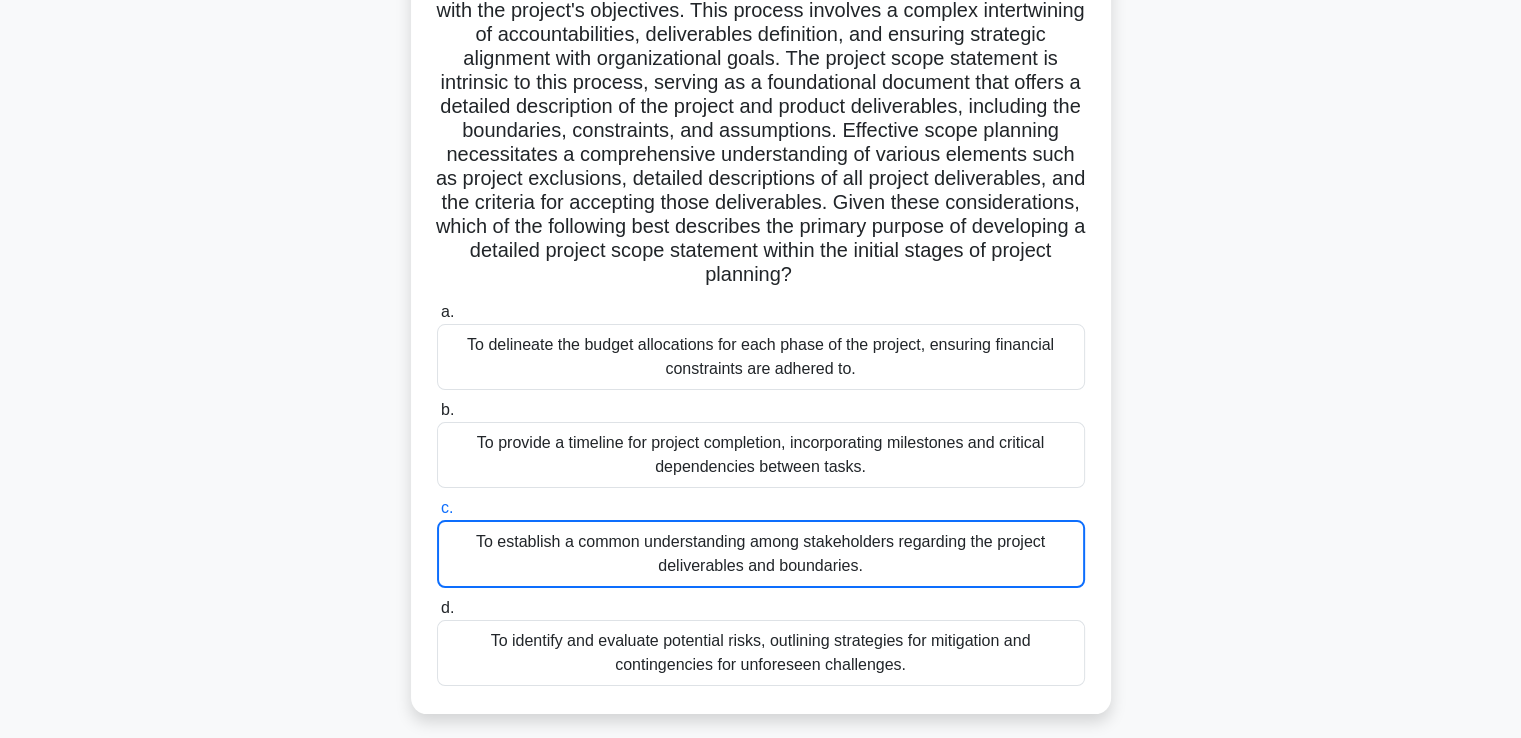 scroll, scrollTop: 100, scrollLeft: 0, axis: vertical 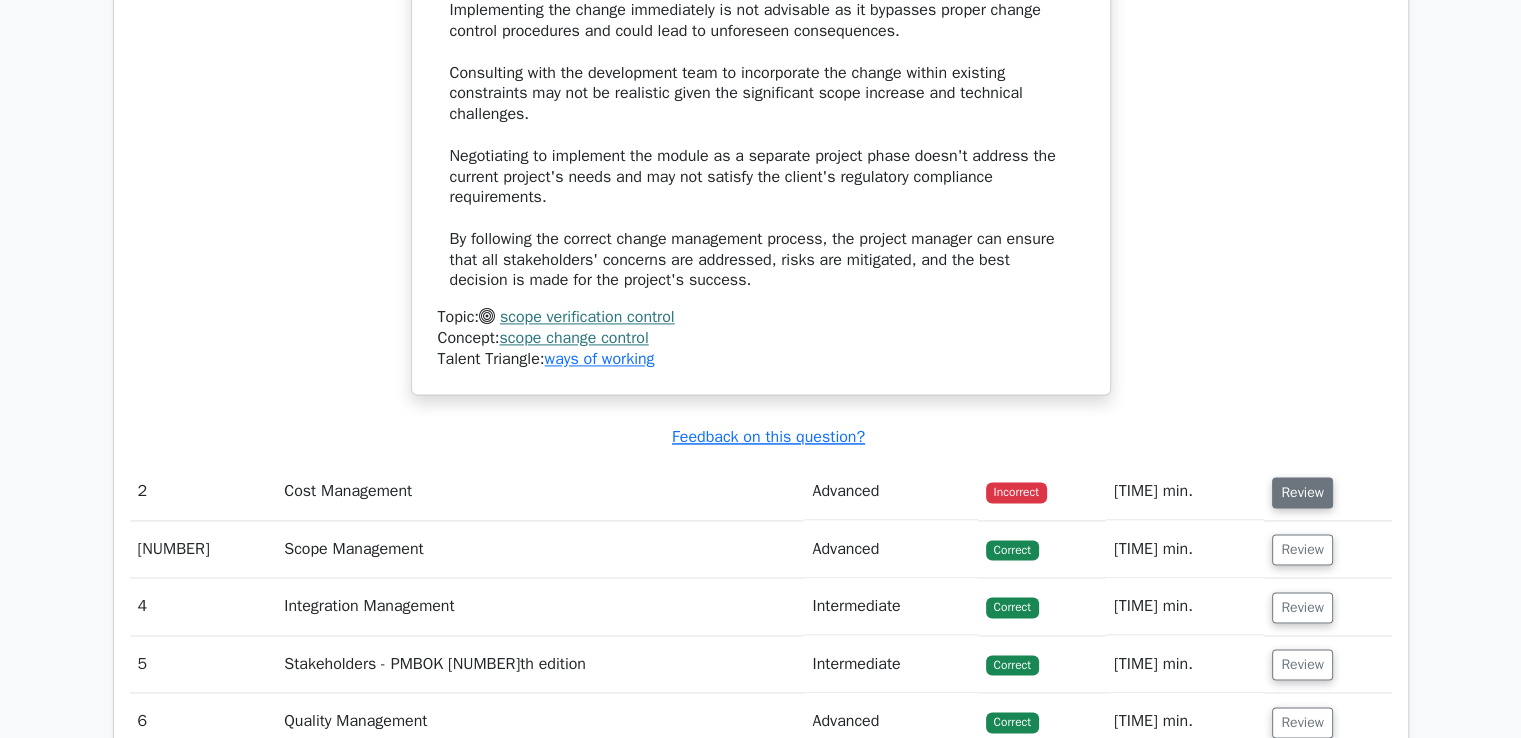click on "Review" at bounding box center (1291, 471) 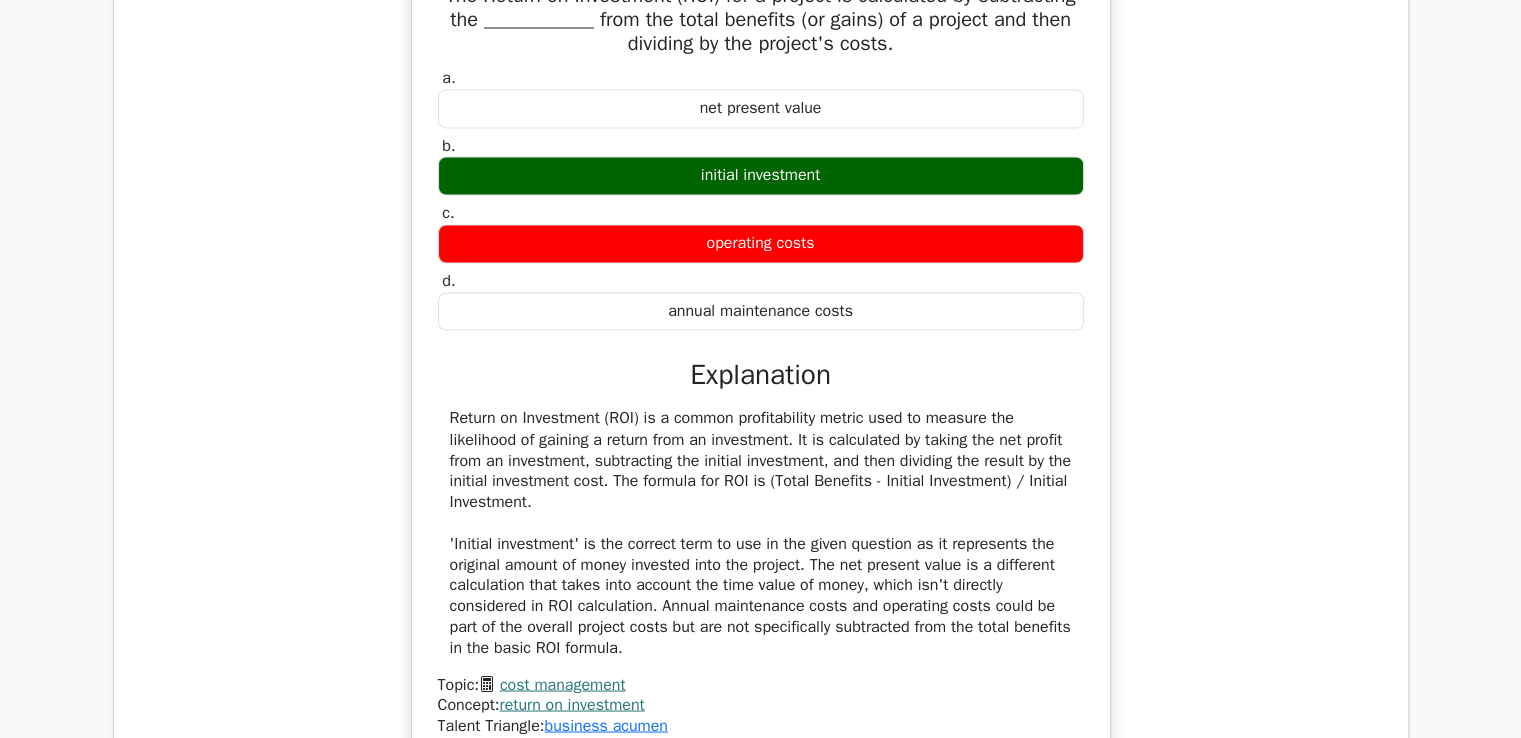 scroll, scrollTop: 3400, scrollLeft: 0, axis: vertical 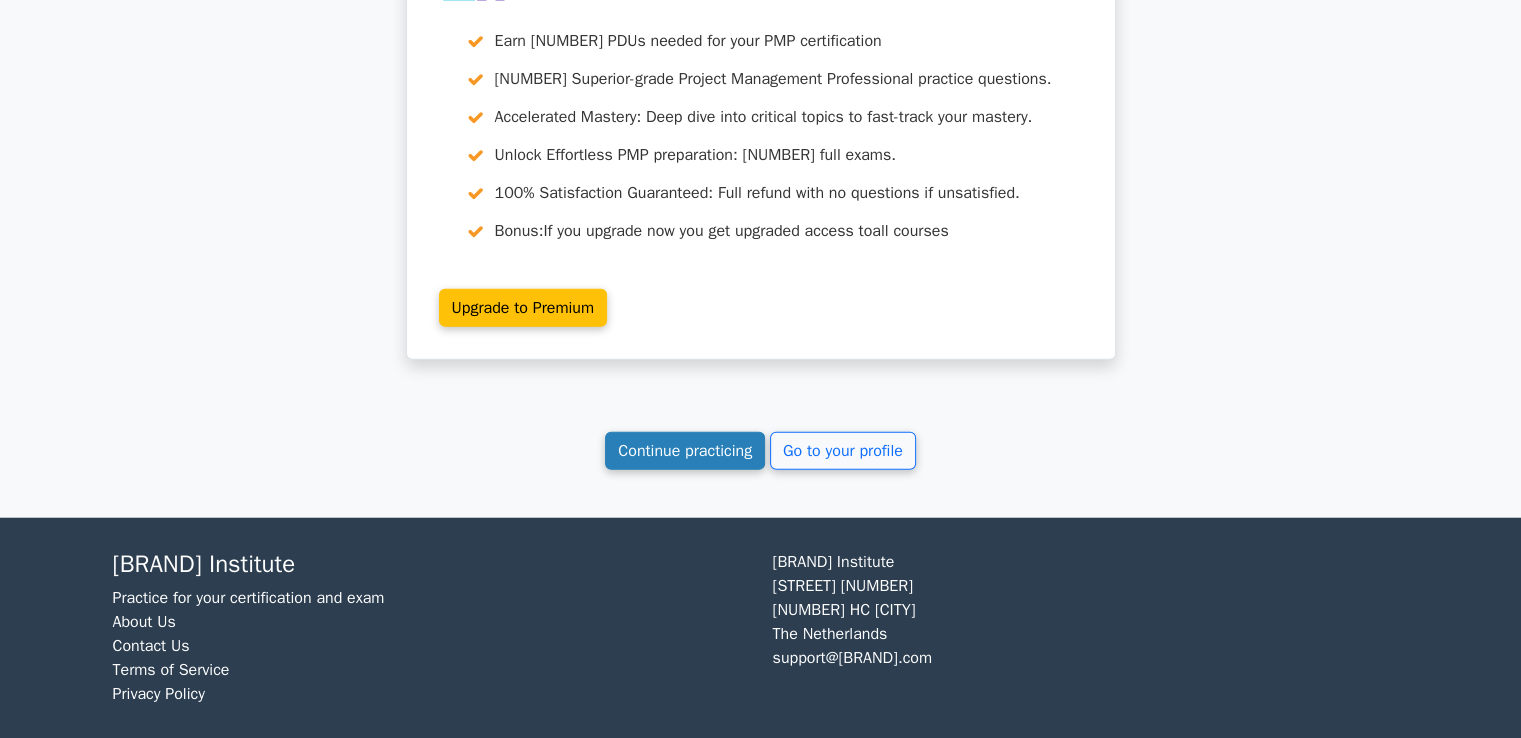 click on "Continue practicing" at bounding box center [685, 434] 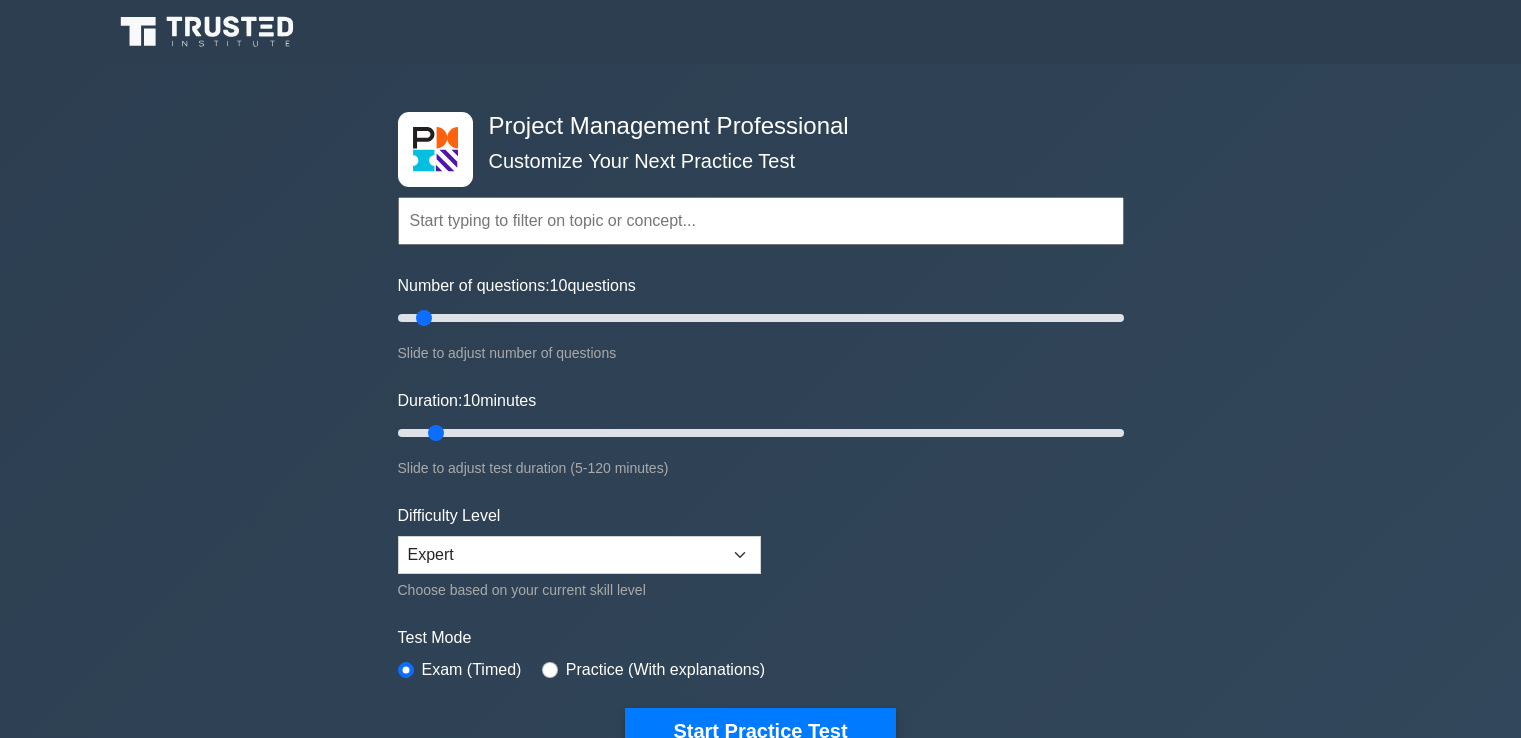 scroll, scrollTop: 0, scrollLeft: 0, axis: both 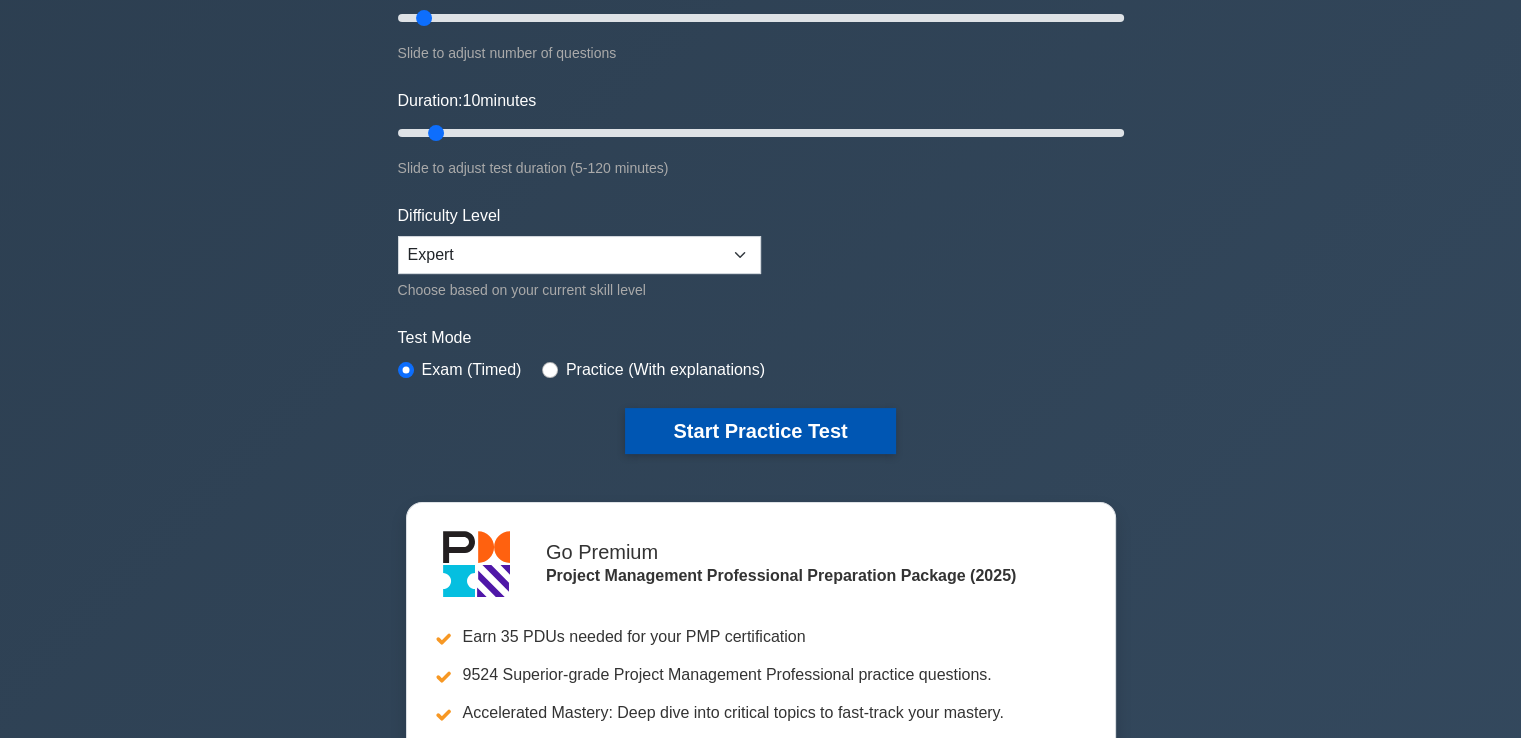 click on "Start Practice Test" at bounding box center (760, 431) 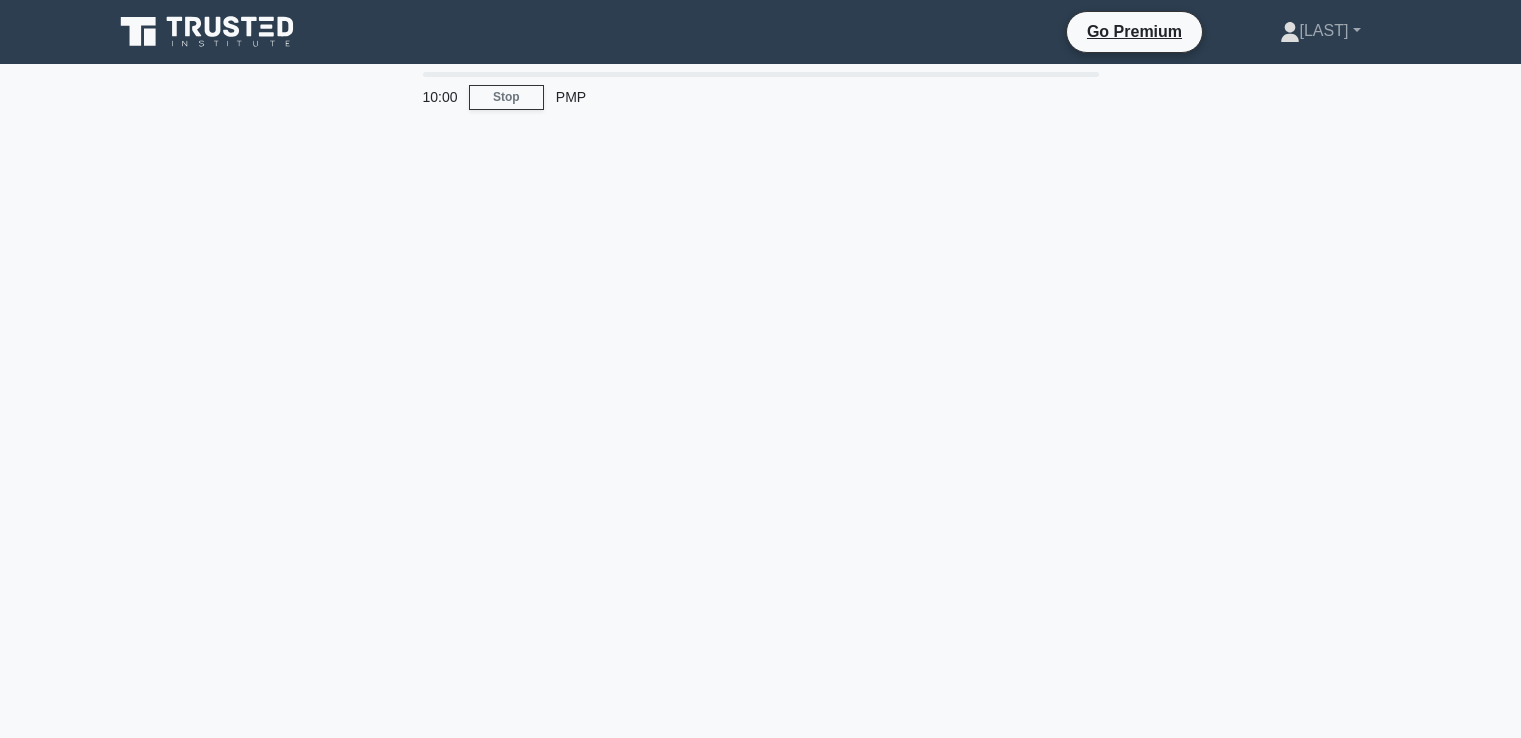 scroll, scrollTop: 0, scrollLeft: 0, axis: both 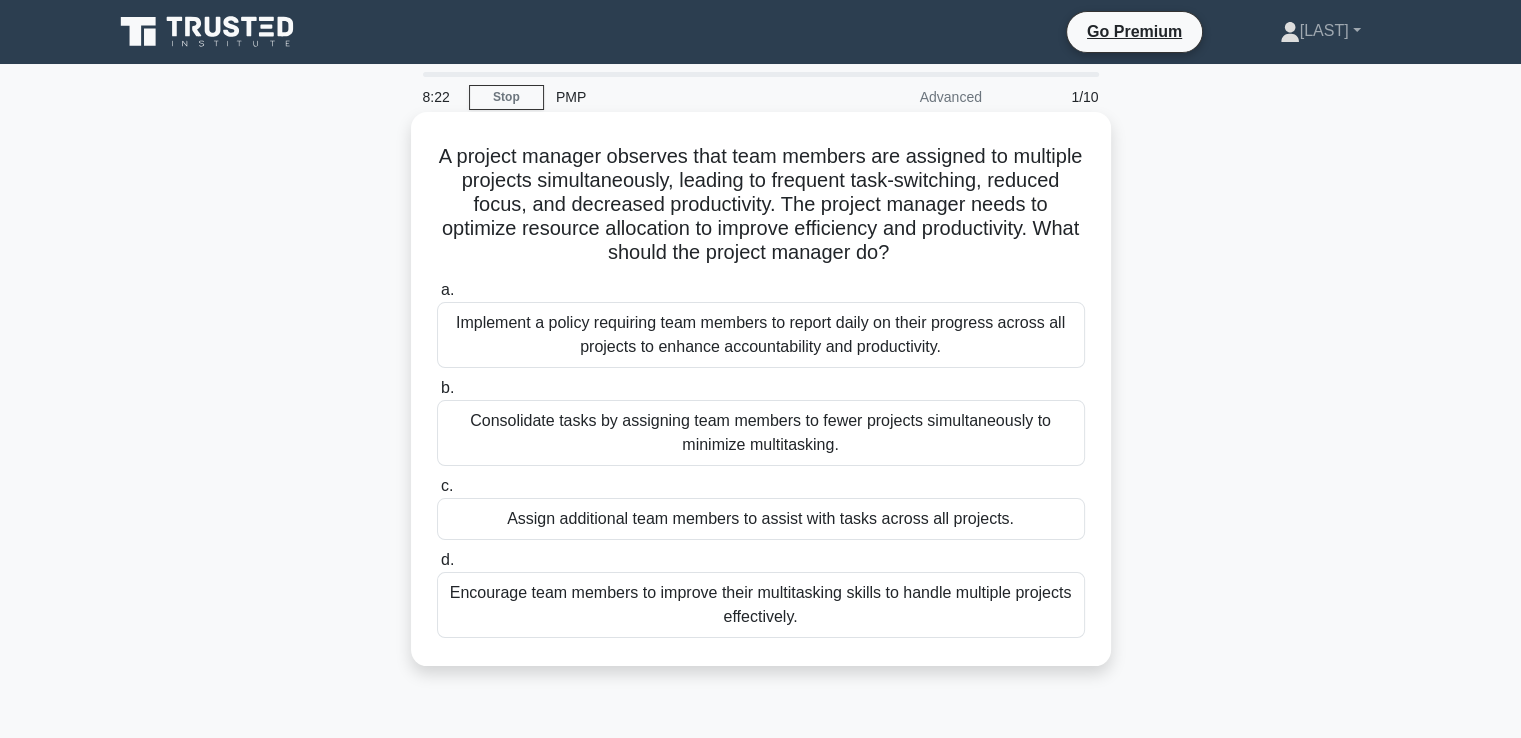 click on "Consolidate tasks by assigning team members to fewer projects simultaneously to minimize multitasking." at bounding box center (761, 433) 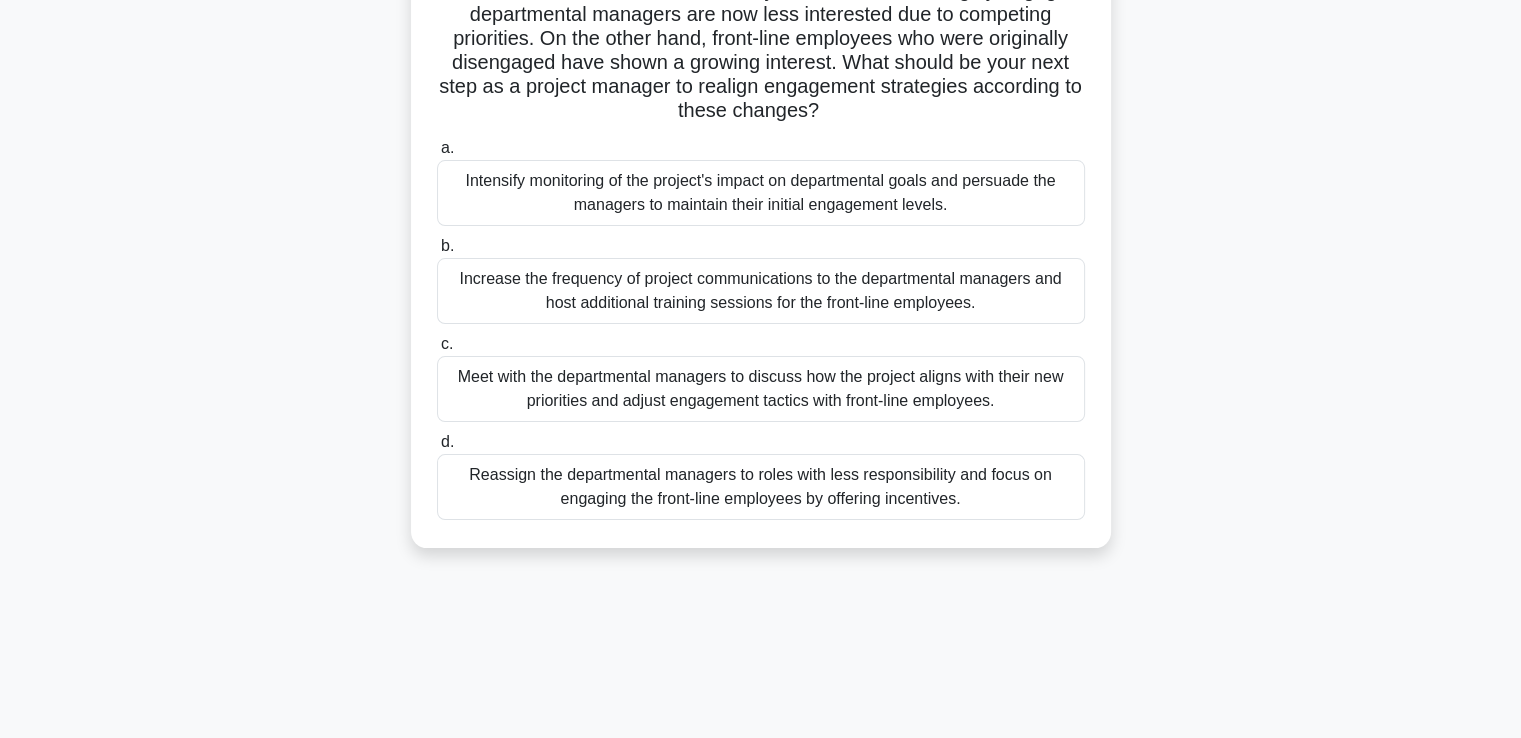 scroll, scrollTop: 200, scrollLeft: 0, axis: vertical 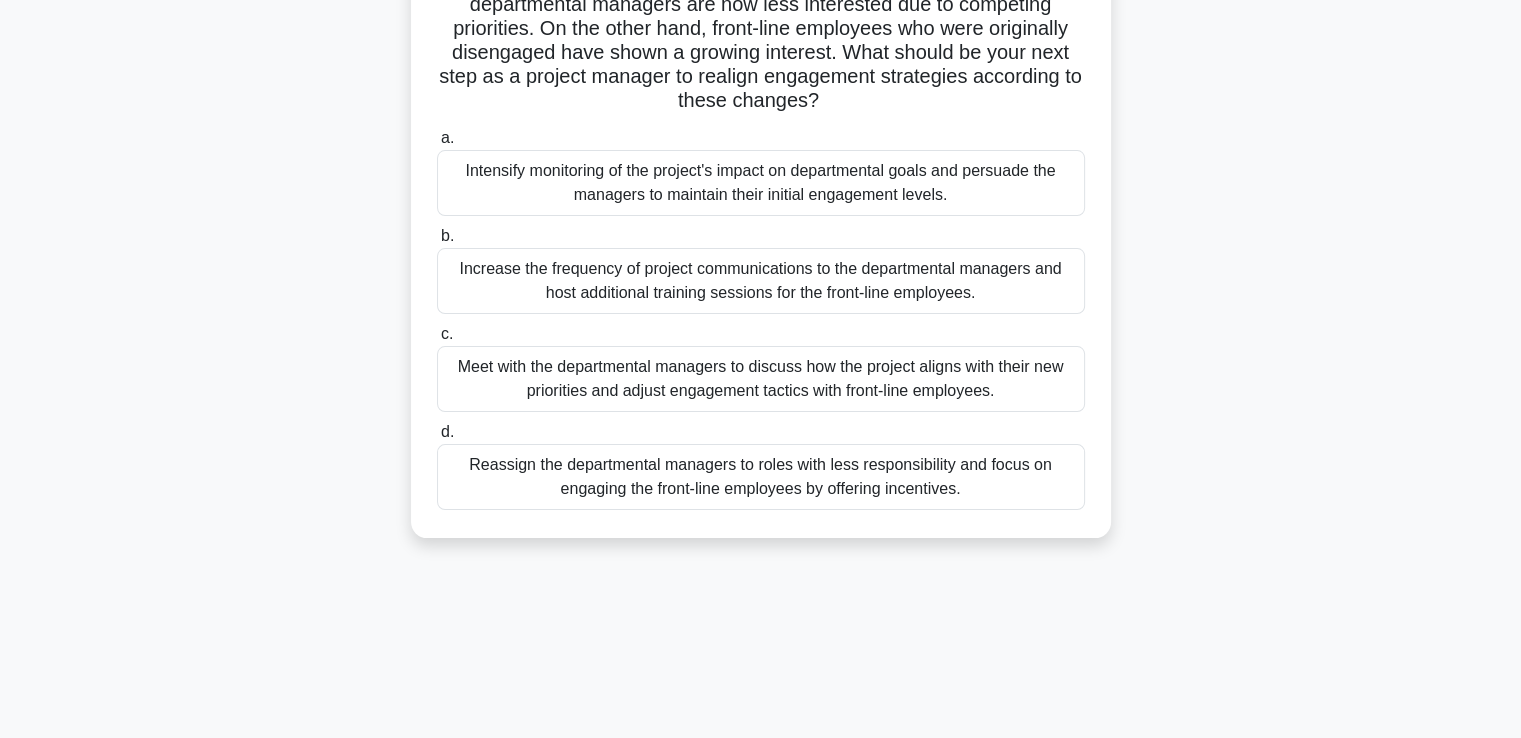 click on "Meet with the departmental managers to discuss how the project aligns with their new priorities and adjust engagement tactics with front-line employees." at bounding box center (761, 379) 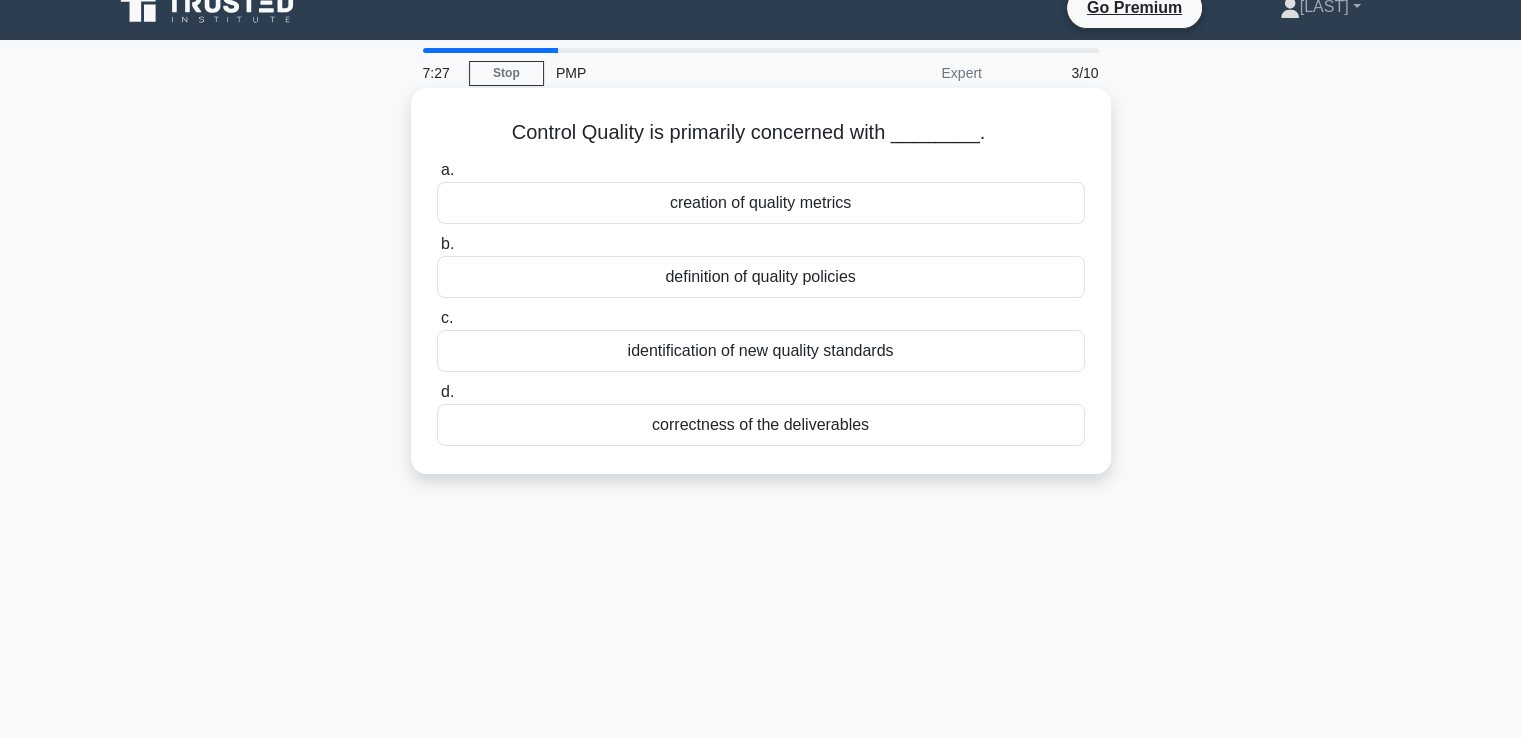 scroll, scrollTop: 0, scrollLeft: 0, axis: both 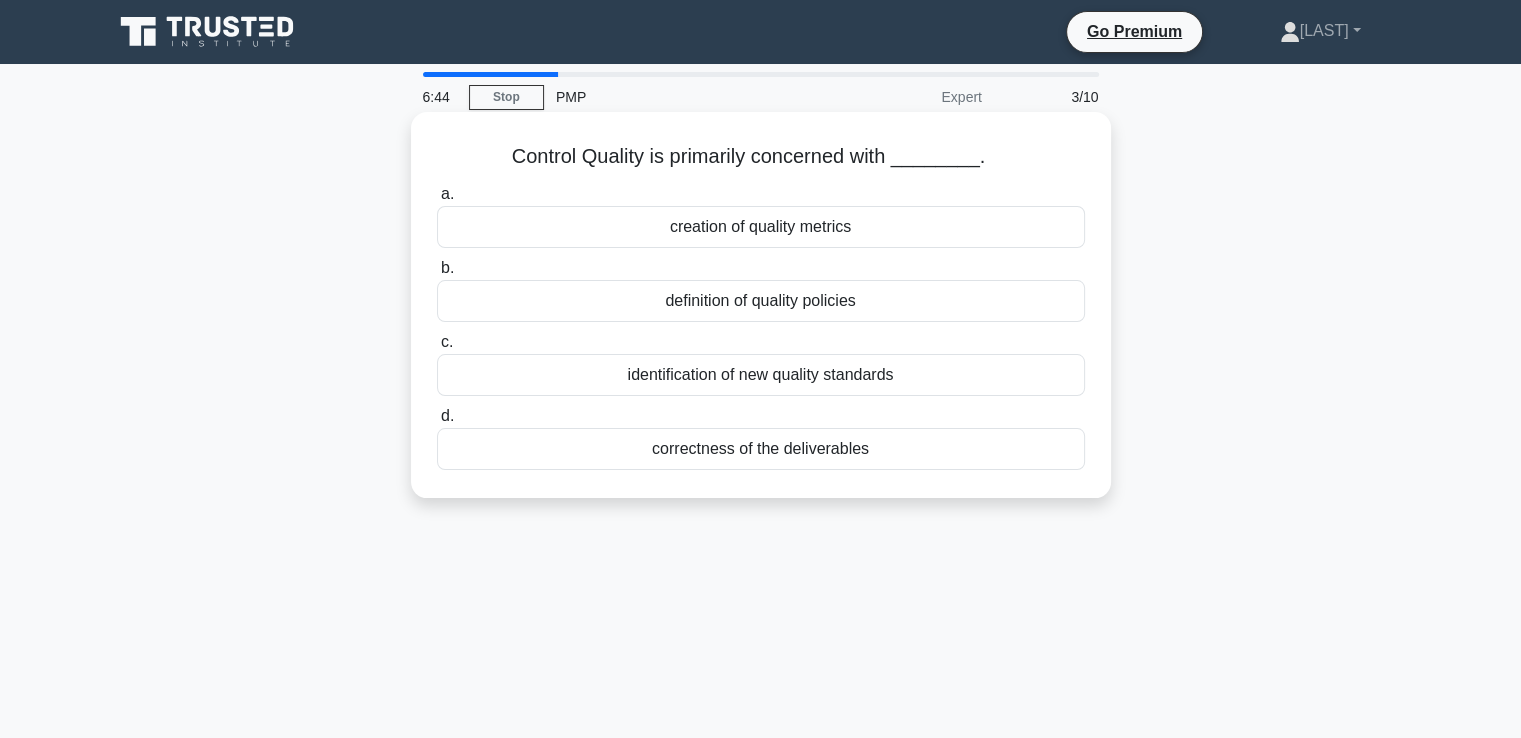 click on "creation of quality metrics" at bounding box center (761, 227) 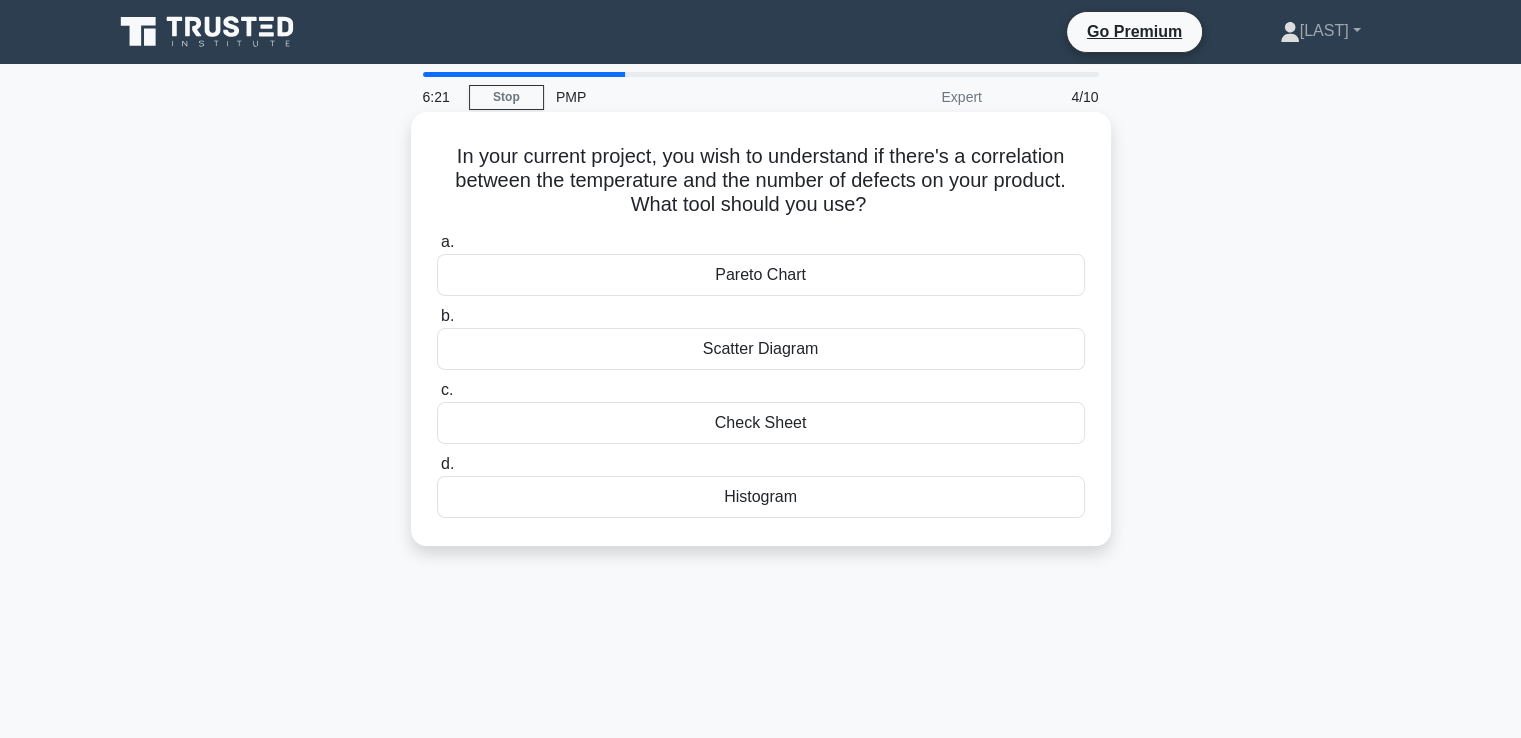 click on "Histogram" at bounding box center [761, 497] 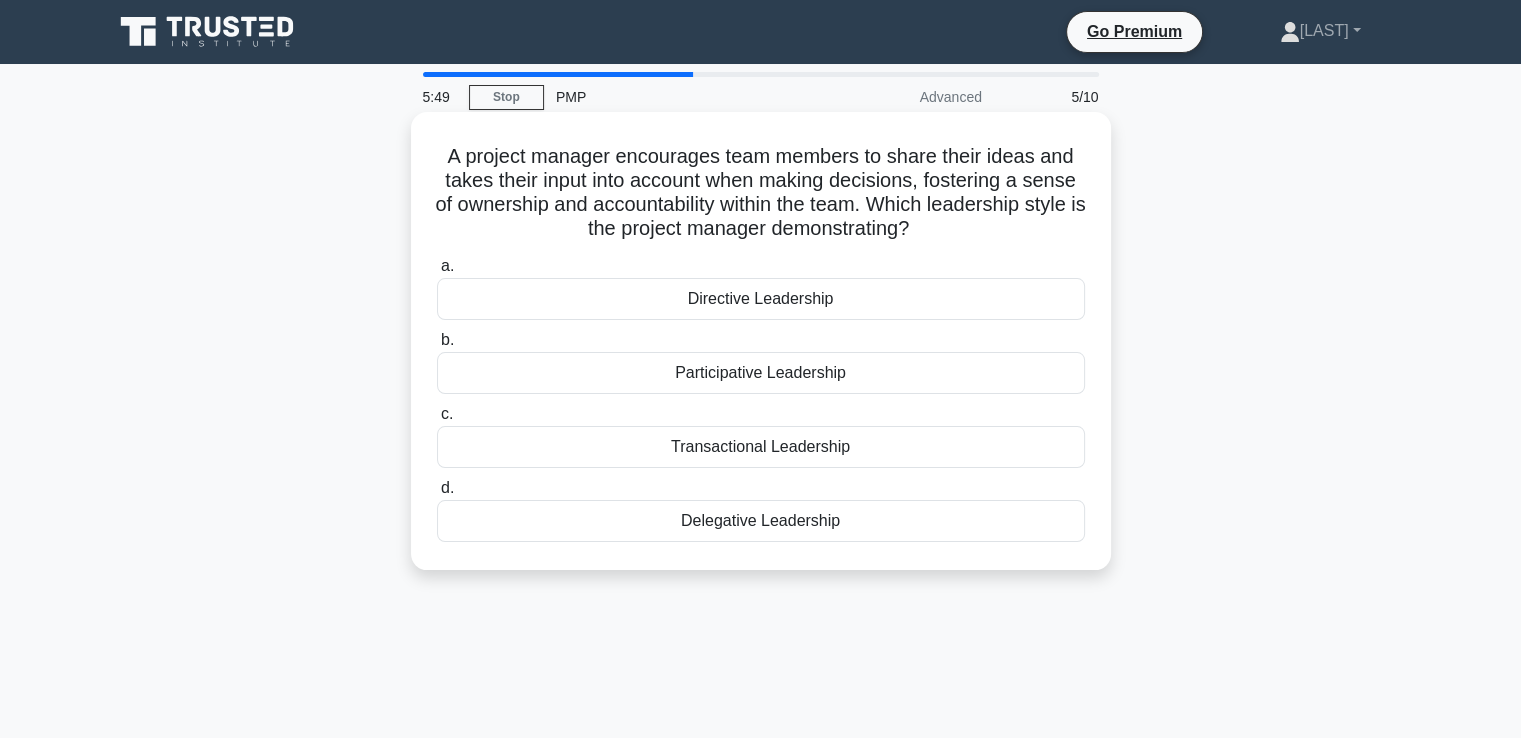 click on "Delegative Leadership" at bounding box center (761, 521) 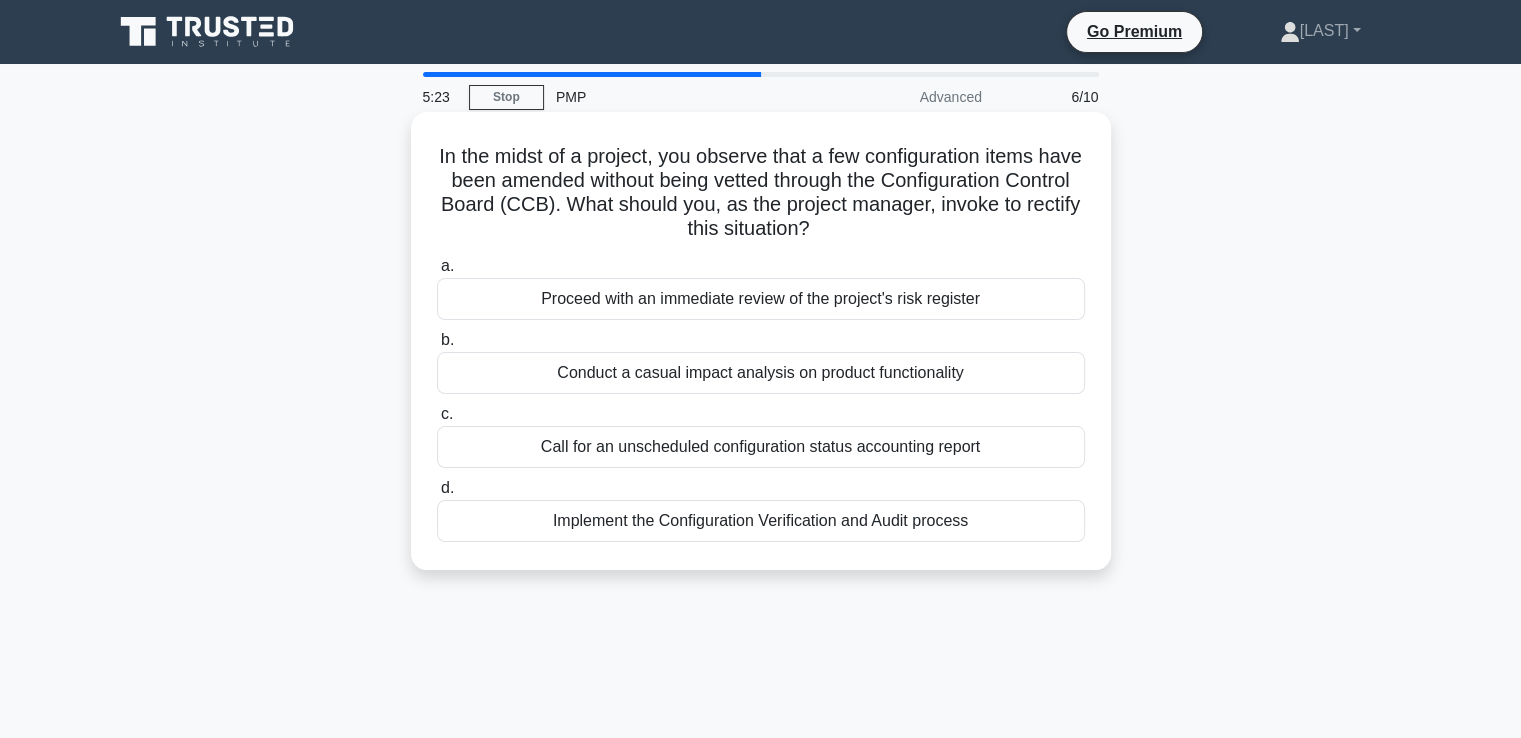 click on "Implement the Configuration Verification and Audit process" at bounding box center [761, 521] 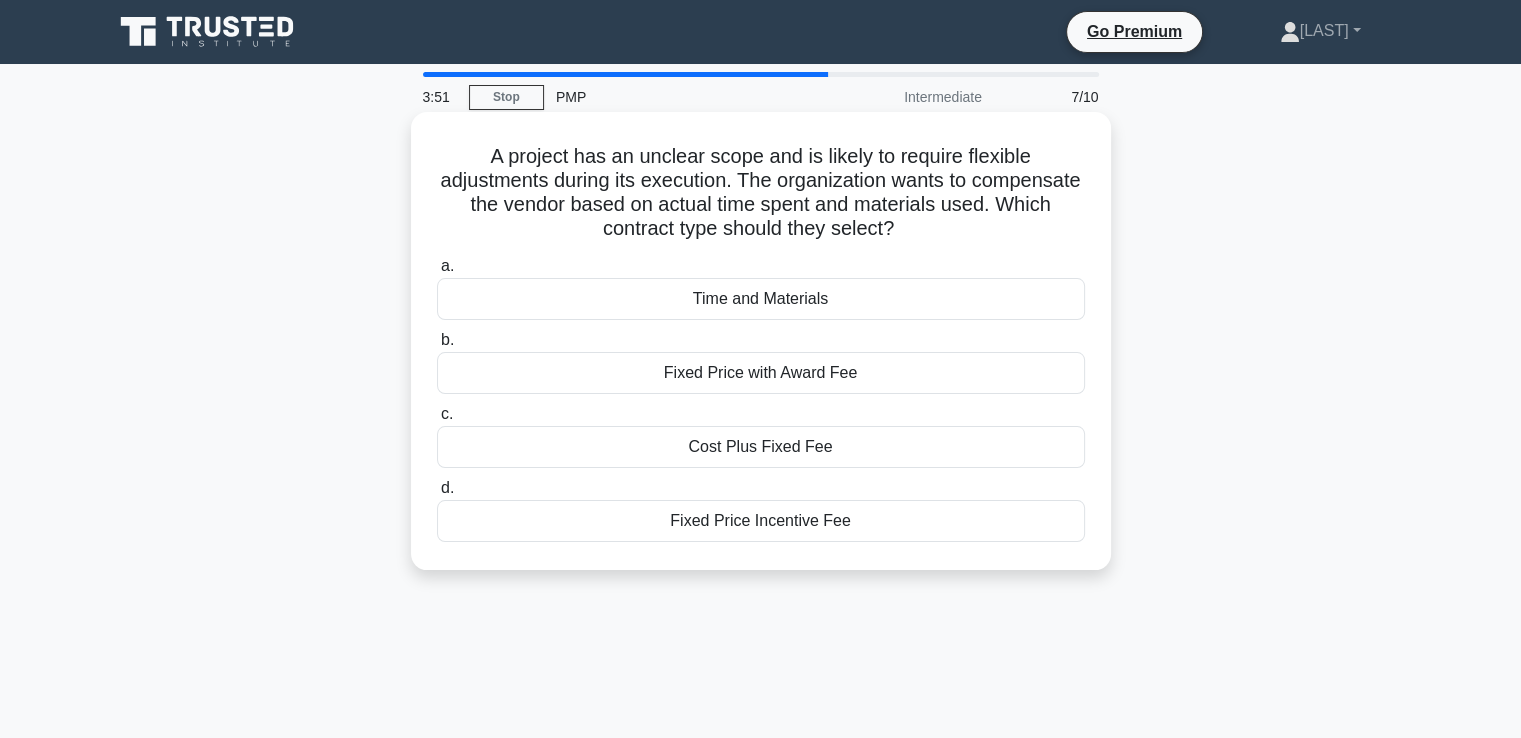 click on "Time and Materials" at bounding box center (761, 299) 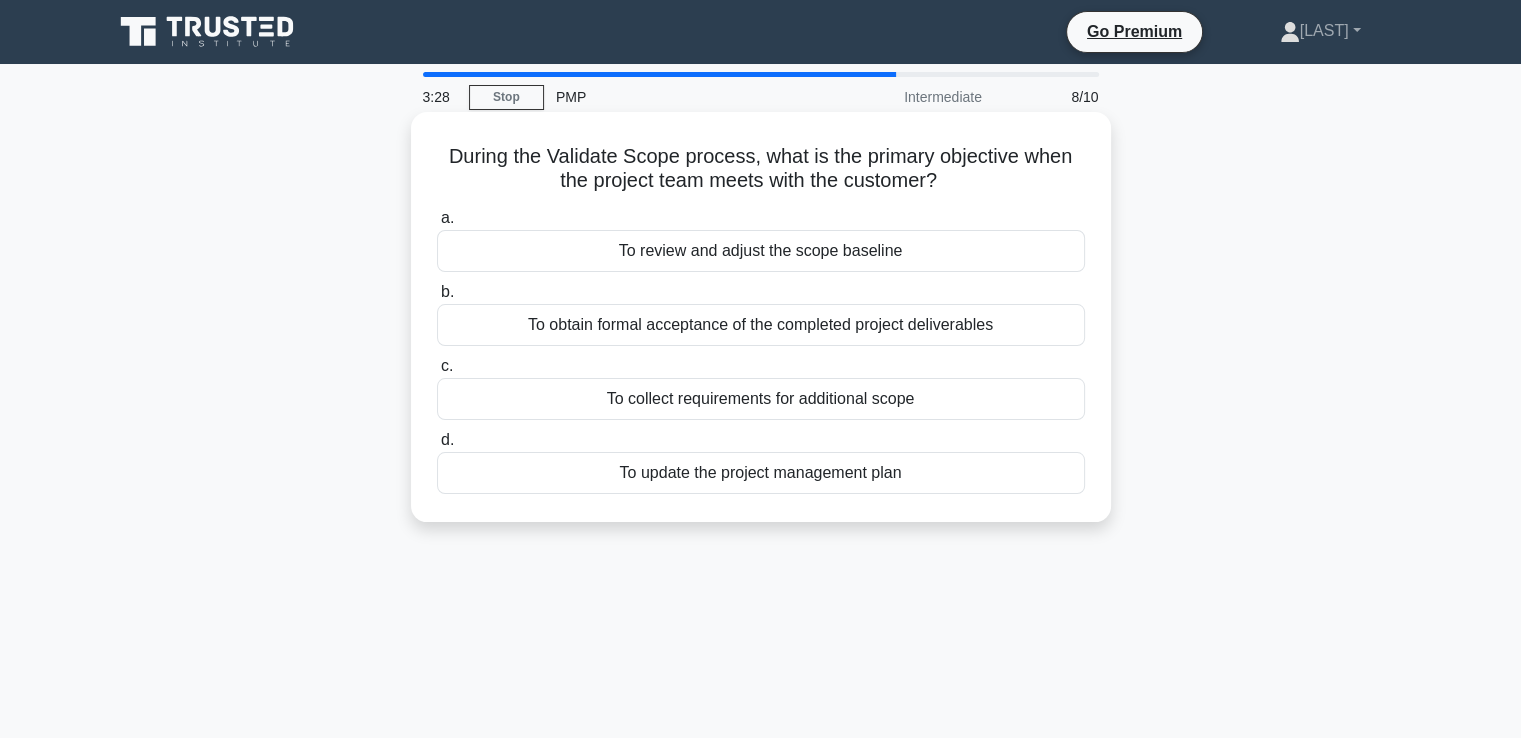 click on "To obtain formal acceptance of the completed project deliverables" at bounding box center [761, 325] 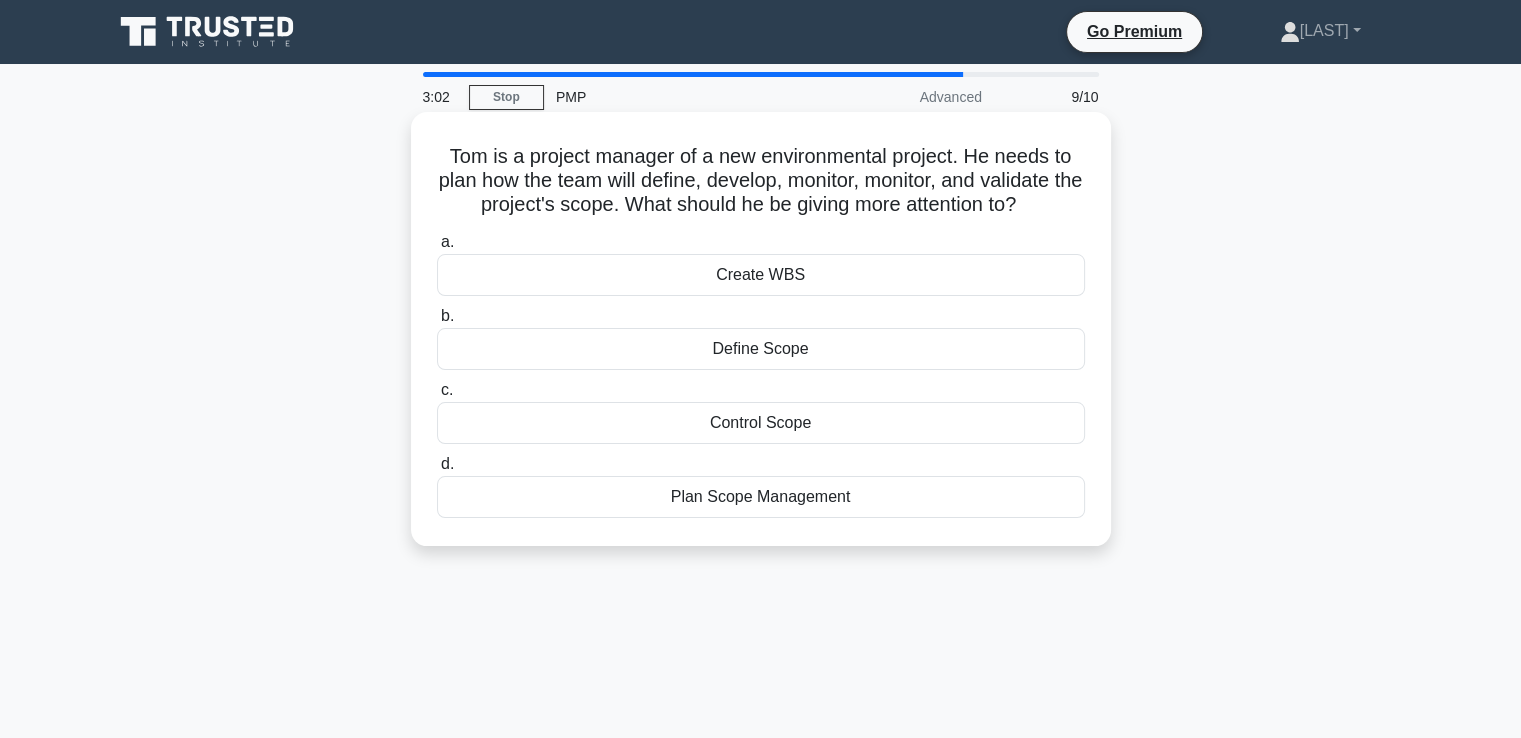 click on "Plan Scope Management" at bounding box center (761, 497) 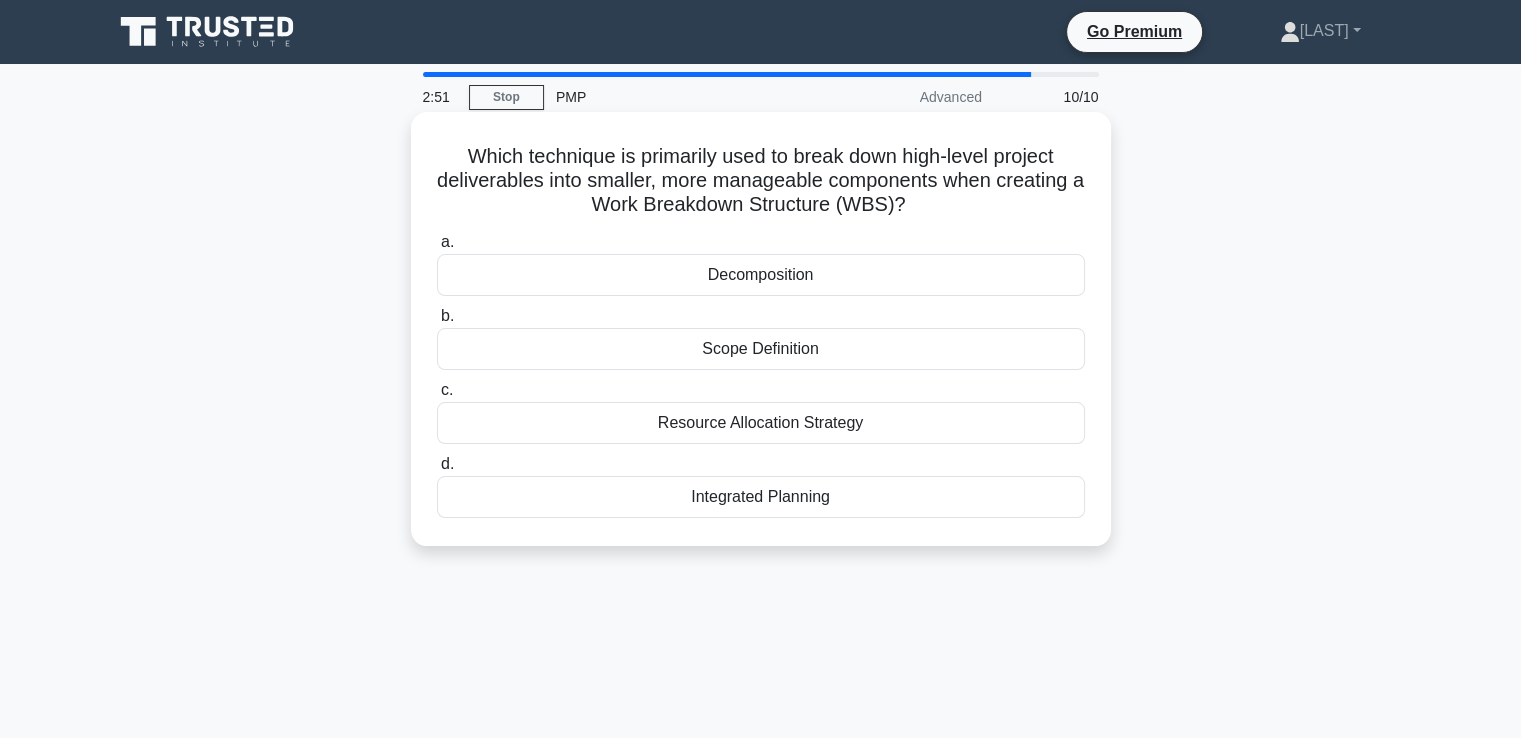 click on "Decomposition" at bounding box center (761, 275) 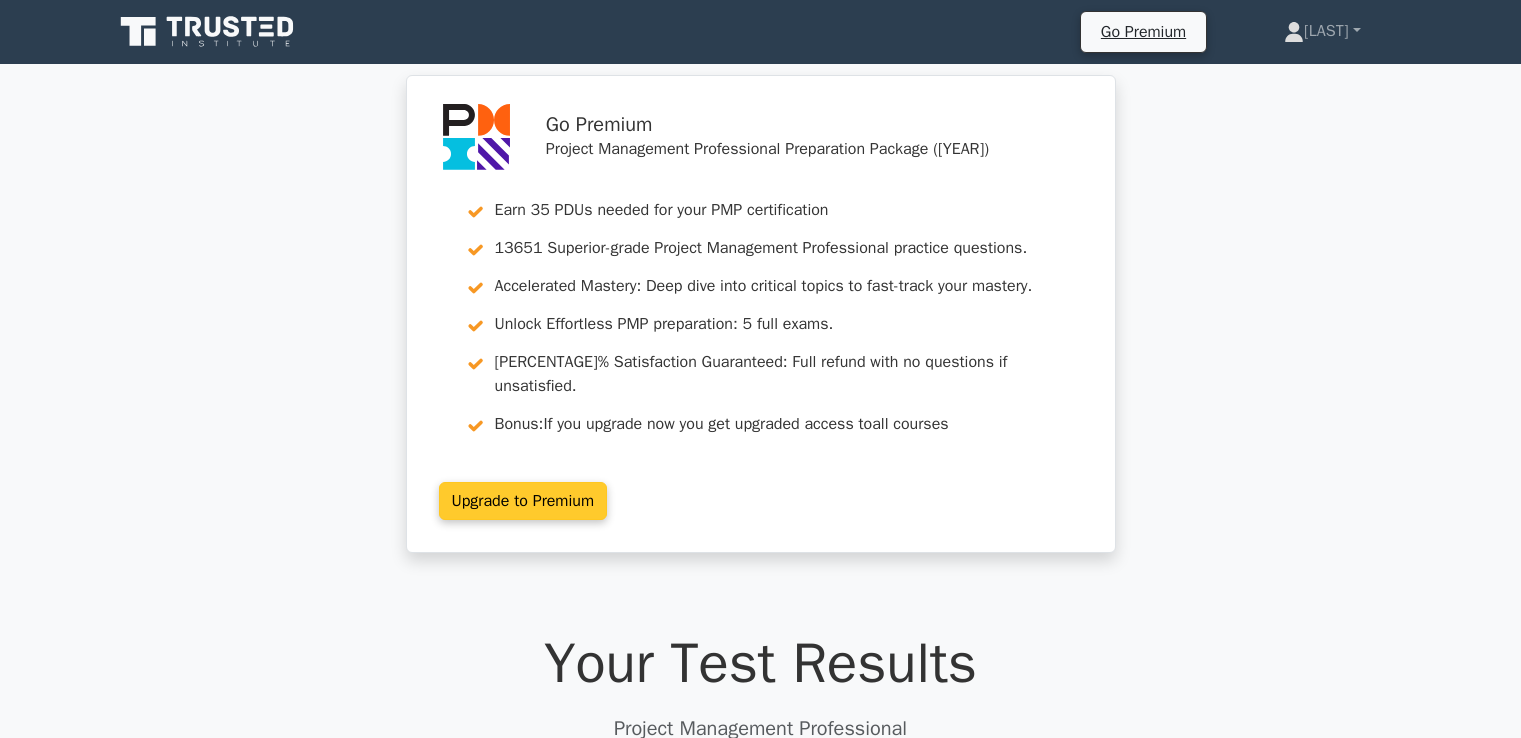 scroll, scrollTop: 0, scrollLeft: 0, axis: both 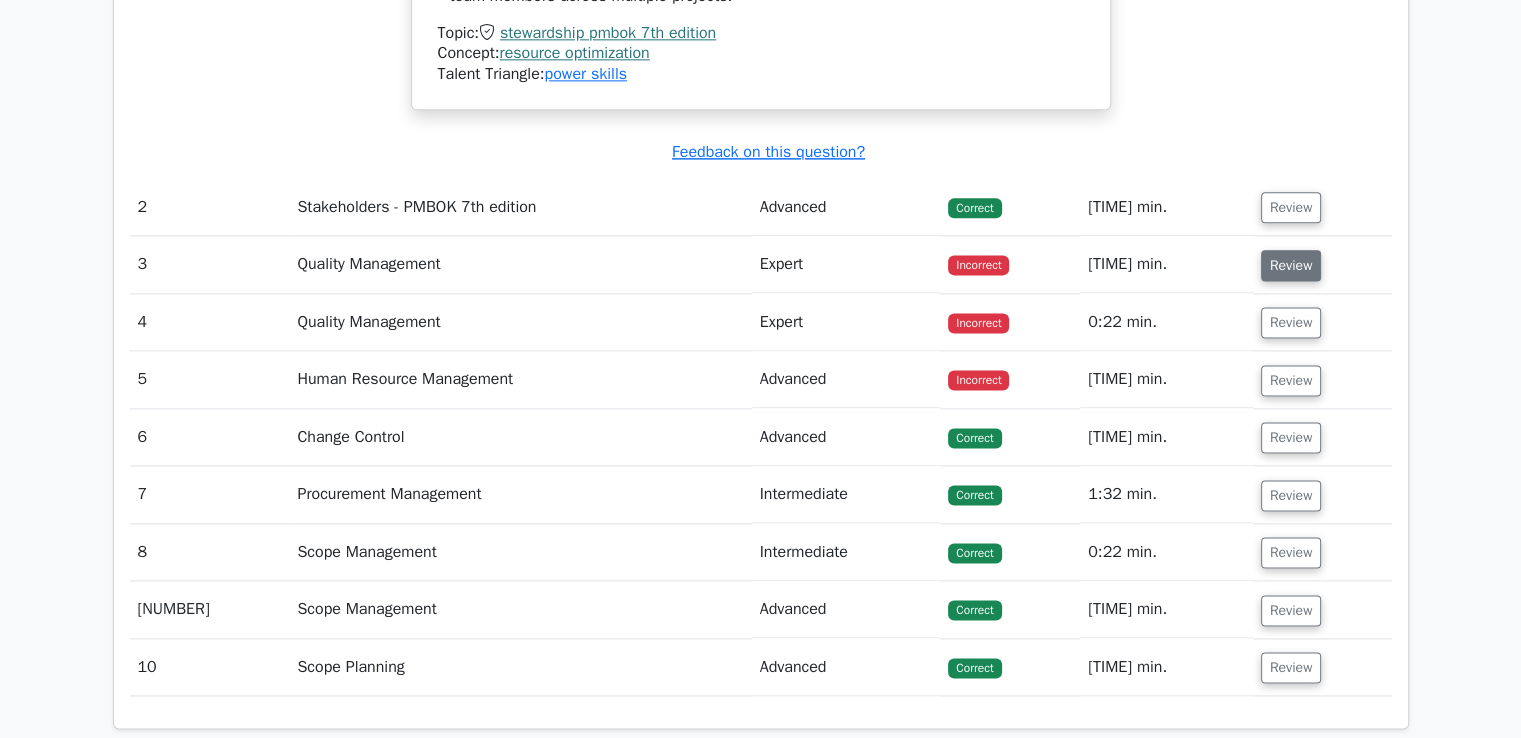 click on "Review" at bounding box center [1291, 241] 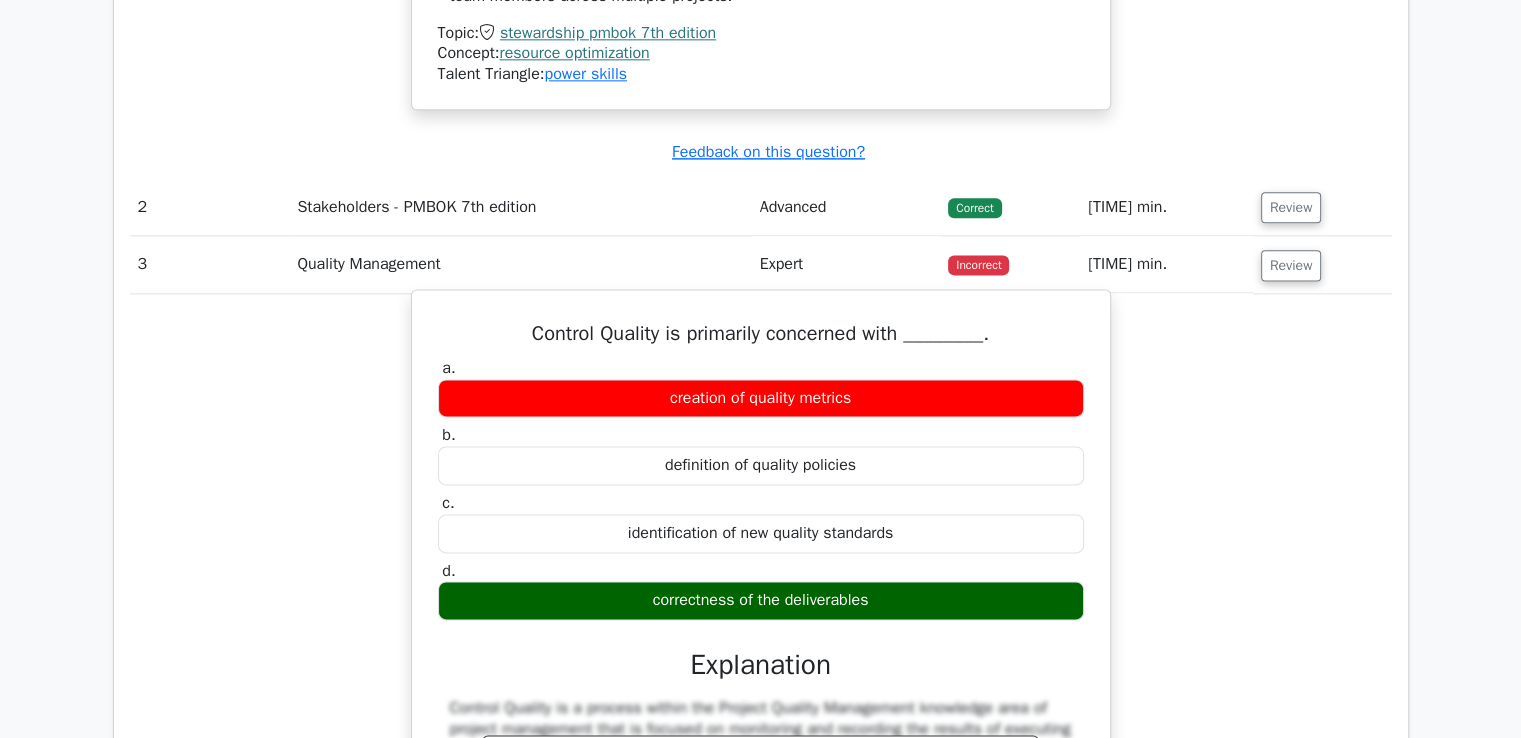 scroll, scrollTop: 2700, scrollLeft: 0, axis: vertical 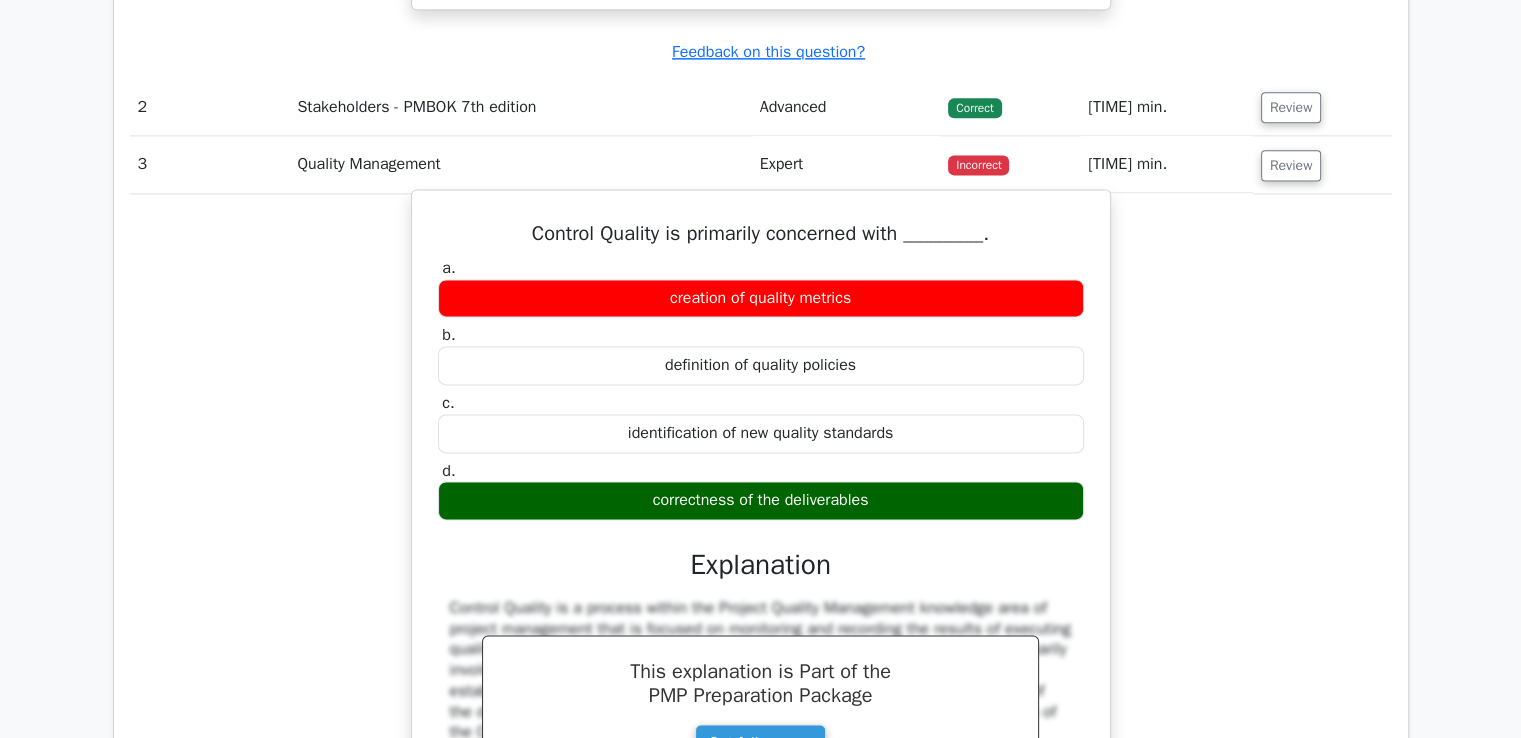 drag, startPoint x: 531, startPoint y: 199, endPoint x: 882, endPoint y: 464, distance: 439.80222 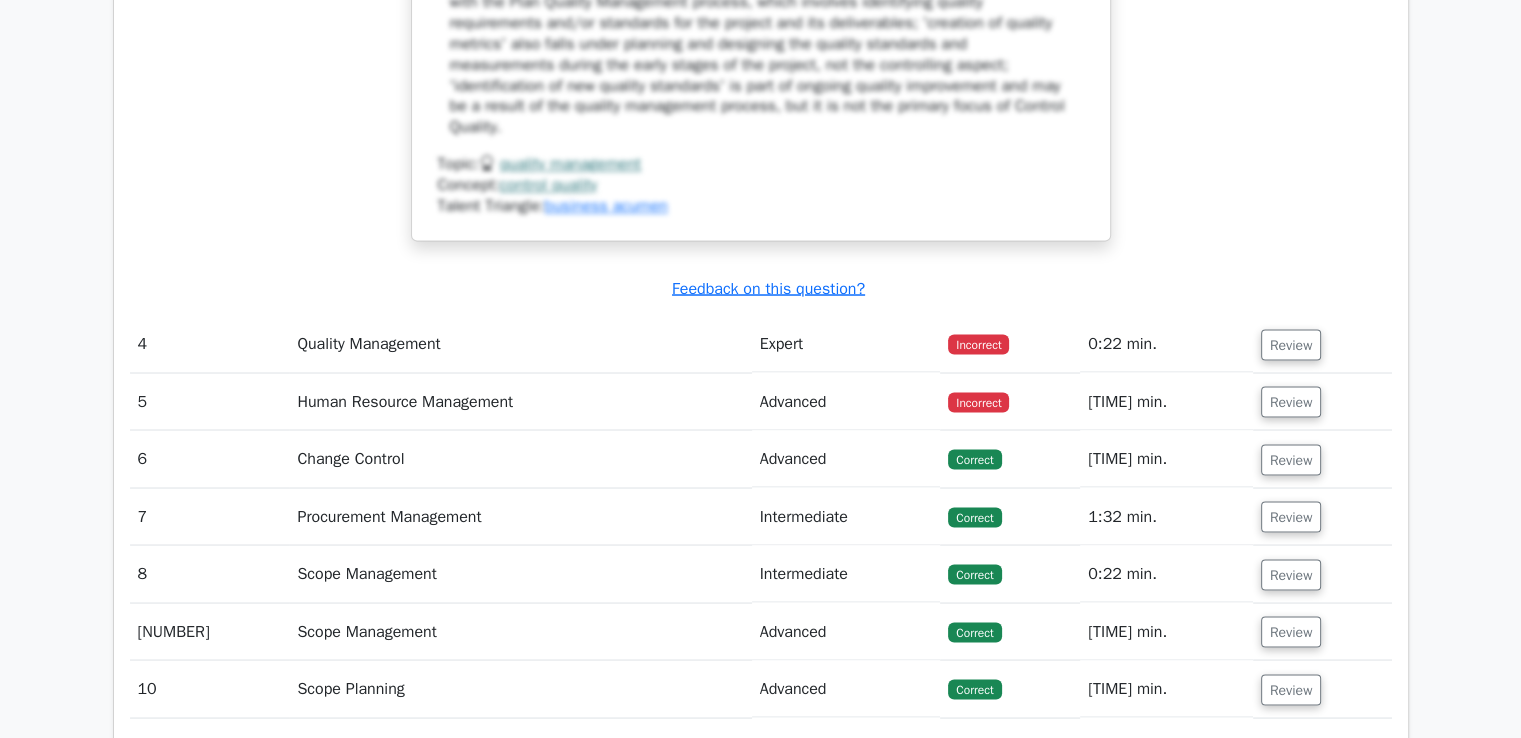 scroll, scrollTop: 3700, scrollLeft: 0, axis: vertical 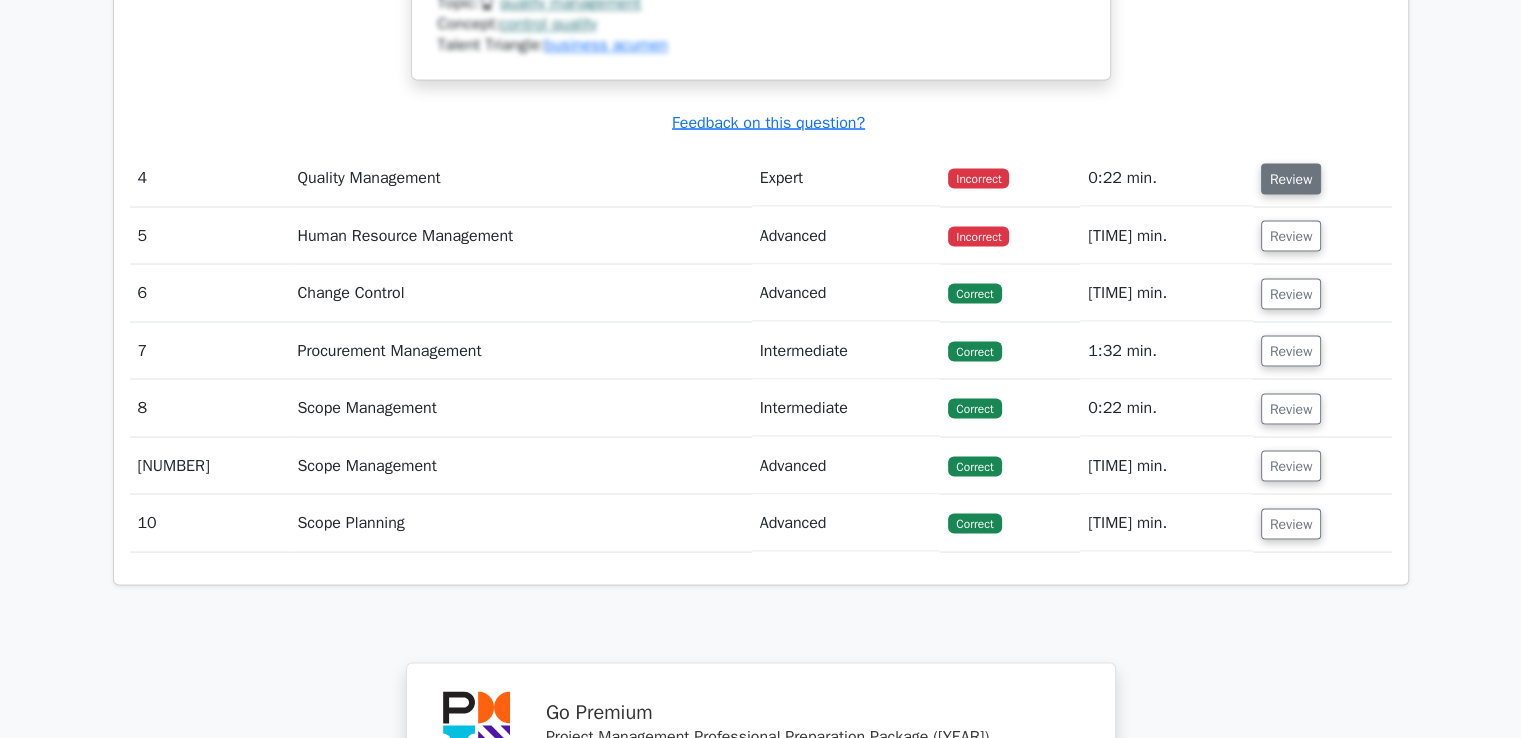 click on "Review" at bounding box center [1291, 154] 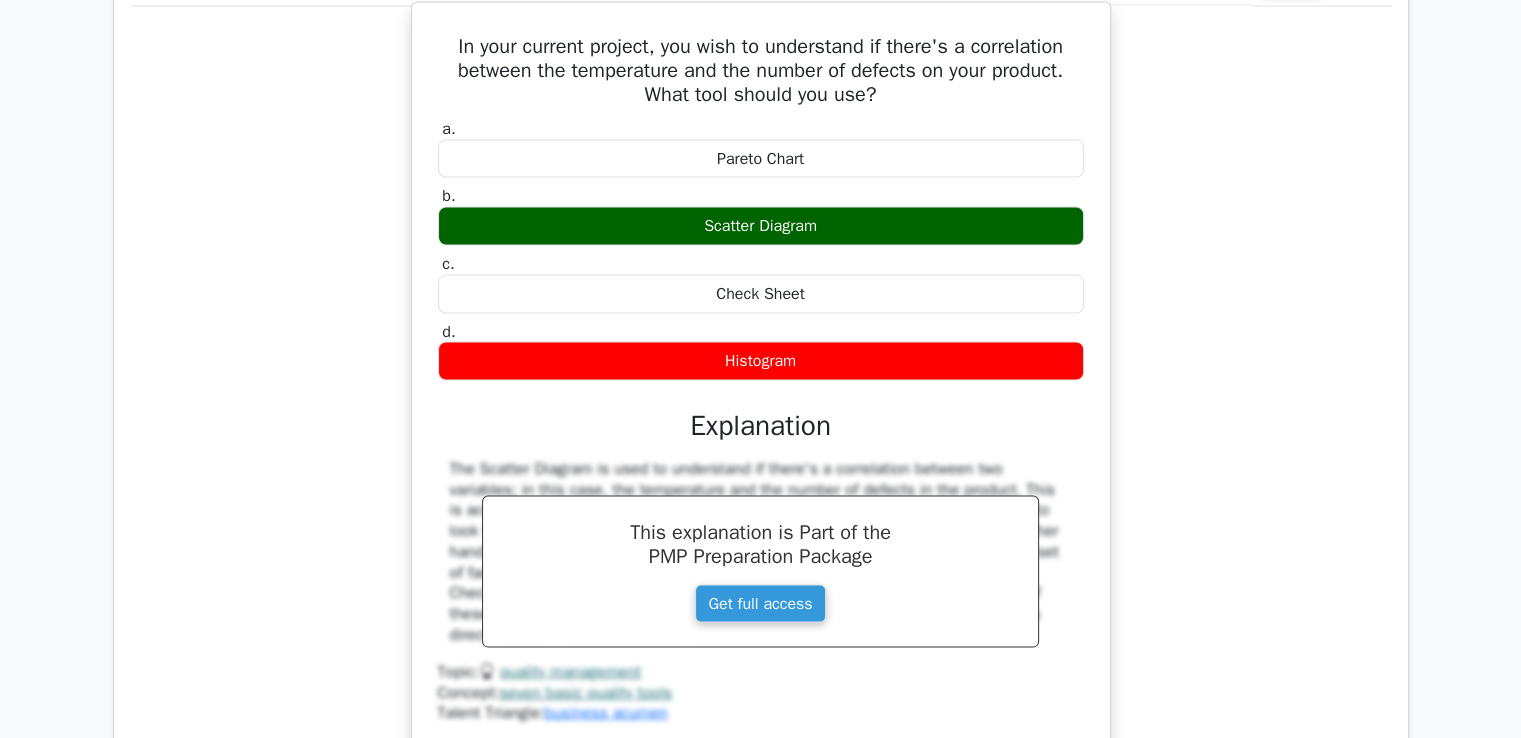 scroll, scrollTop: 3700, scrollLeft: 0, axis: vertical 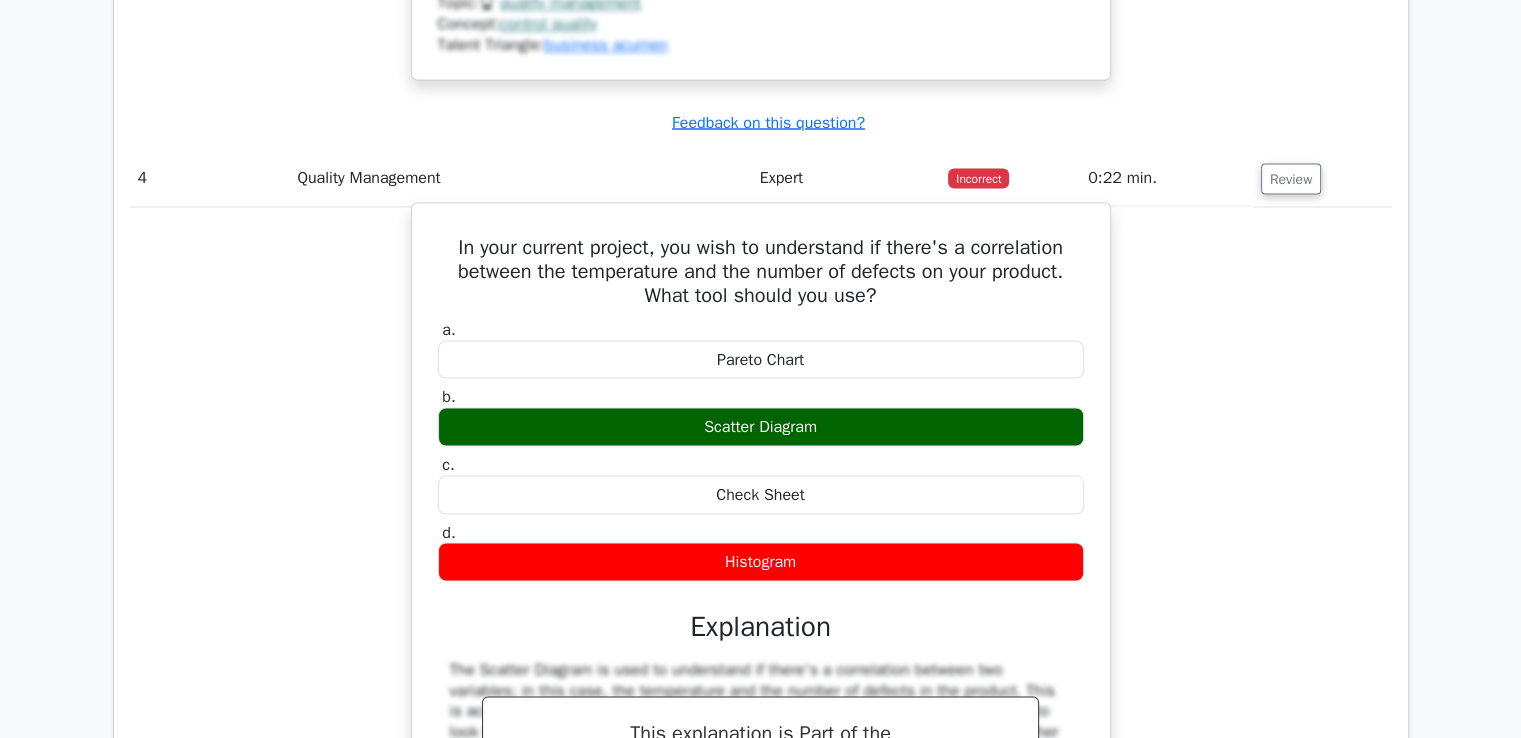 drag, startPoint x: 447, startPoint y: 210, endPoint x: 821, endPoint y: 519, distance: 485.13608 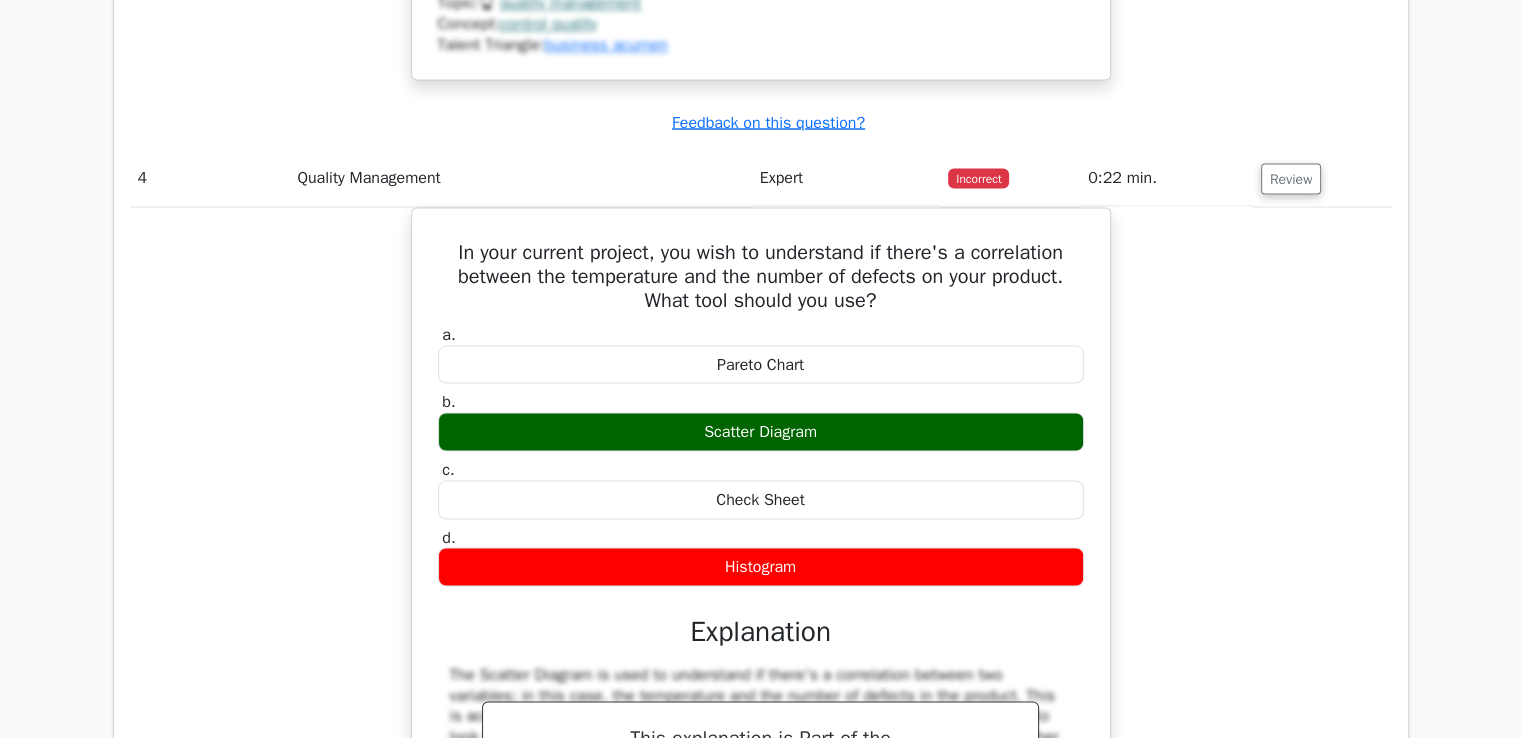 click on "In your current project, you wish to understand if there's a correlation between the temperature and the number of defects on your product. What tool should you use?
a.
Pareto Chart
b.
c. d." at bounding box center [761, 576] 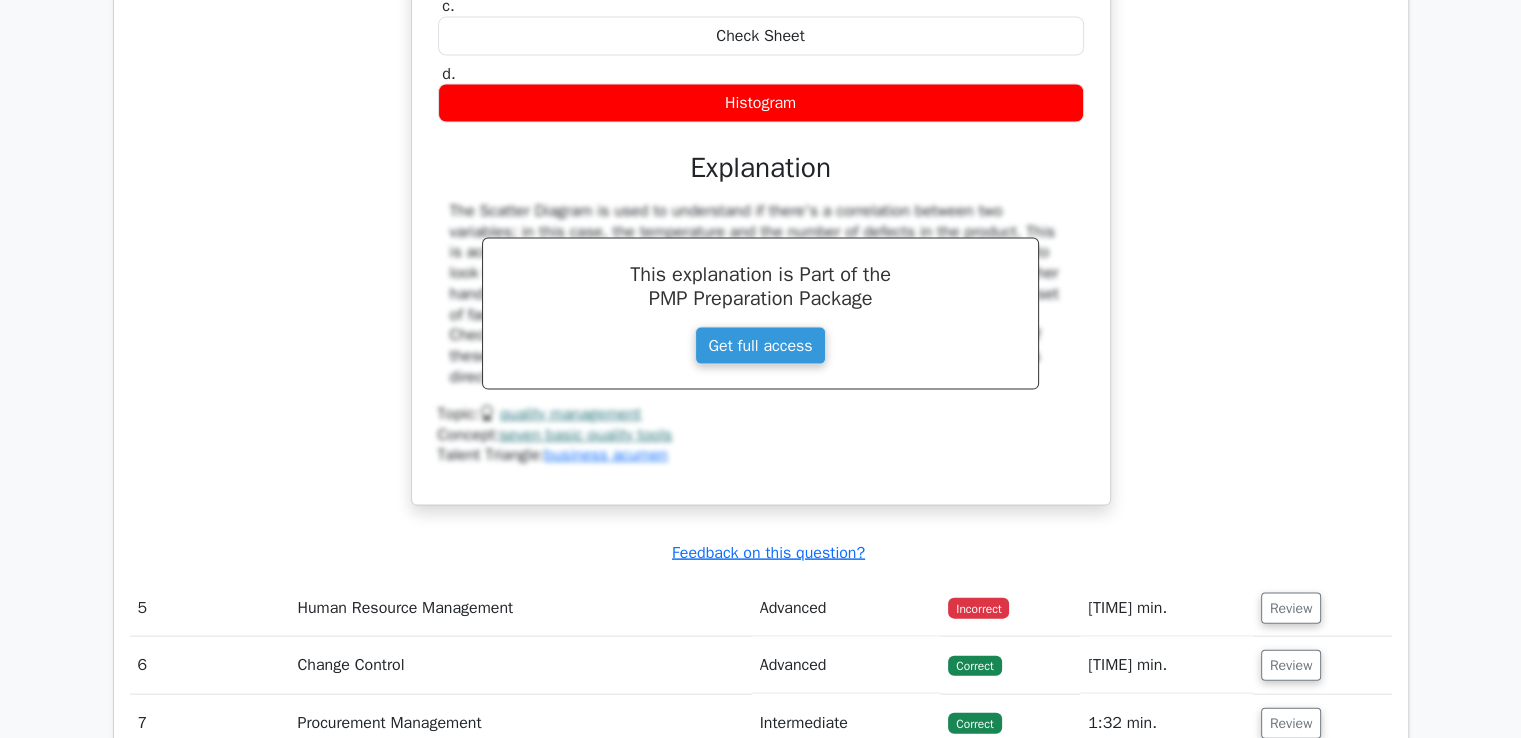 scroll, scrollTop: 4300, scrollLeft: 0, axis: vertical 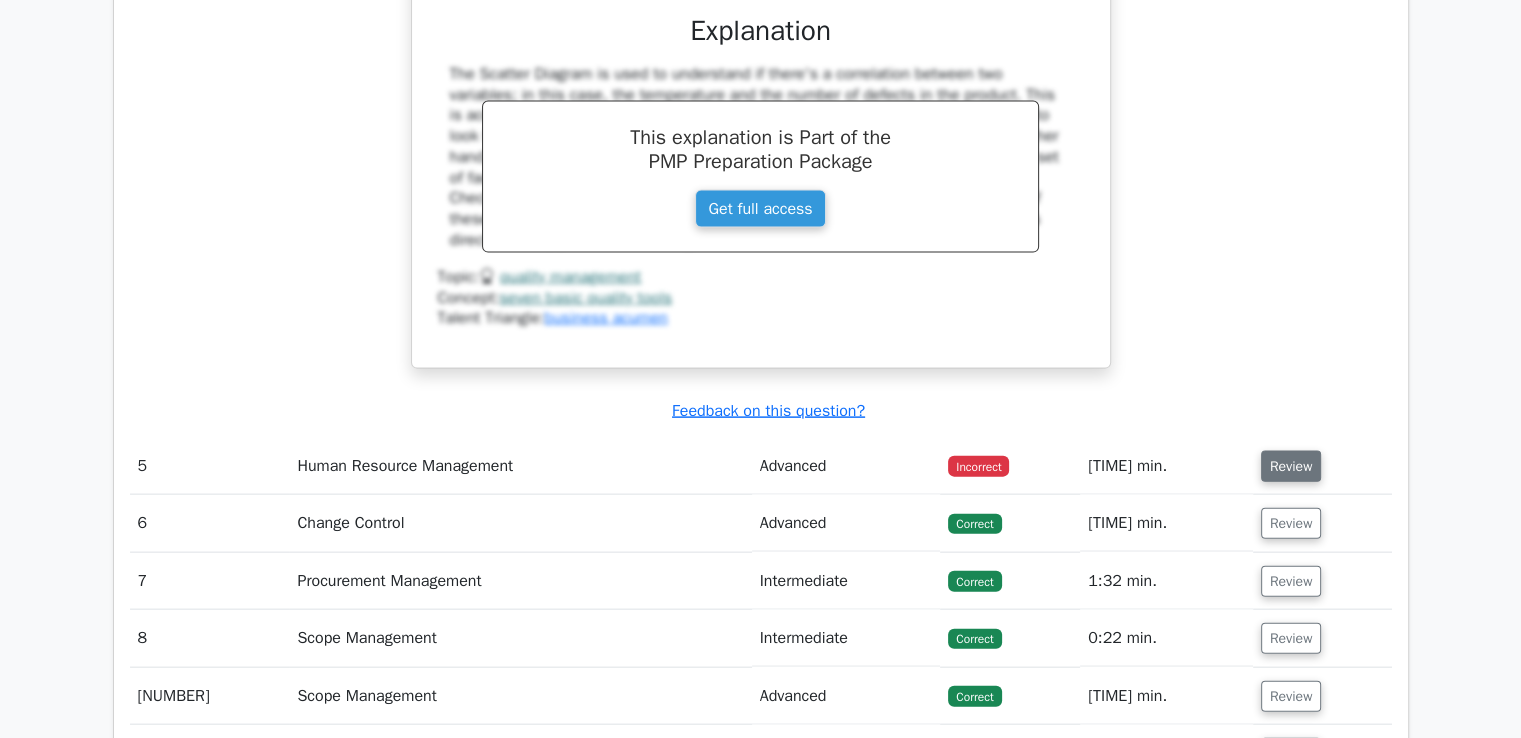 click on "Review" at bounding box center [1291, 442] 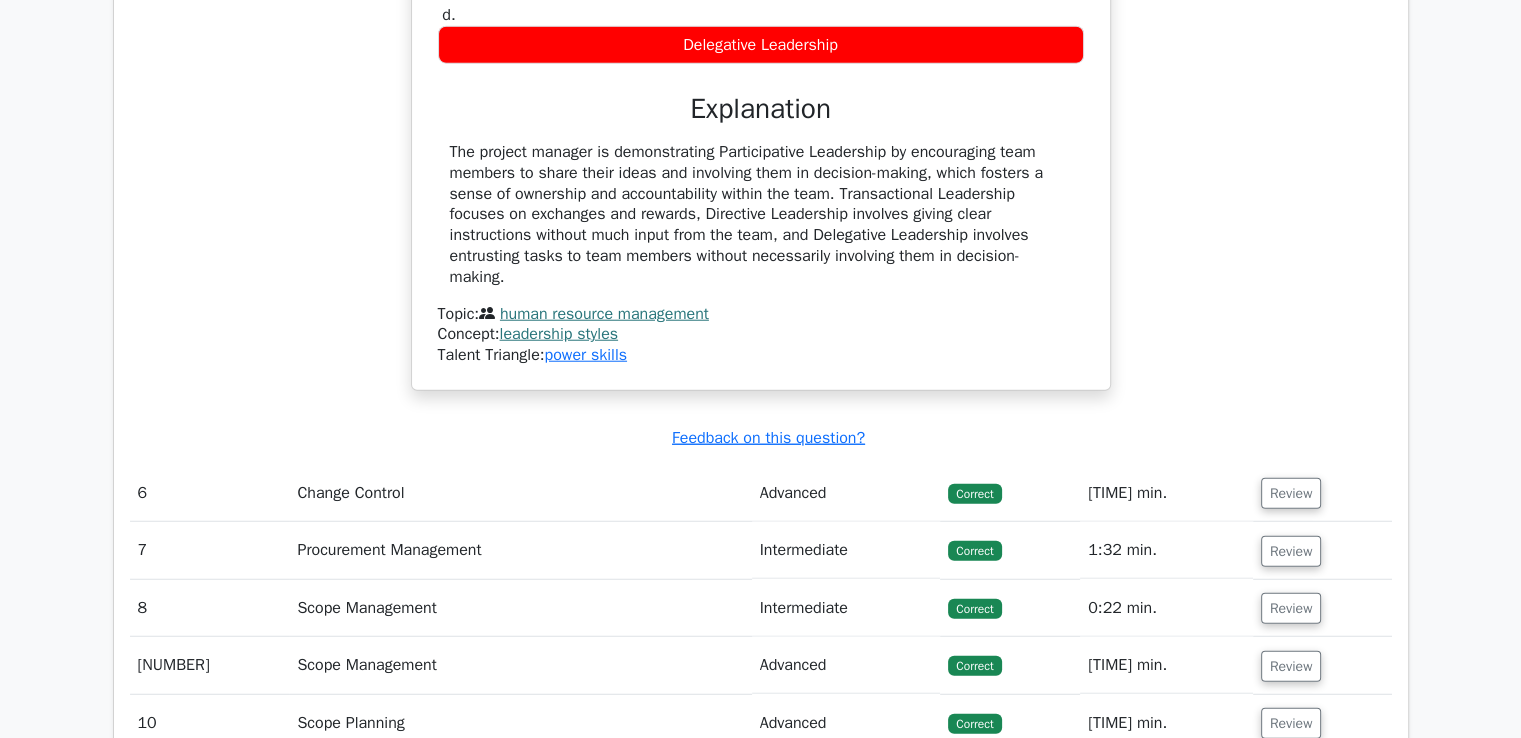 scroll, scrollTop: 5300, scrollLeft: 0, axis: vertical 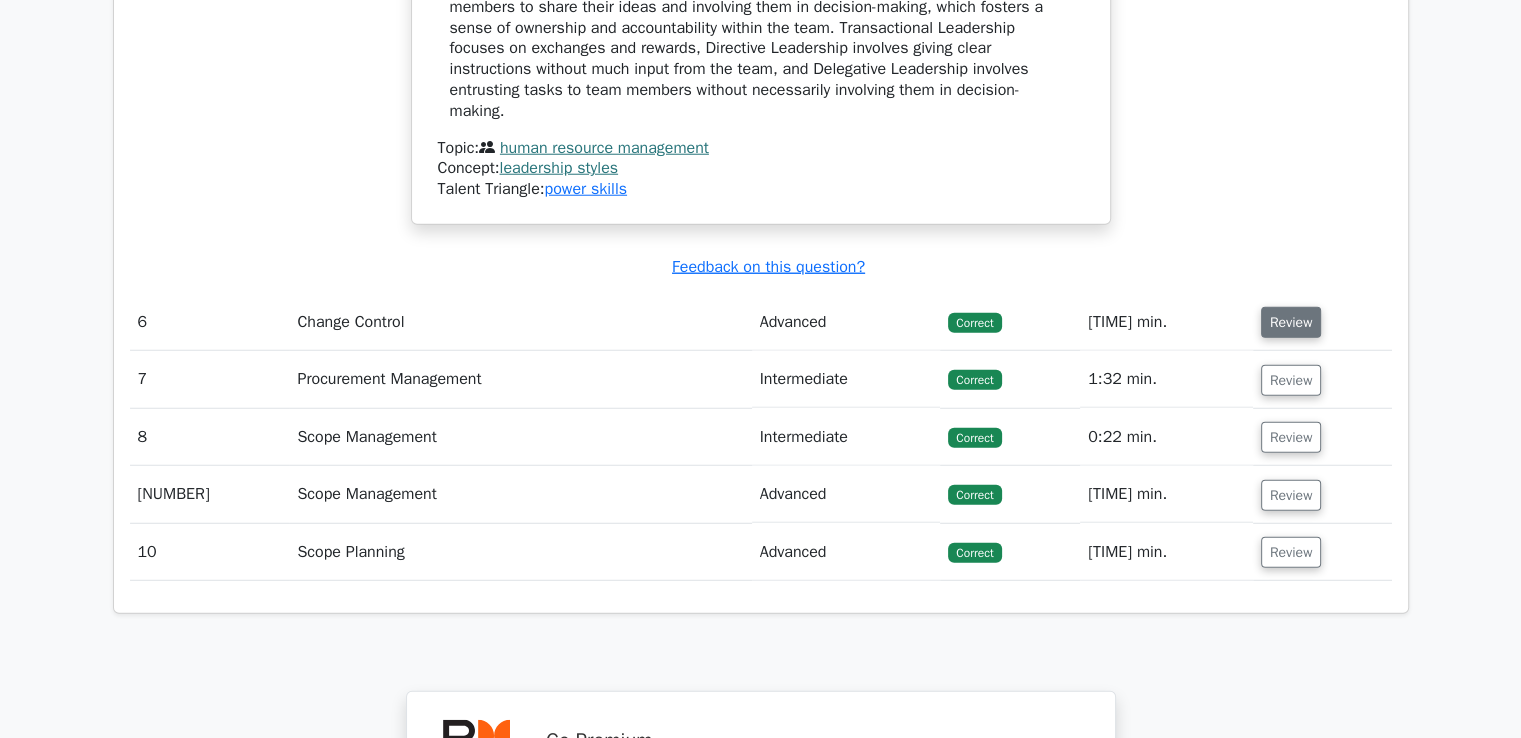 click on "Review" at bounding box center [1291, 298] 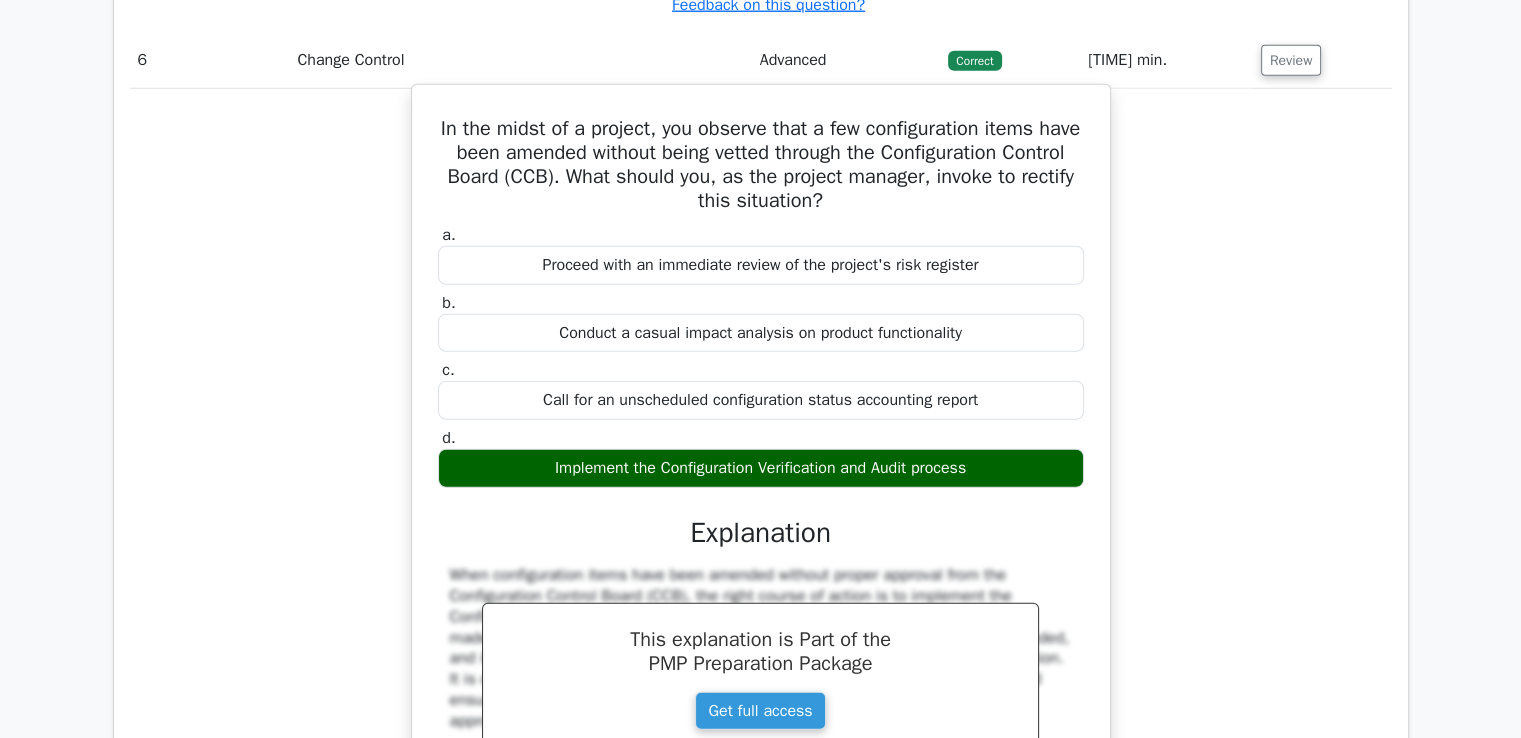 scroll, scrollTop: 5400, scrollLeft: 0, axis: vertical 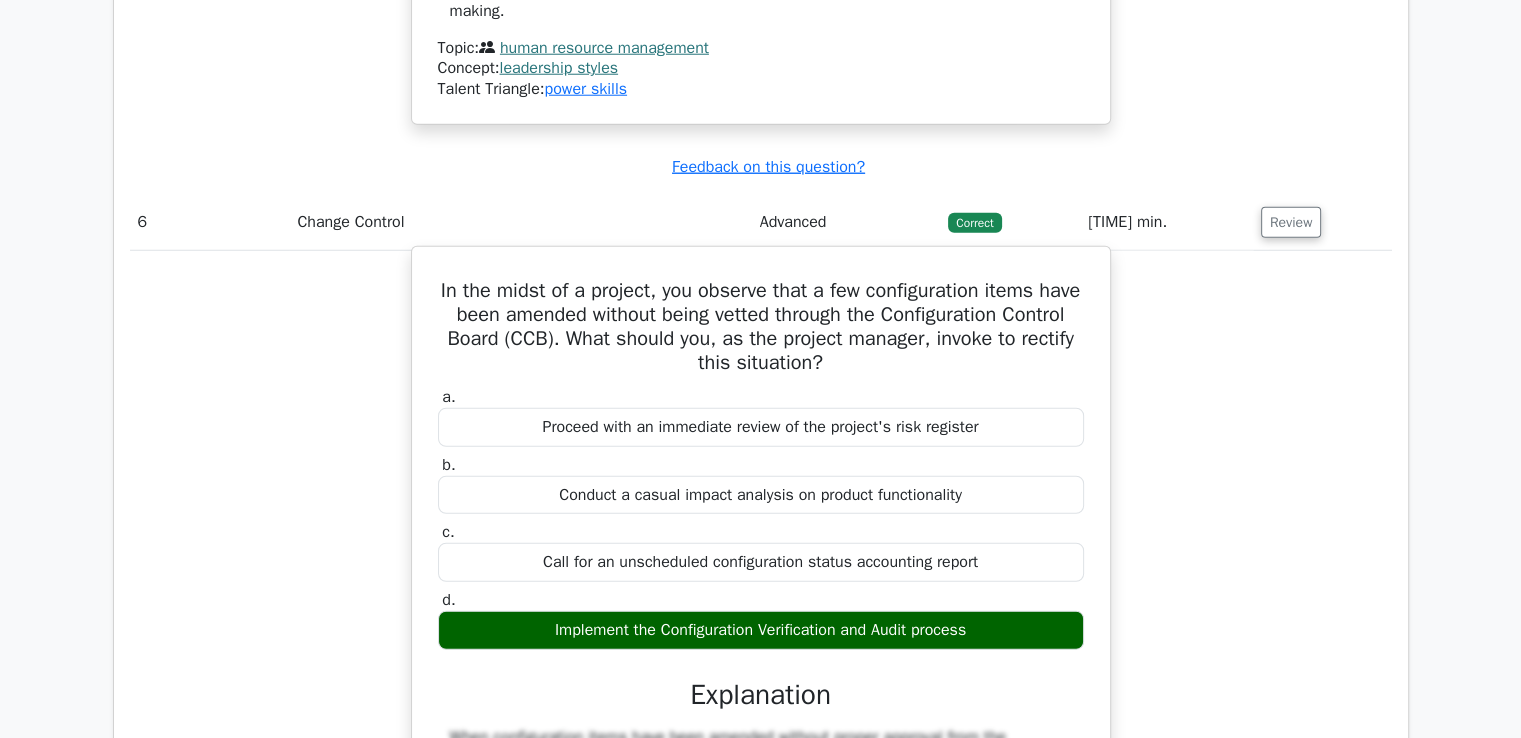 drag, startPoint x: 452, startPoint y: 231, endPoint x: 1001, endPoint y: 566, distance: 643.13763 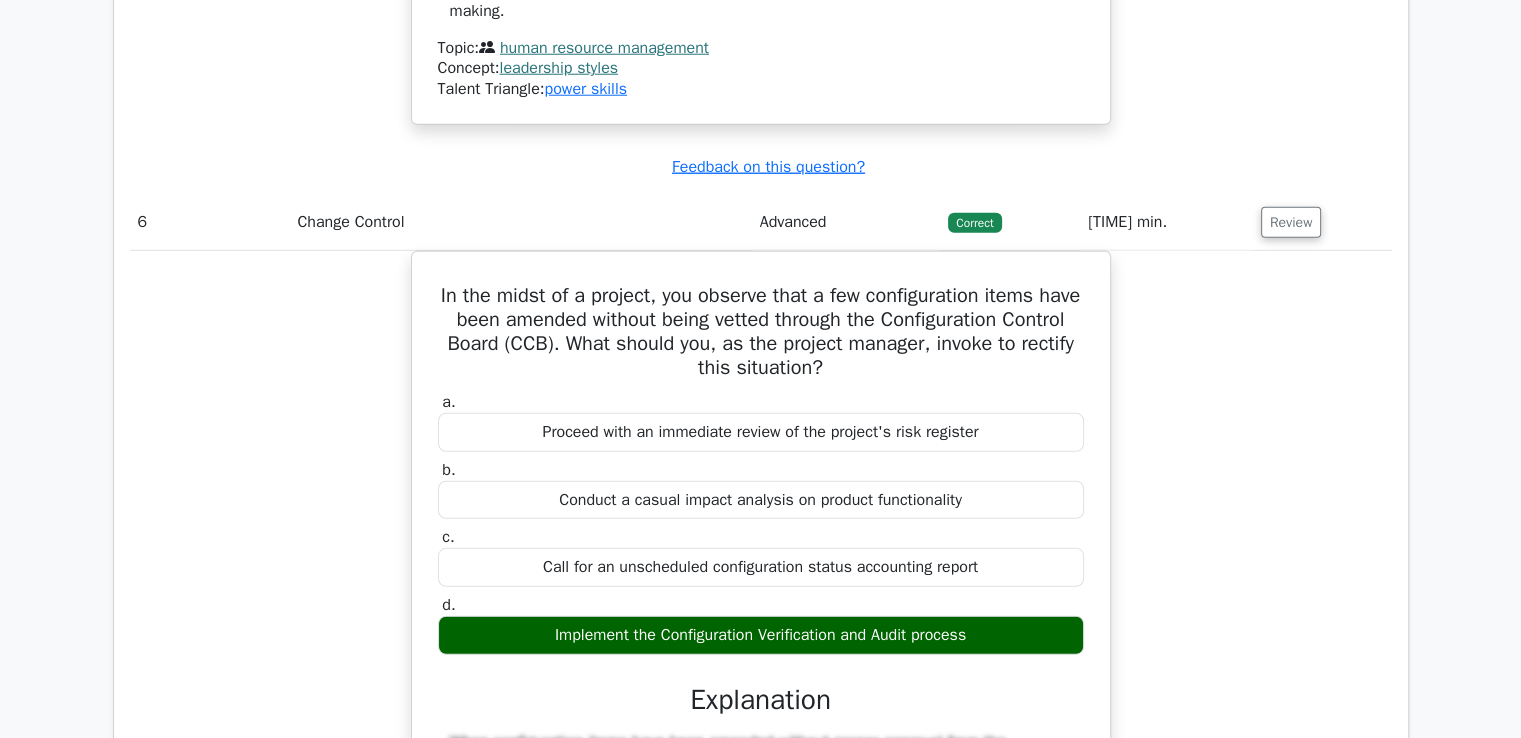 click on "In the midst of a project, you observe that a few configuration items have been amended without being vetted through the Configuration Control Board (CCB). What should you, as the project manager, invoke to rectify this situation?
a.
Proceed with an immediate review of the project's risk register
b.
c." at bounding box center (761, 697) 